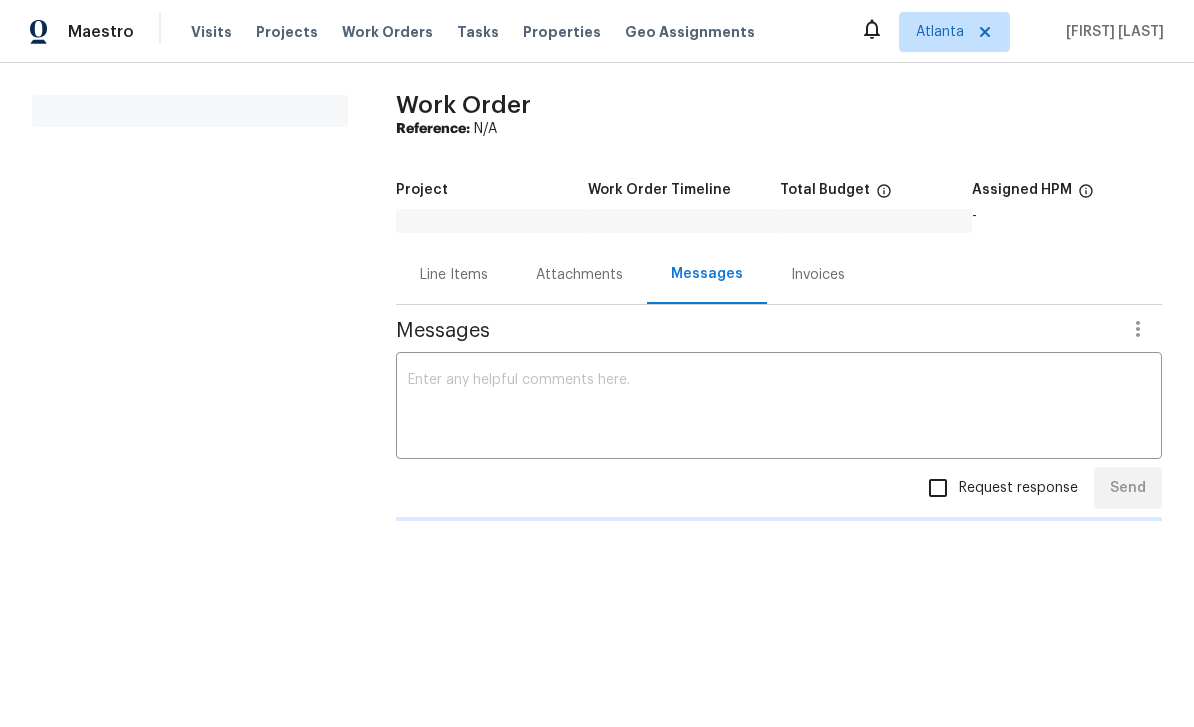 scroll, scrollTop: 0, scrollLeft: 0, axis: both 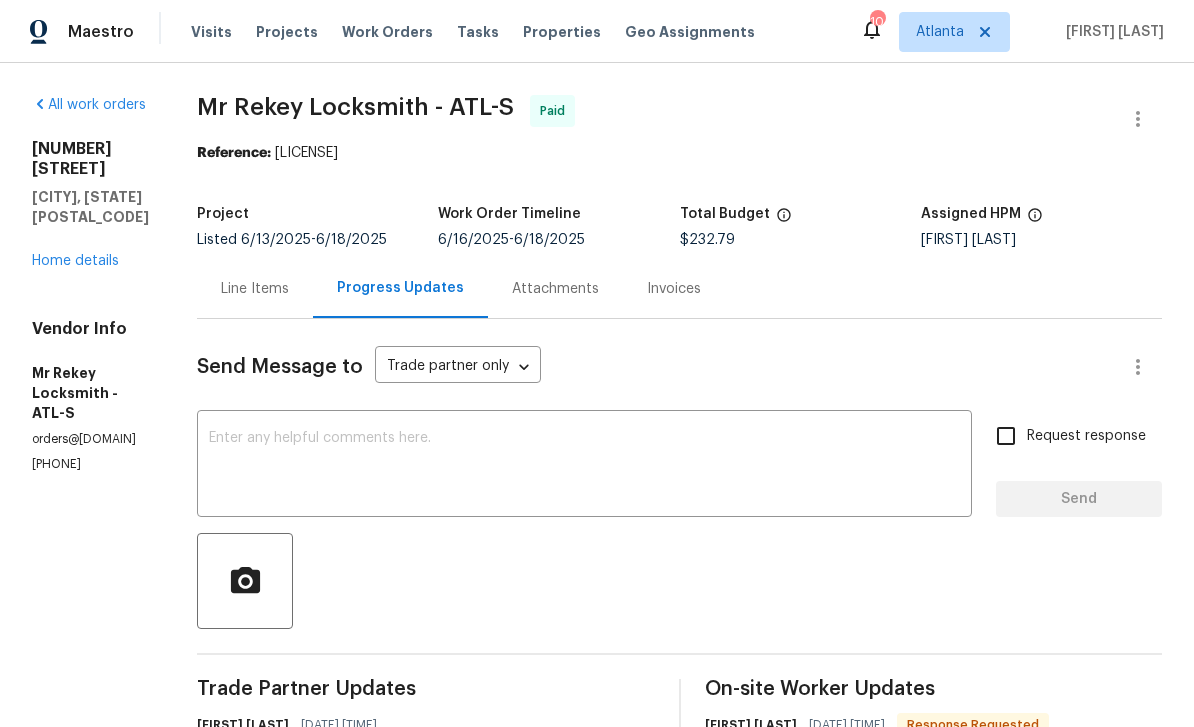 click on "Home details" at bounding box center (75, 261) 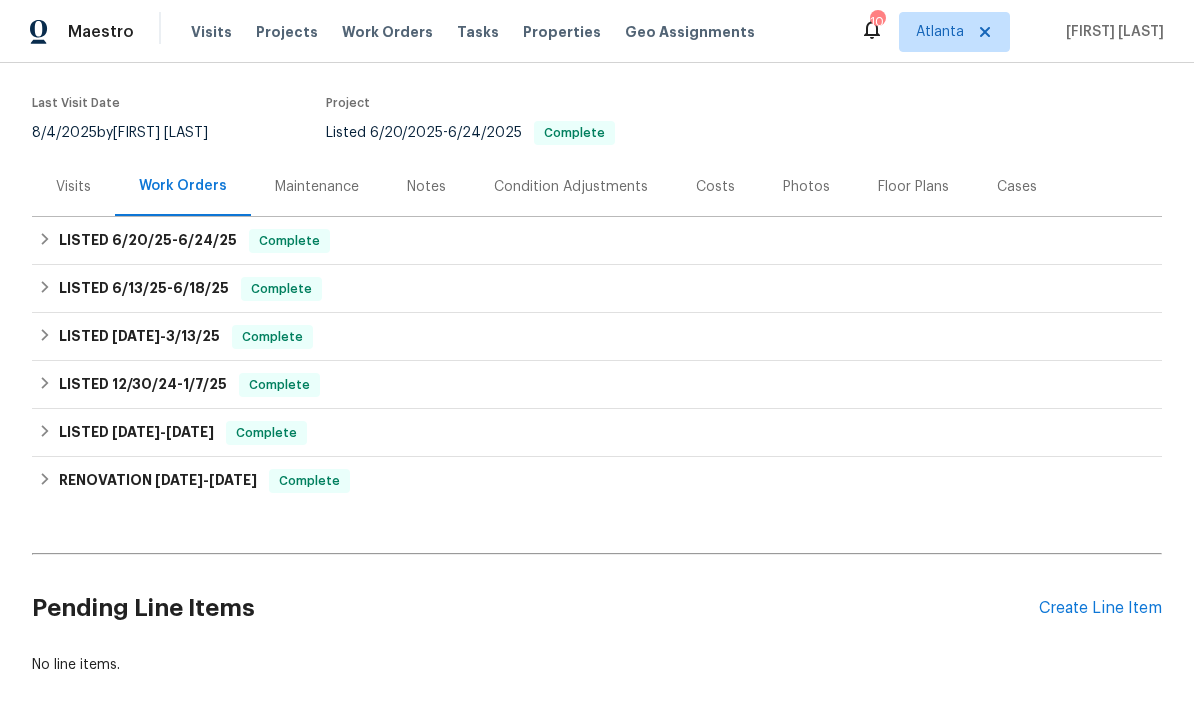 scroll, scrollTop: 165, scrollLeft: 0, axis: vertical 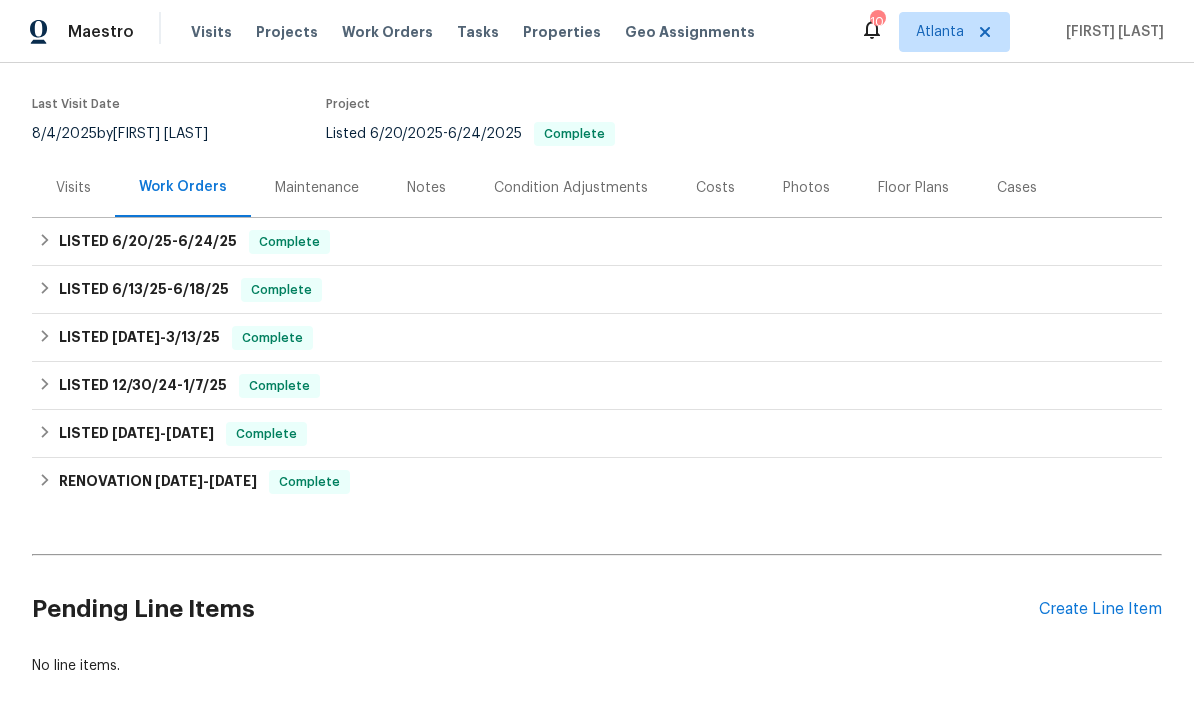 click on "Create Line Item" at bounding box center (1100, 609) 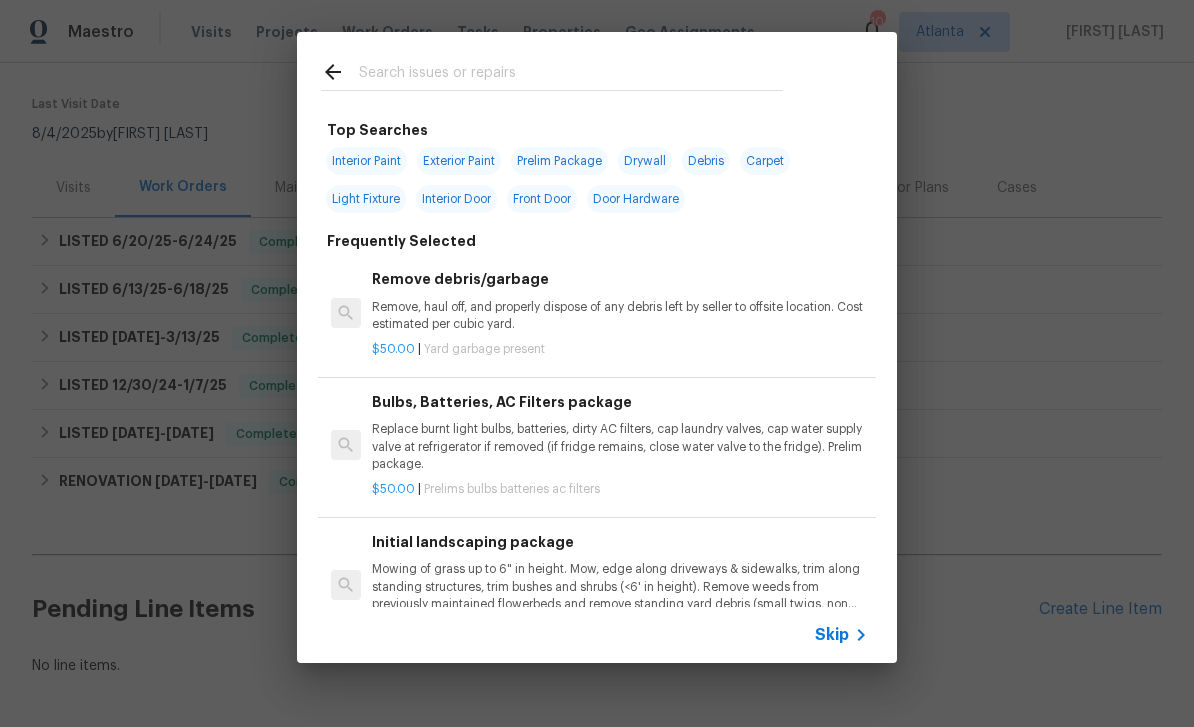 click at bounding box center (571, 75) 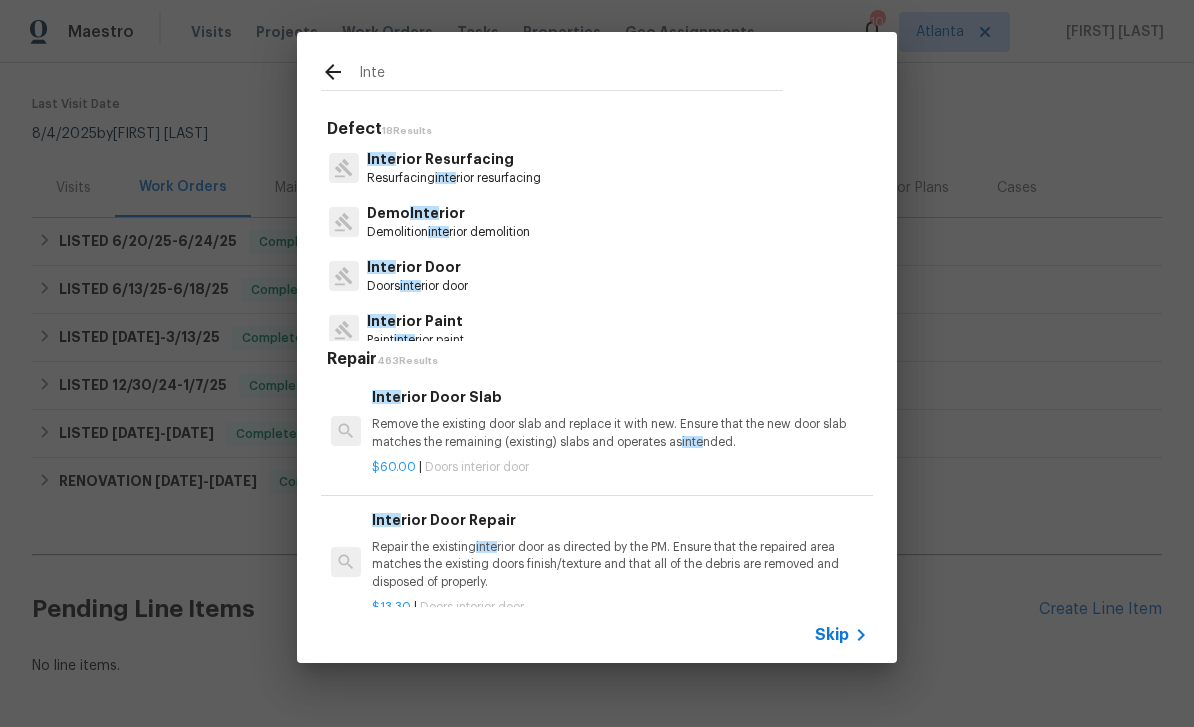 type on "Inte" 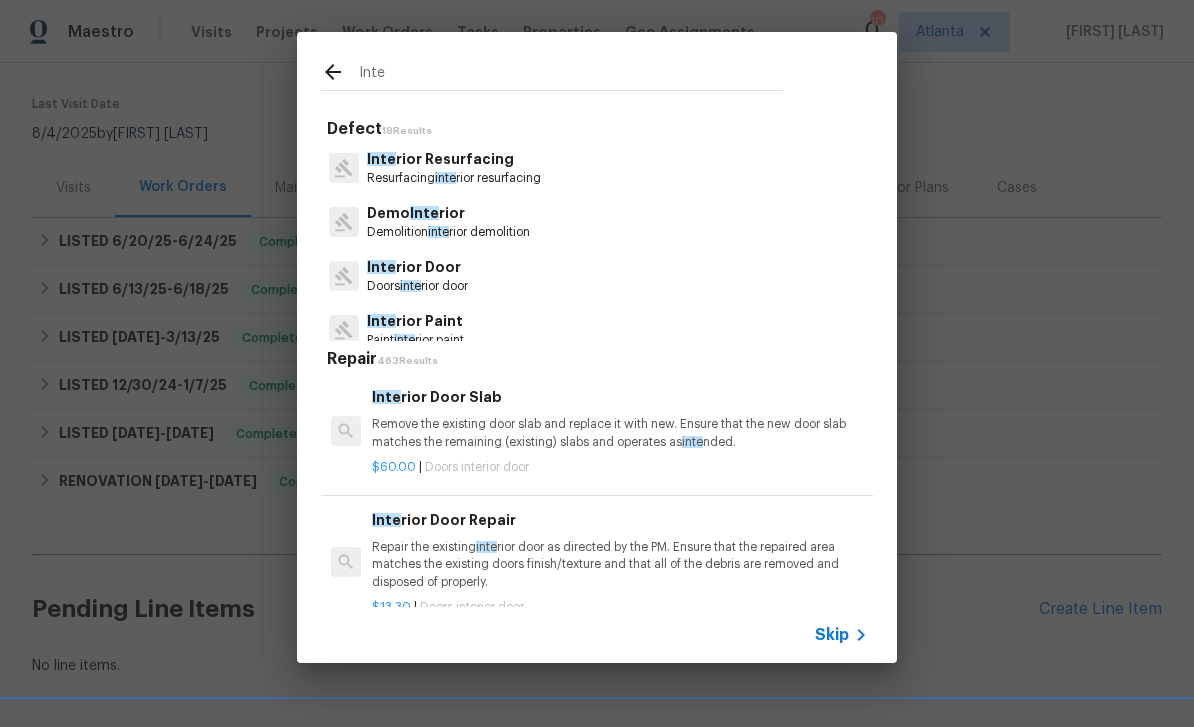 click on "Inte rior Door Doors  inte rior door" at bounding box center [597, 276] 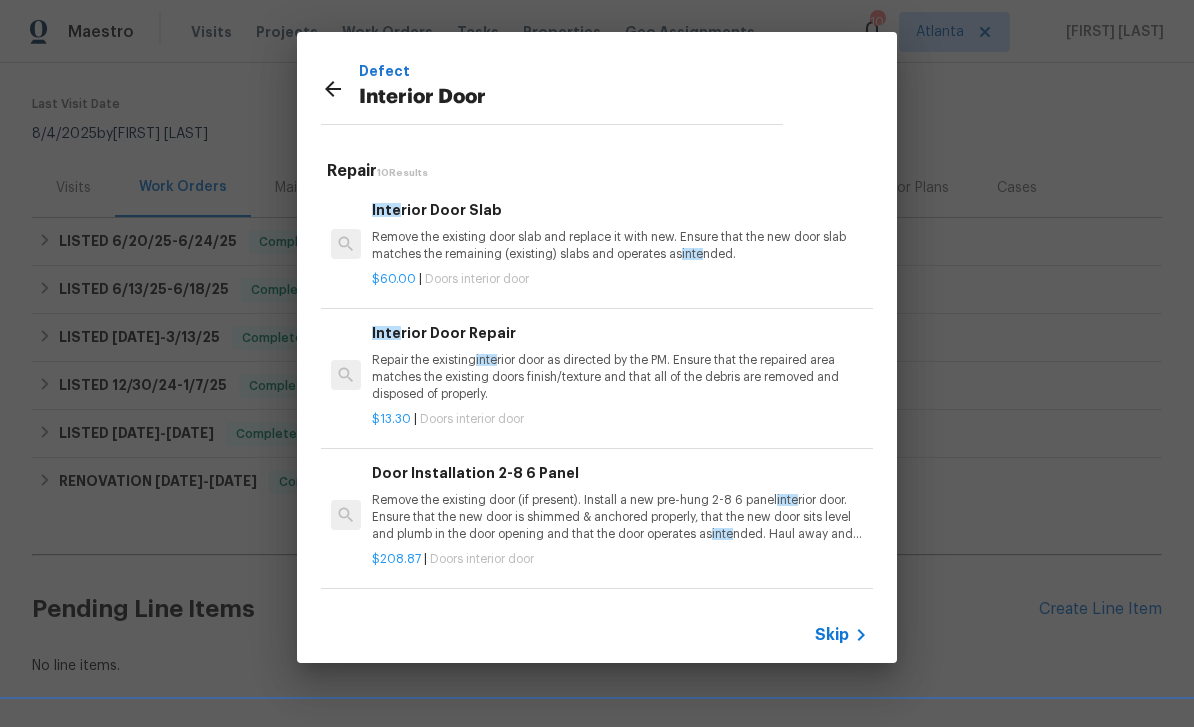 click on "Skip" at bounding box center (832, 635) 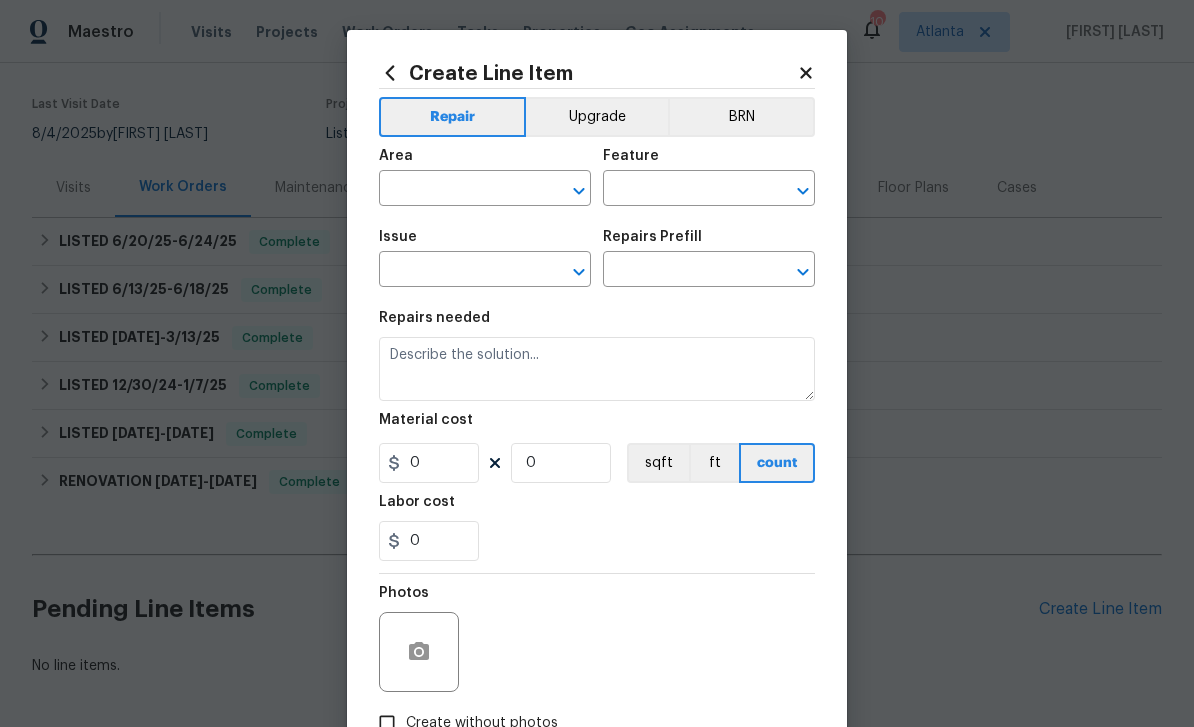 click at bounding box center [457, 190] 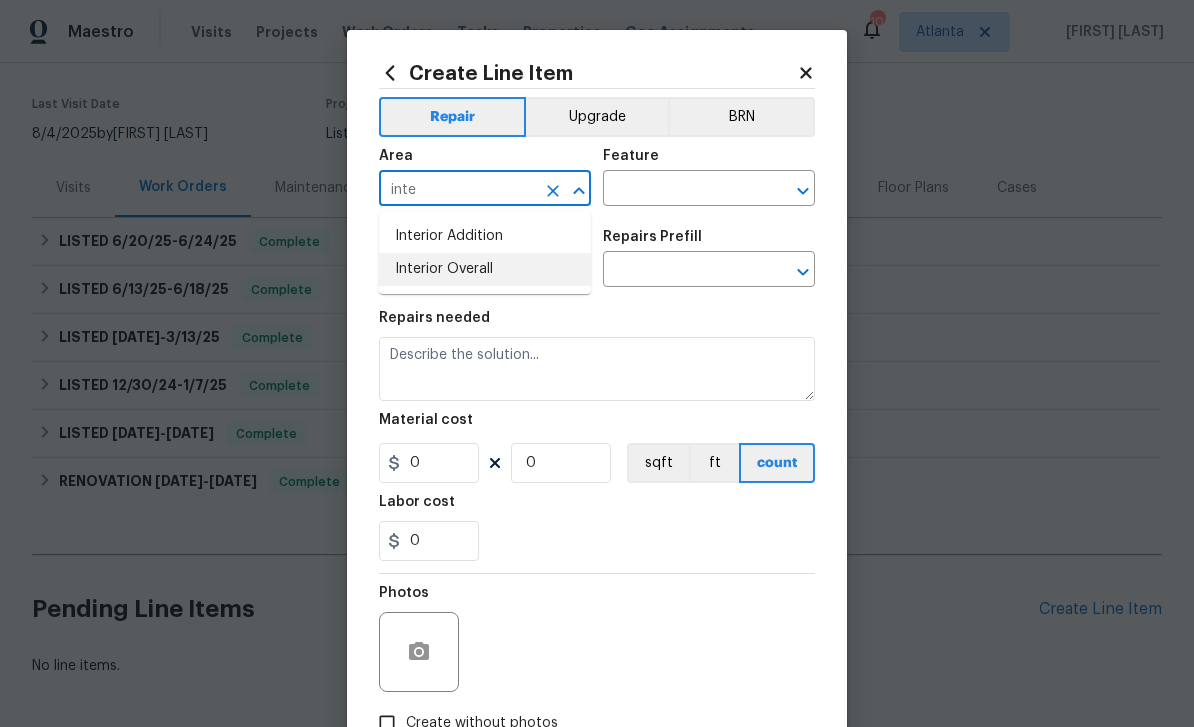 click on "Interior Overall" at bounding box center [485, 269] 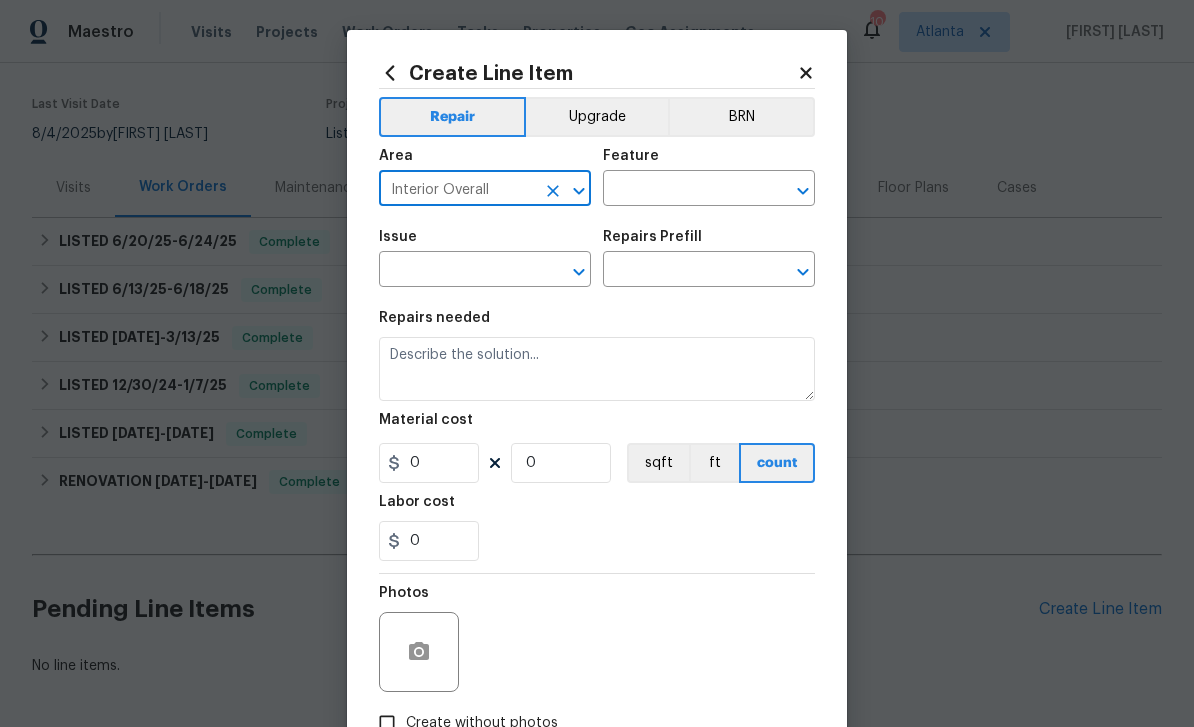 click at bounding box center (681, 190) 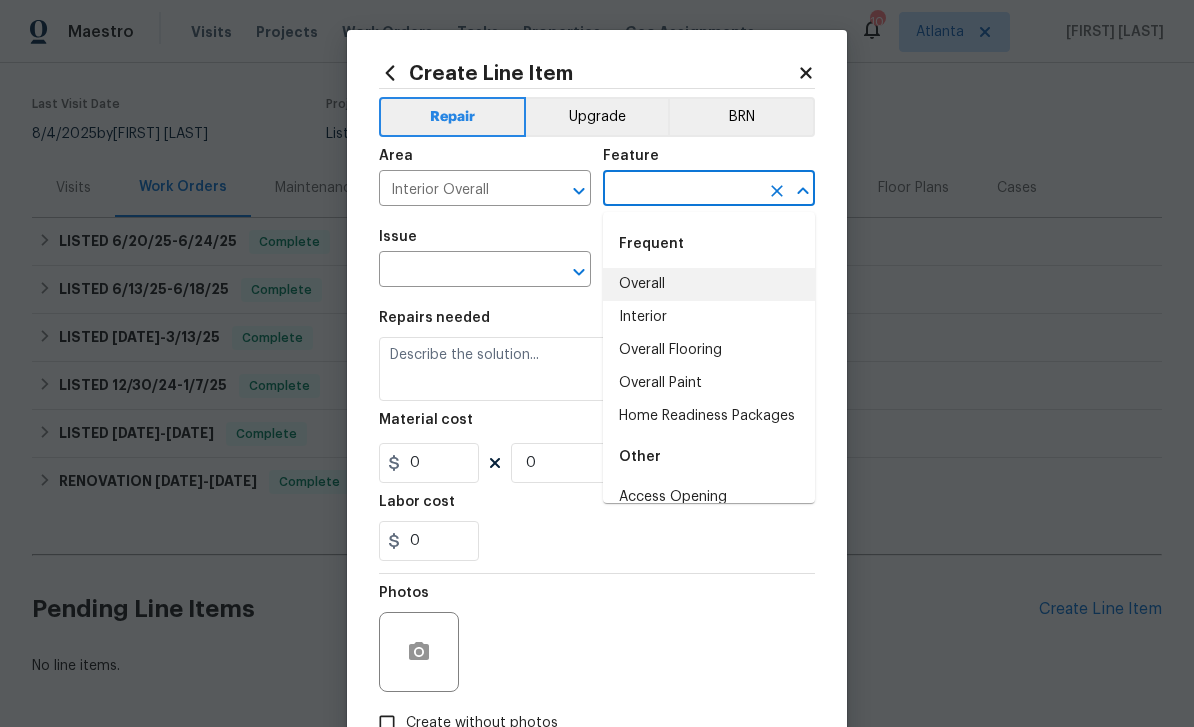 click on "Overall" at bounding box center [709, 284] 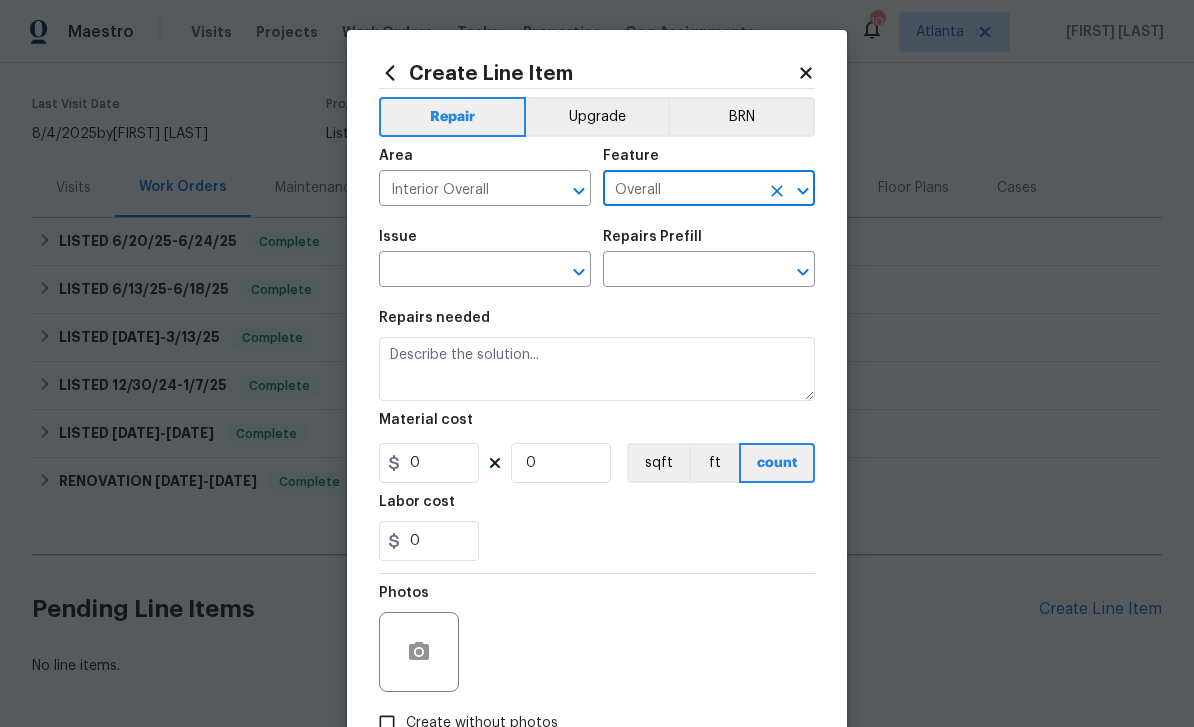 click at bounding box center (457, 271) 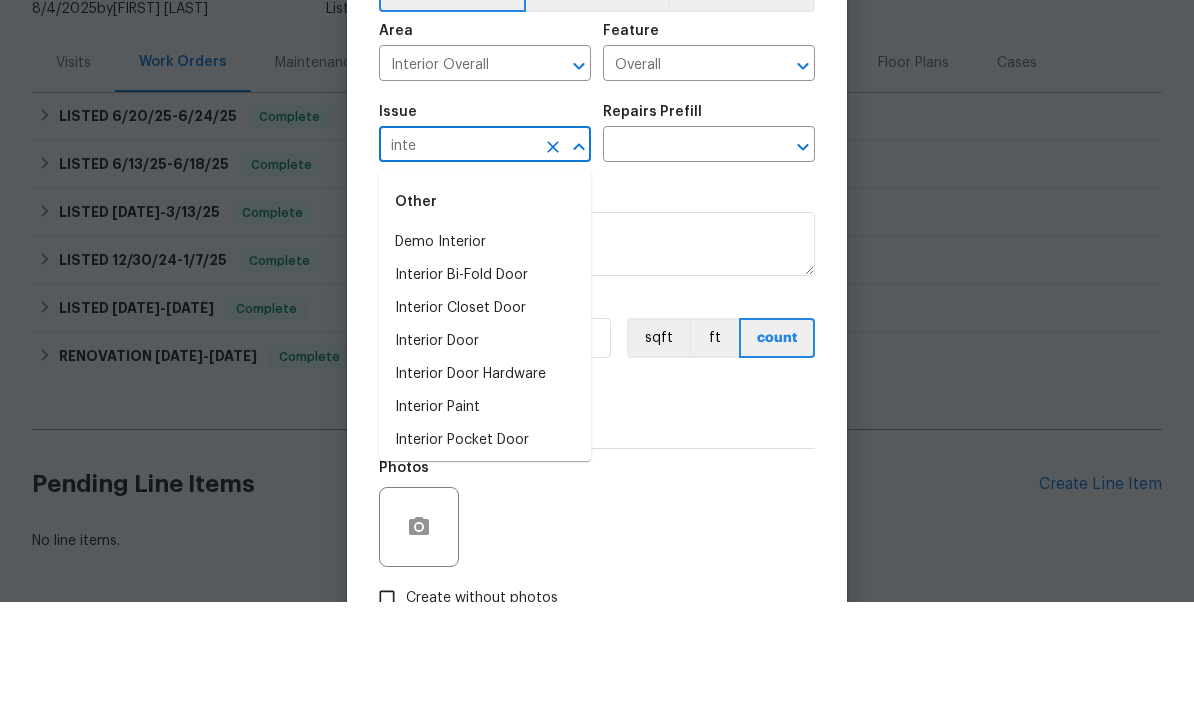 click on "Demo Interior" at bounding box center (485, 367) 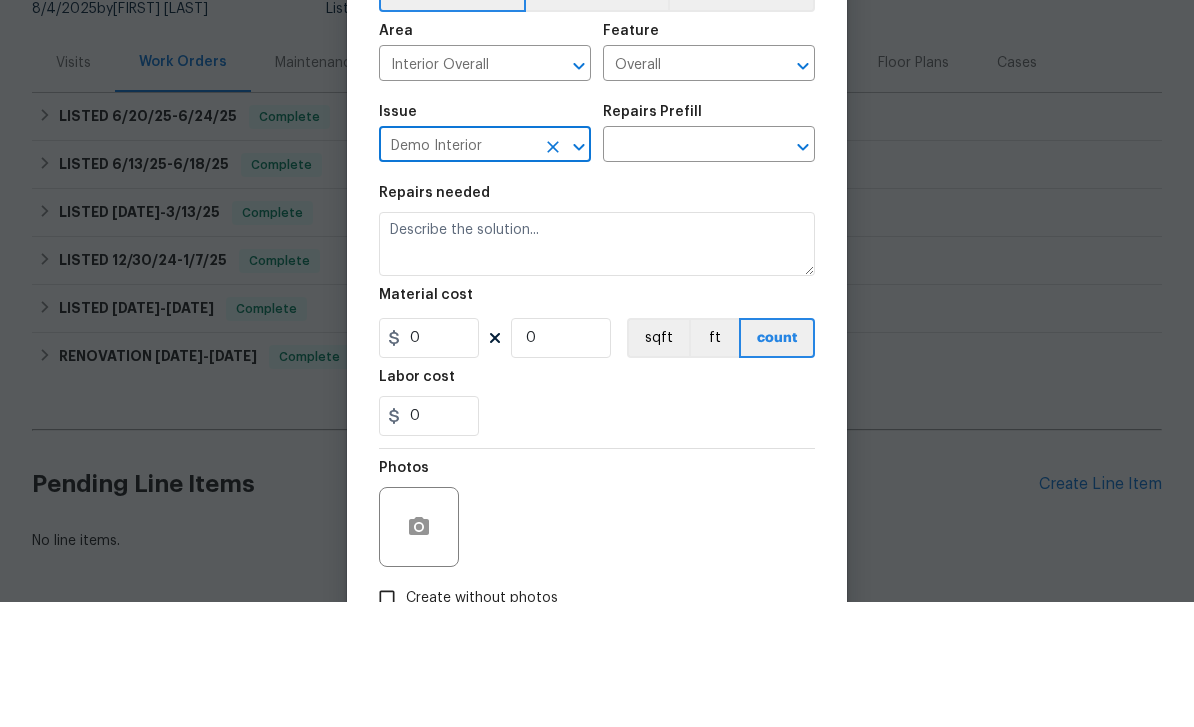 click at bounding box center (681, 271) 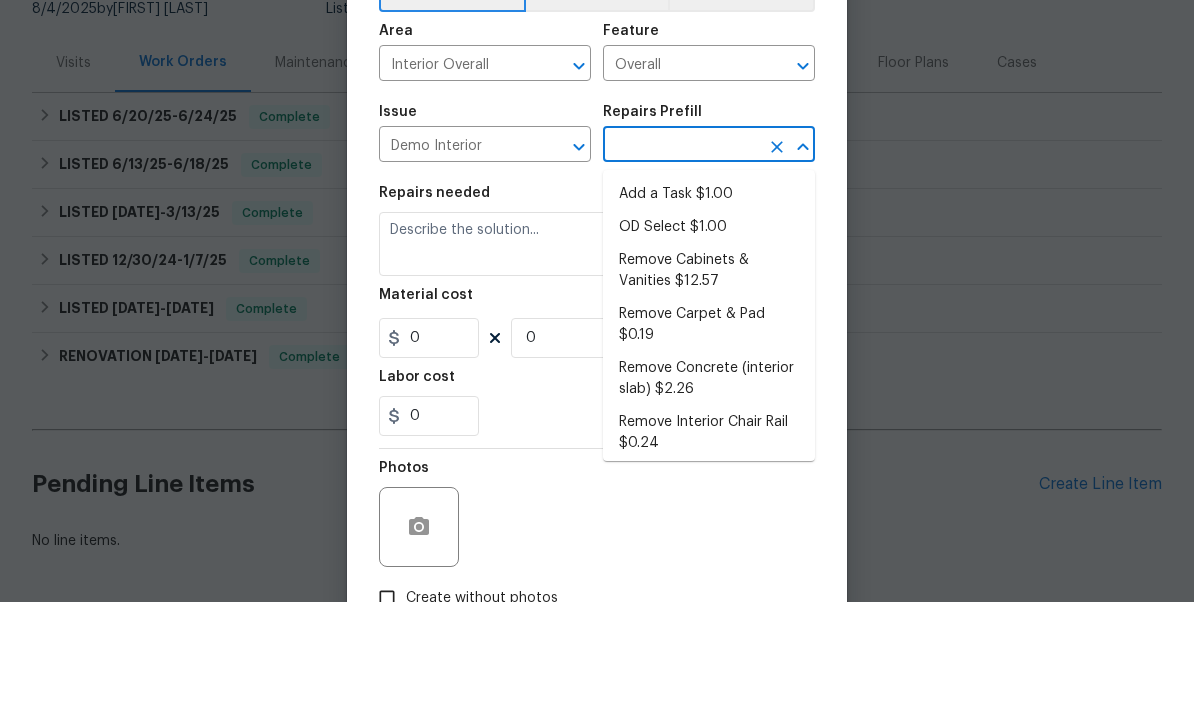 click on "Add a Task $1.00" at bounding box center (709, 319) 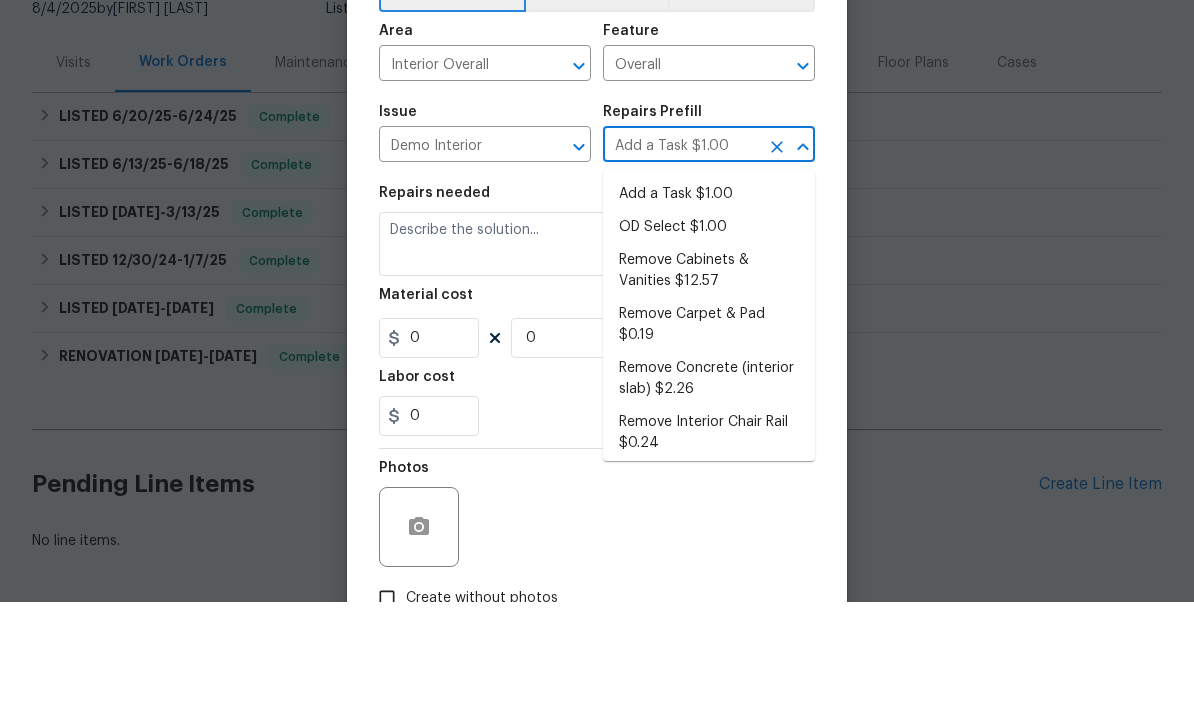 type on "Demolition" 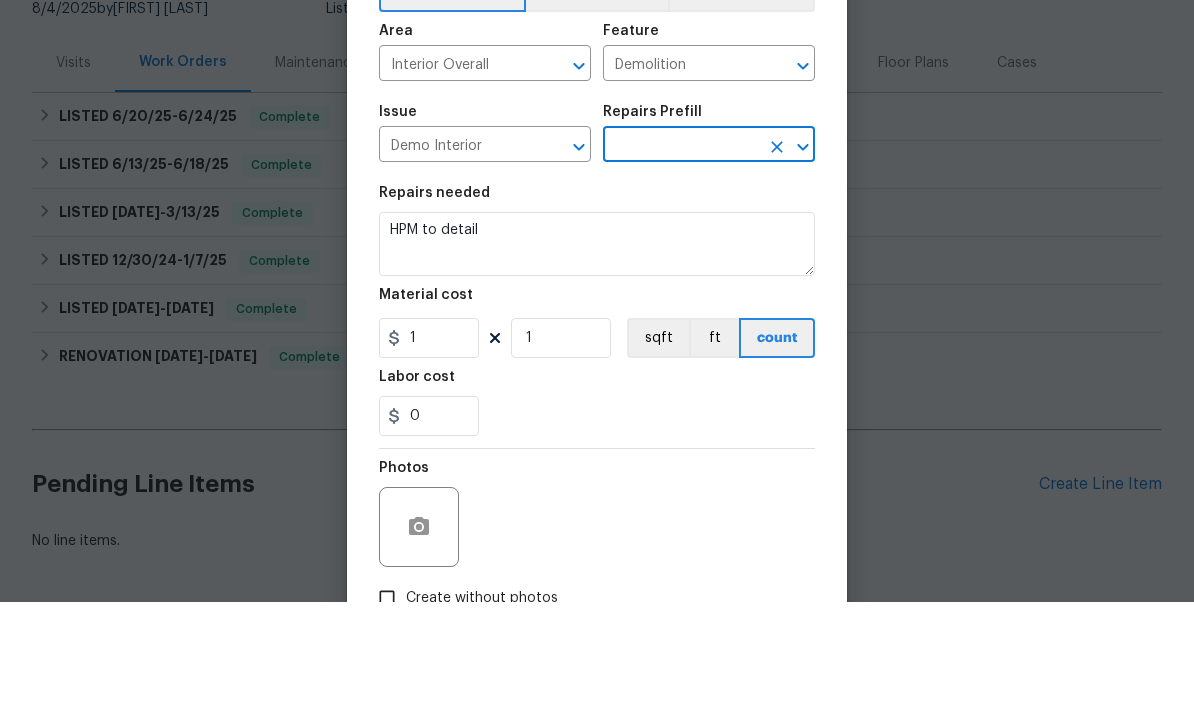type on "Add a Task $1.00" 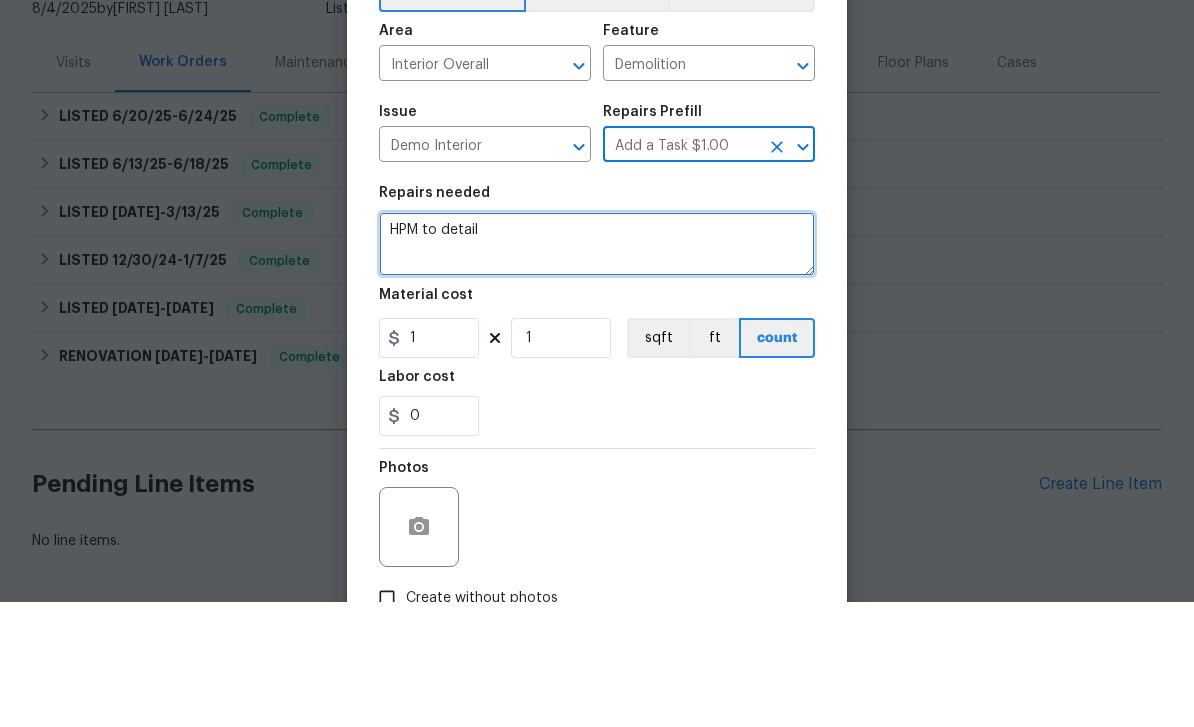 click on "HPM to detail" at bounding box center [597, 369] 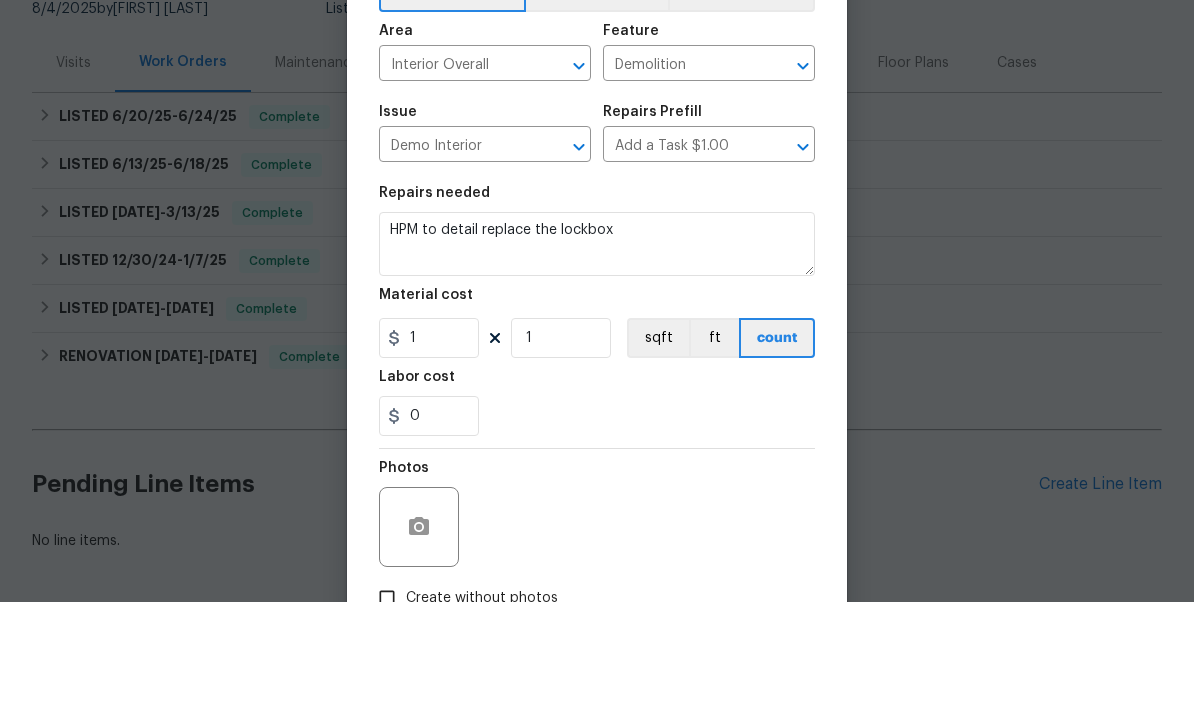 scroll, scrollTop: 64, scrollLeft: 0, axis: vertical 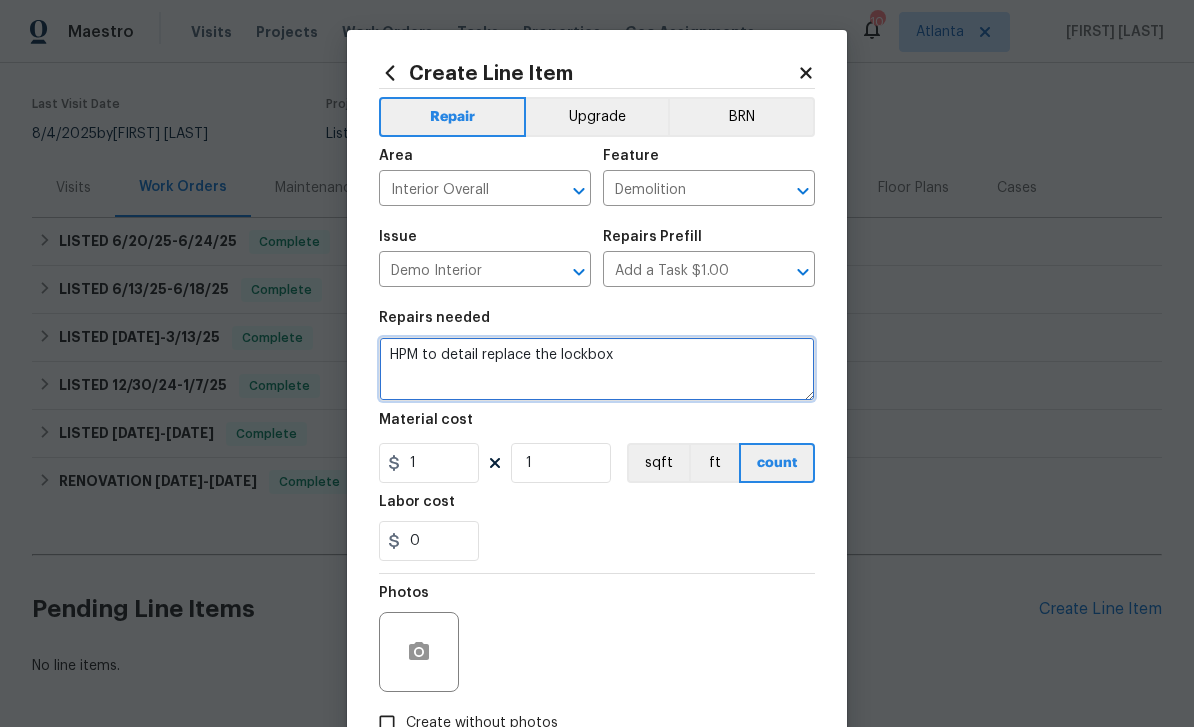 type on "HPM to detail replace the lockbox" 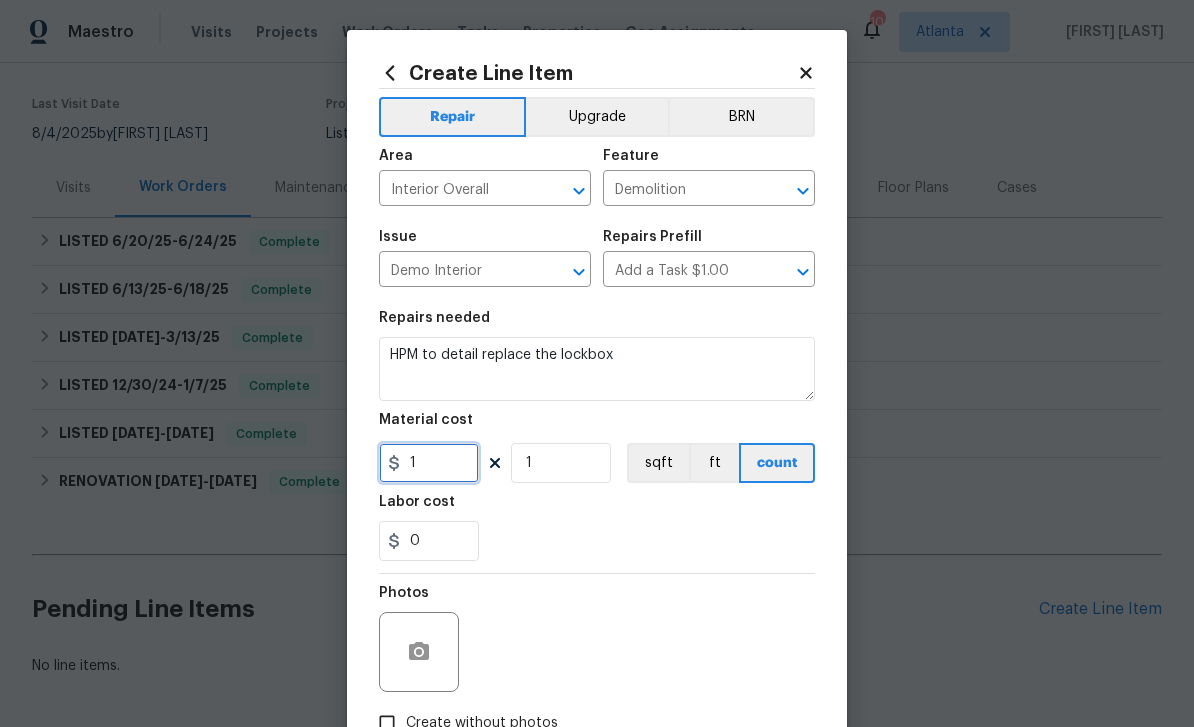 click on "1" at bounding box center (429, 463) 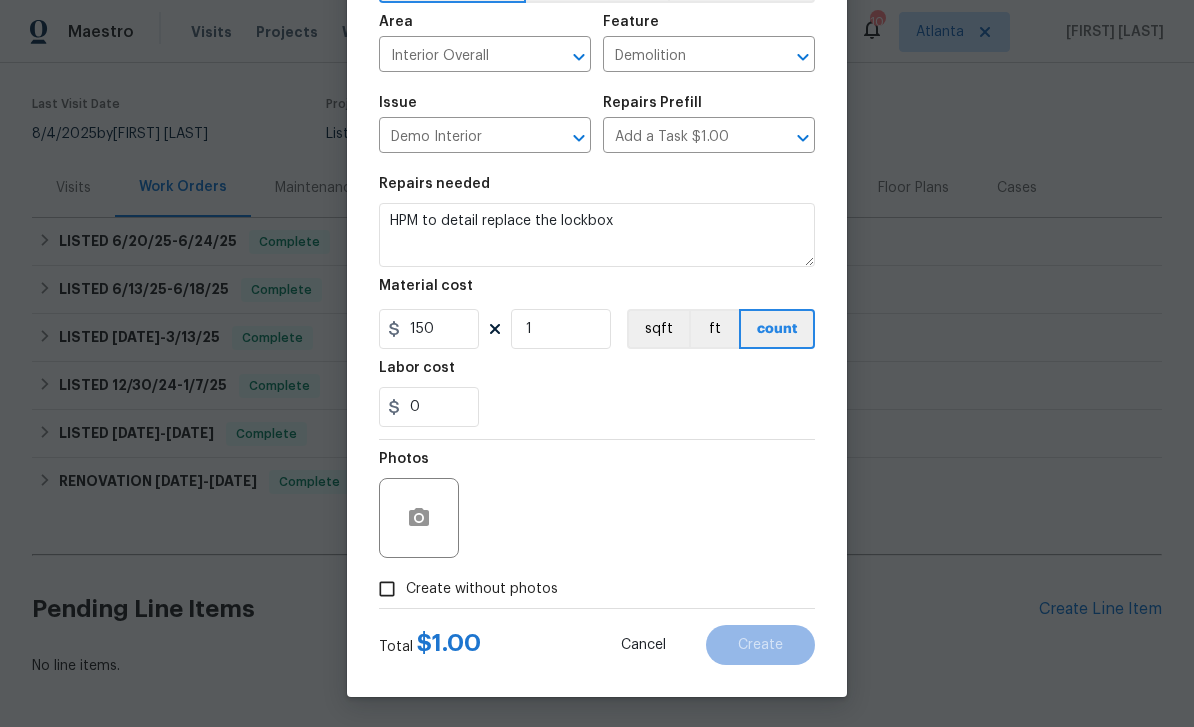 scroll, scrollTop: 138, scrollLeft: 0, axis: vertical 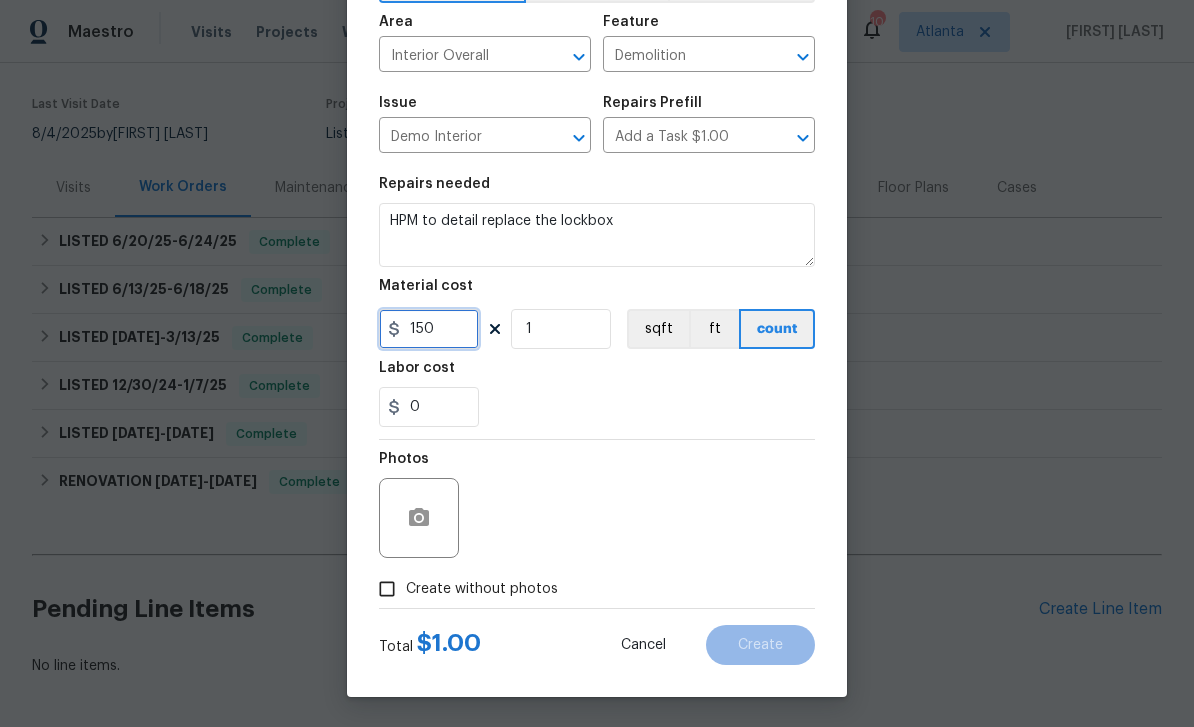 type on "150" 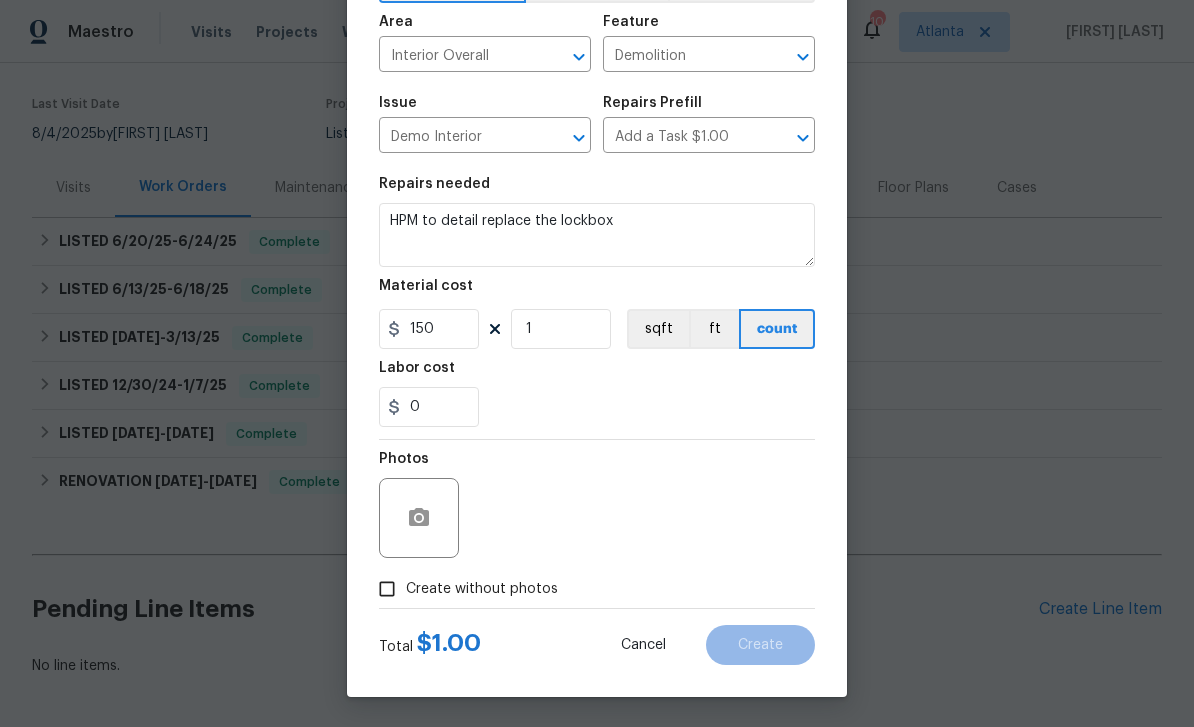 click on "Create without photos" at bounding box center [387, 589] 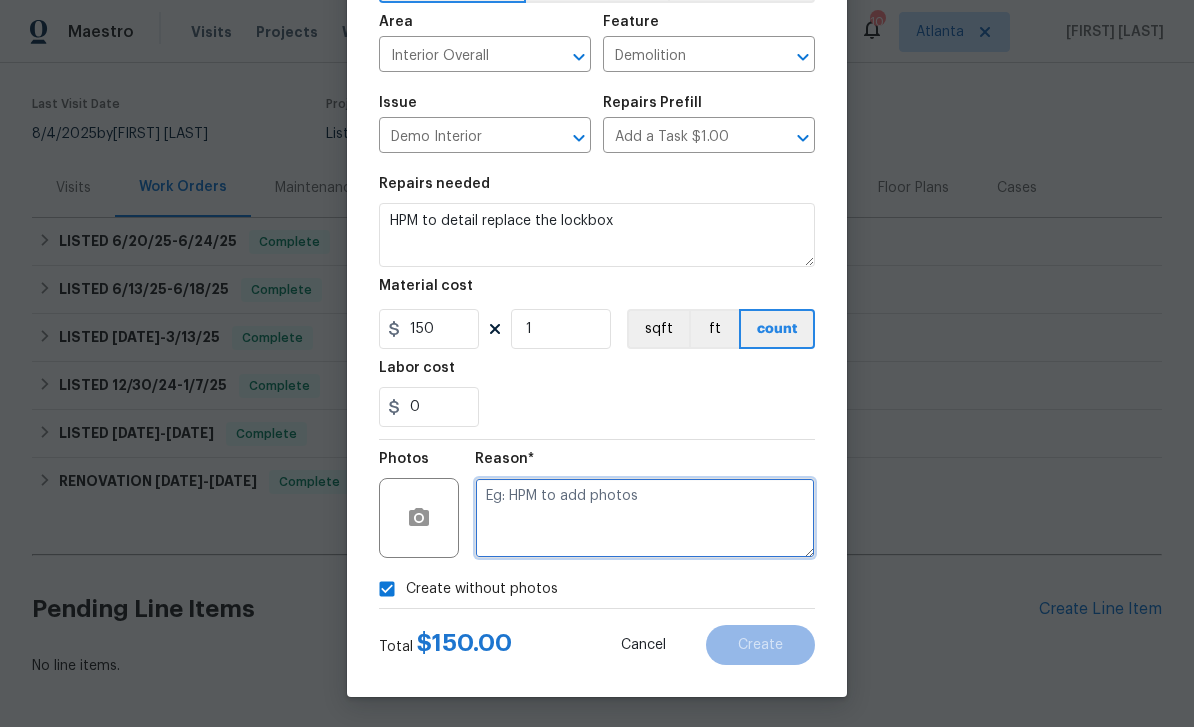 click at bounding box center (645, 518) 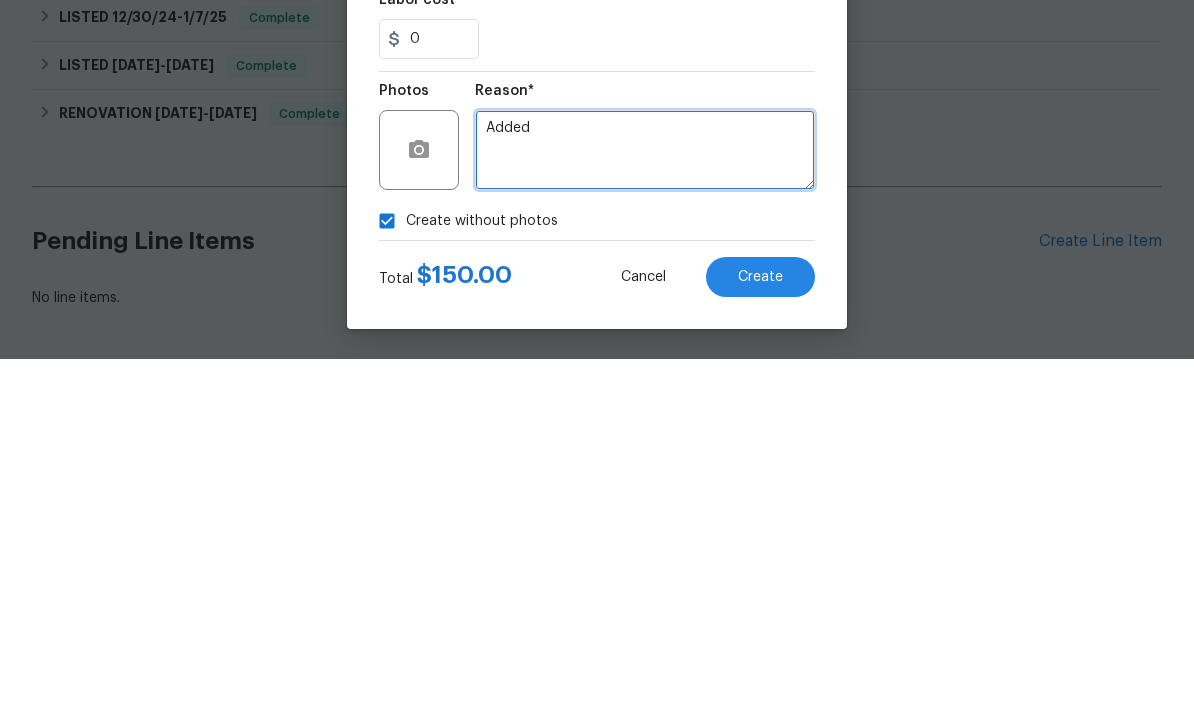 type on "Added" 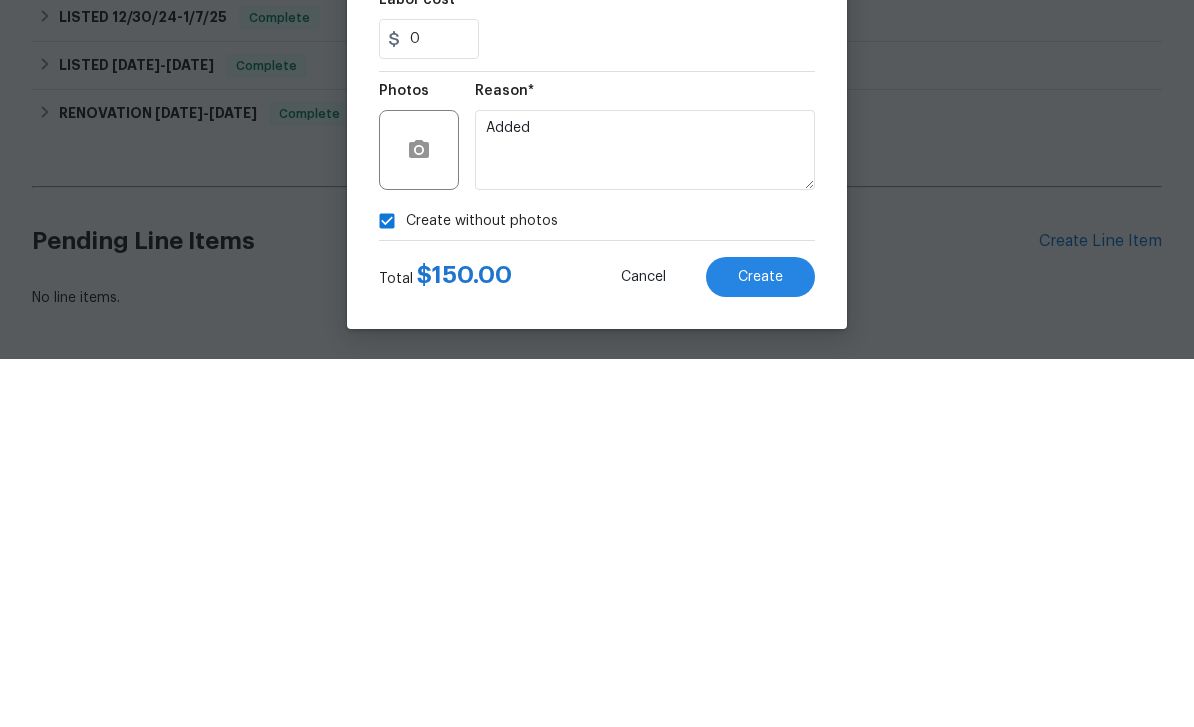 click on "Create" at bounding box center [760, 645] 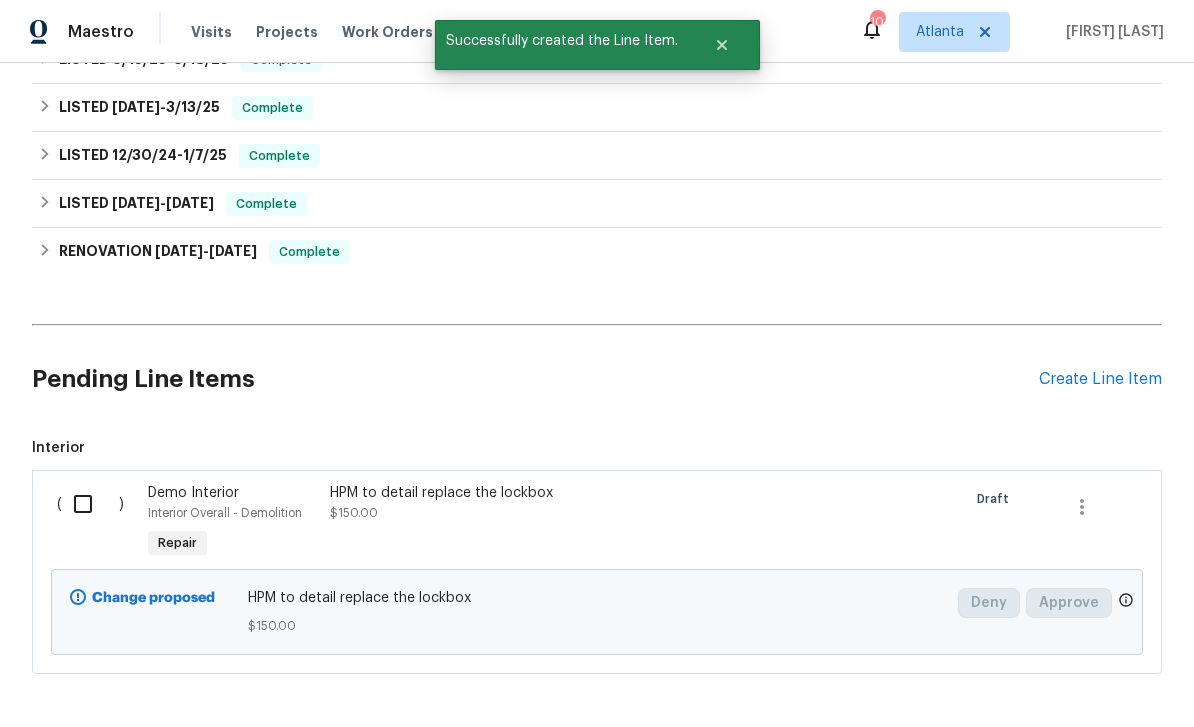 scroll, scrollTop: 394, scrollLeft: 0, axis: vertical 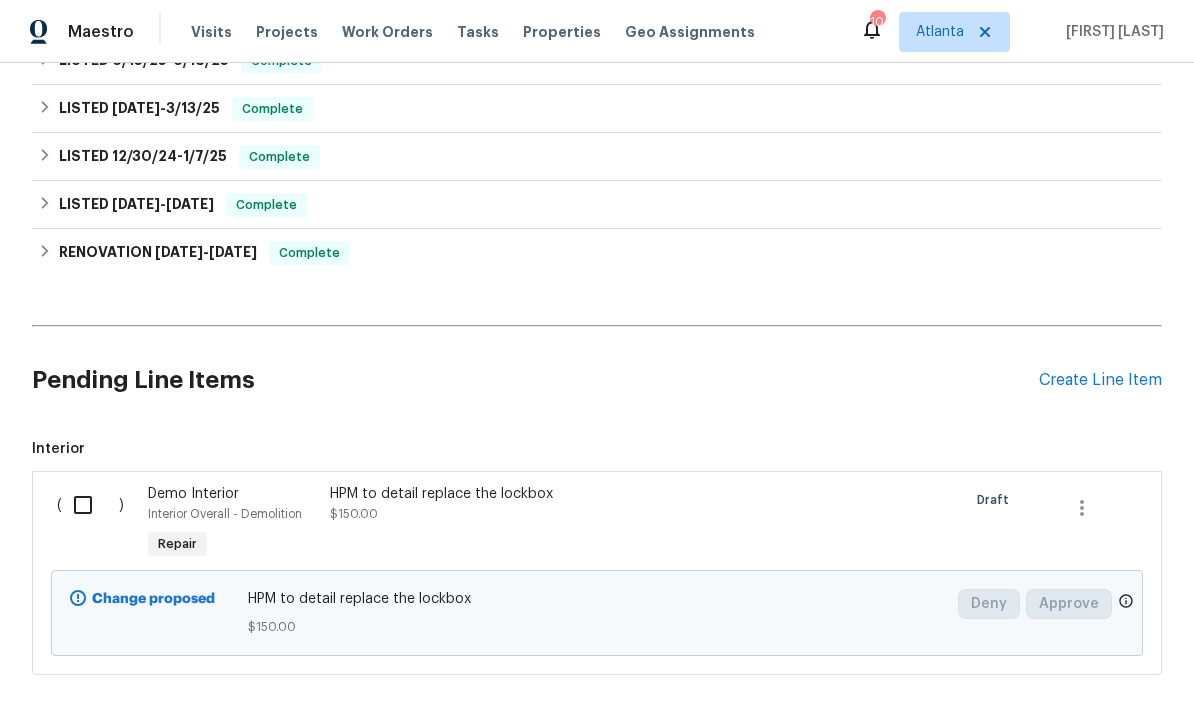 click at bounding box center [90, 505] 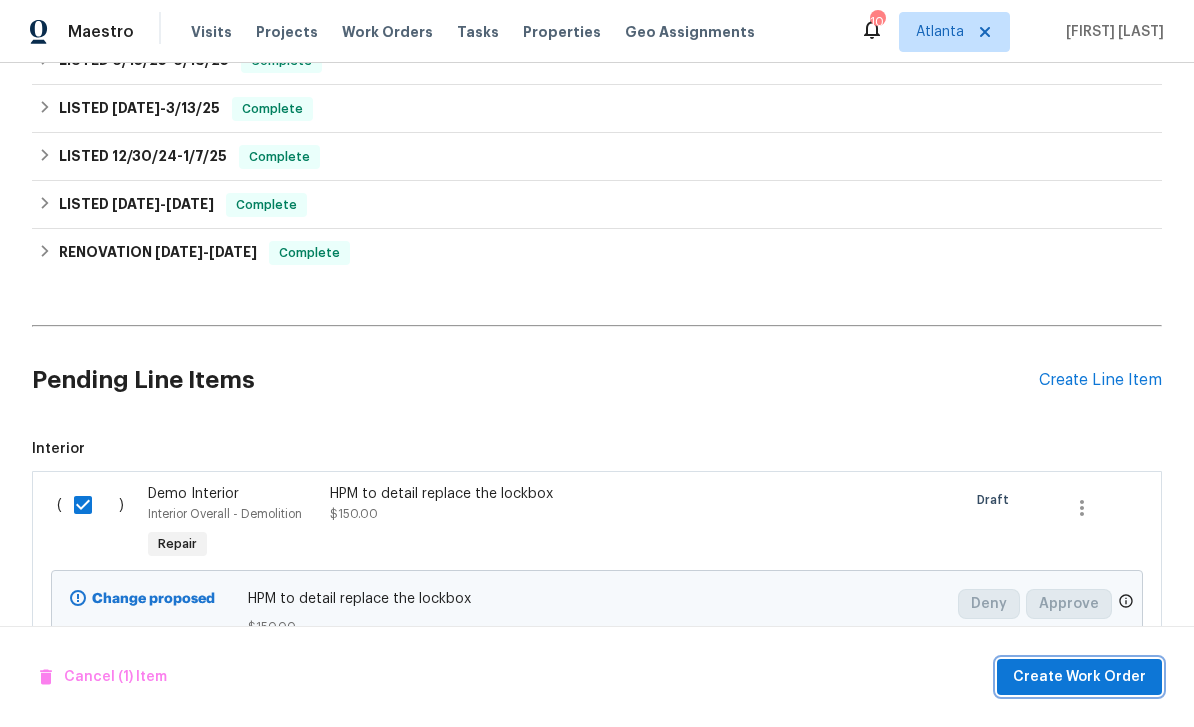 click on "Create Work Order" at bounding box center (1079, 677) 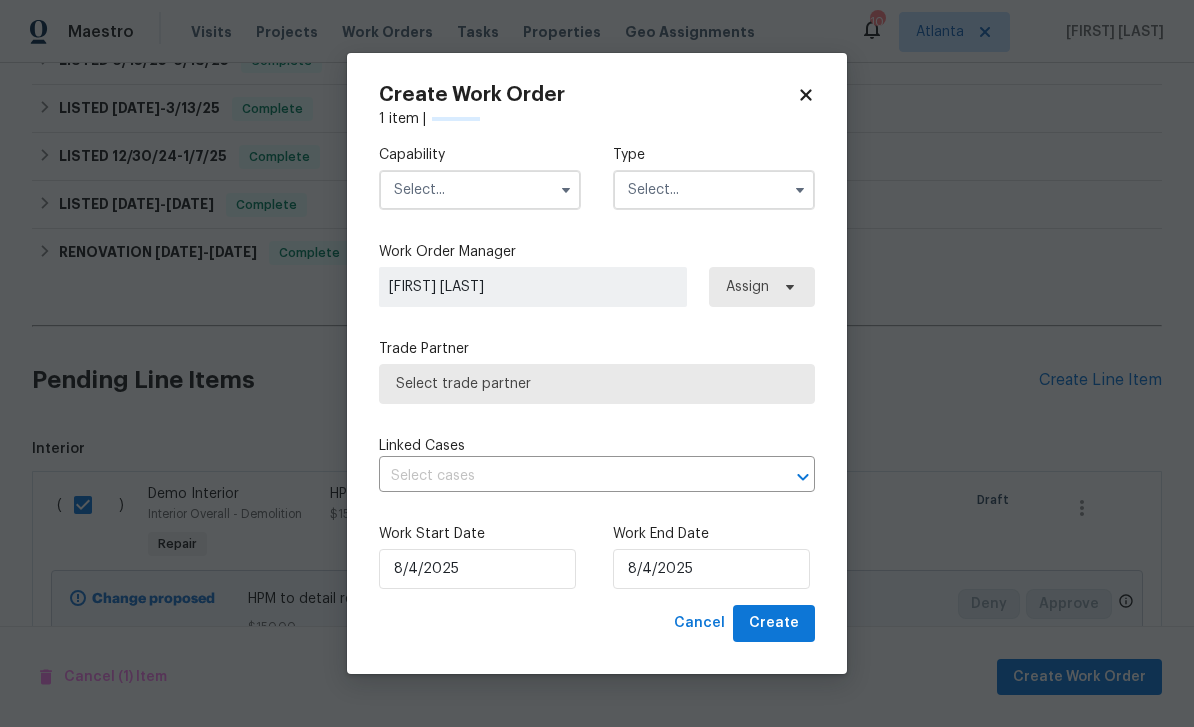 click at bounding box center (480, 190) 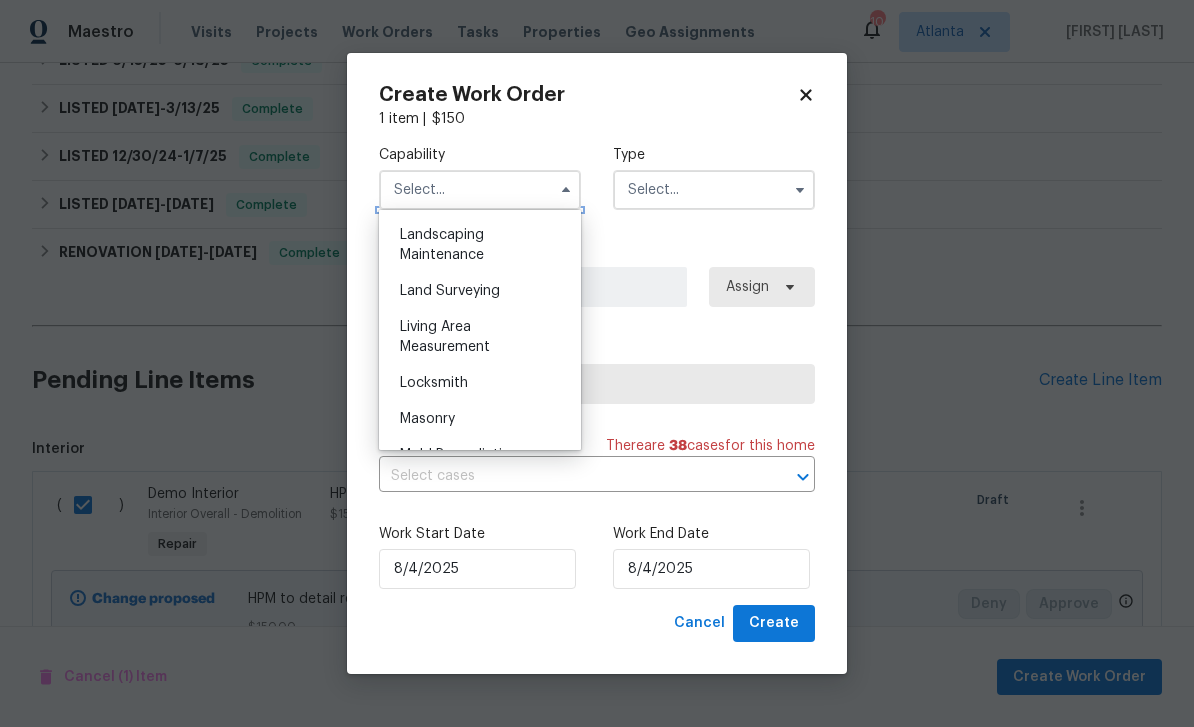 scroll, scrollTop: 1316, scrollLeft: 0, axis: vertical 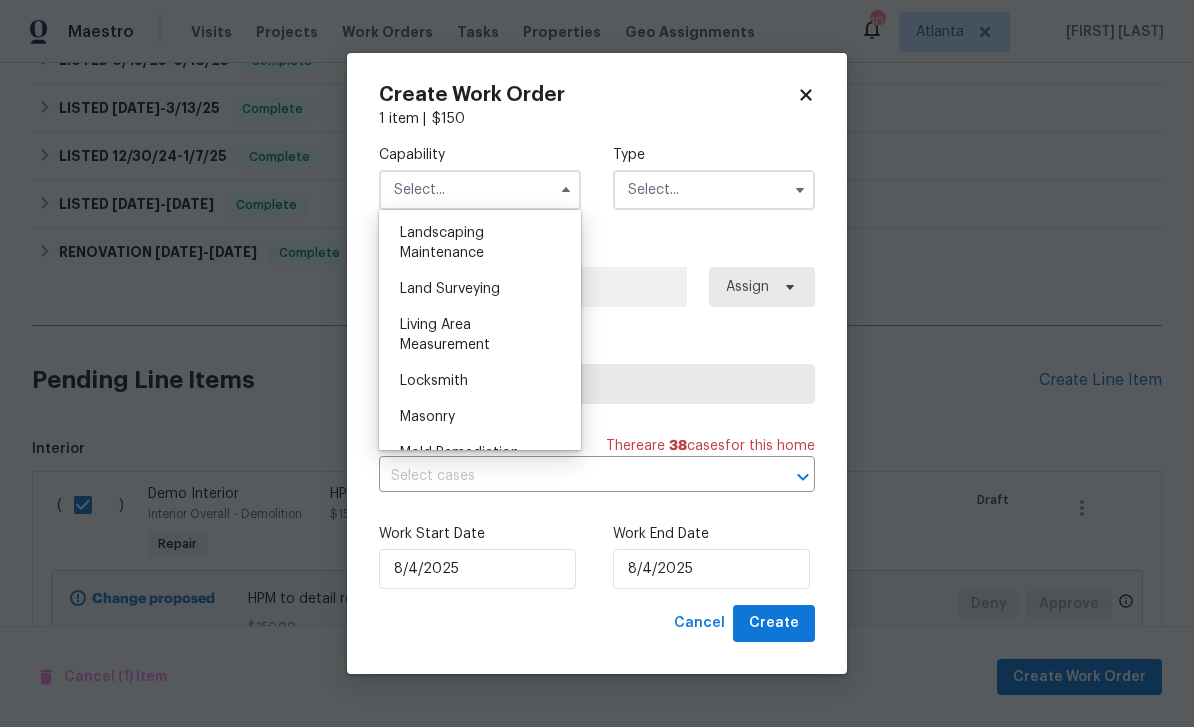 click on "Locksmith" at bounding box center (480, 381) 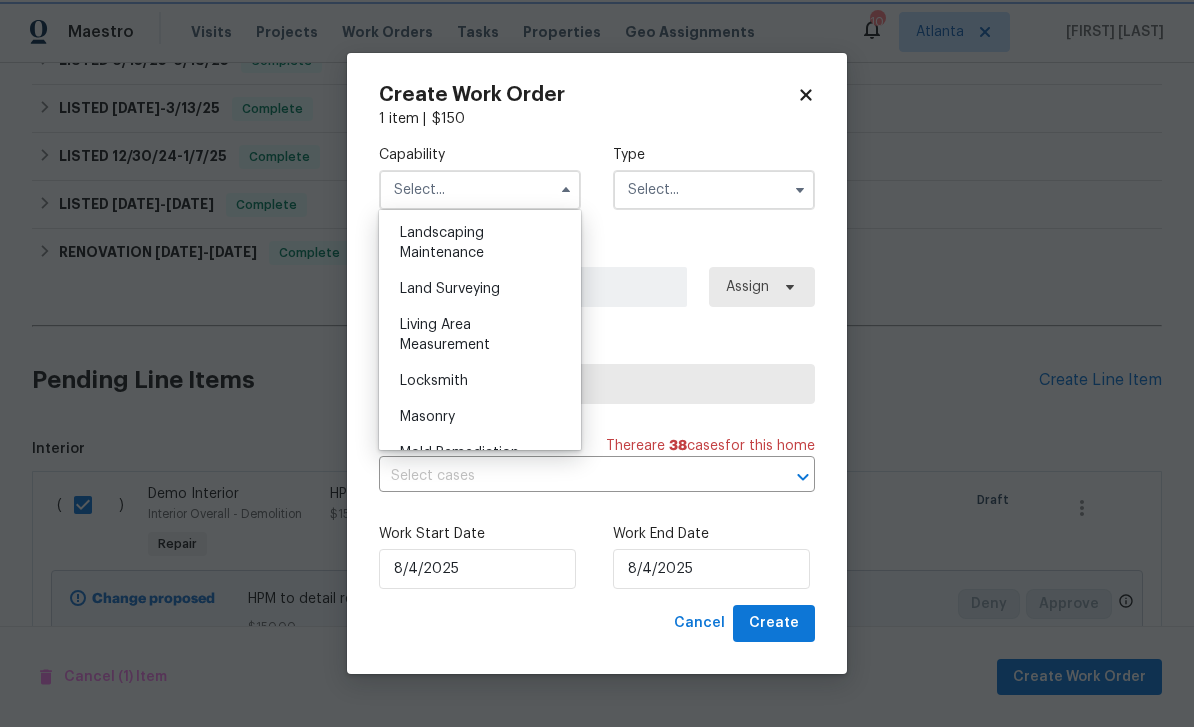 type on "Locksmith" 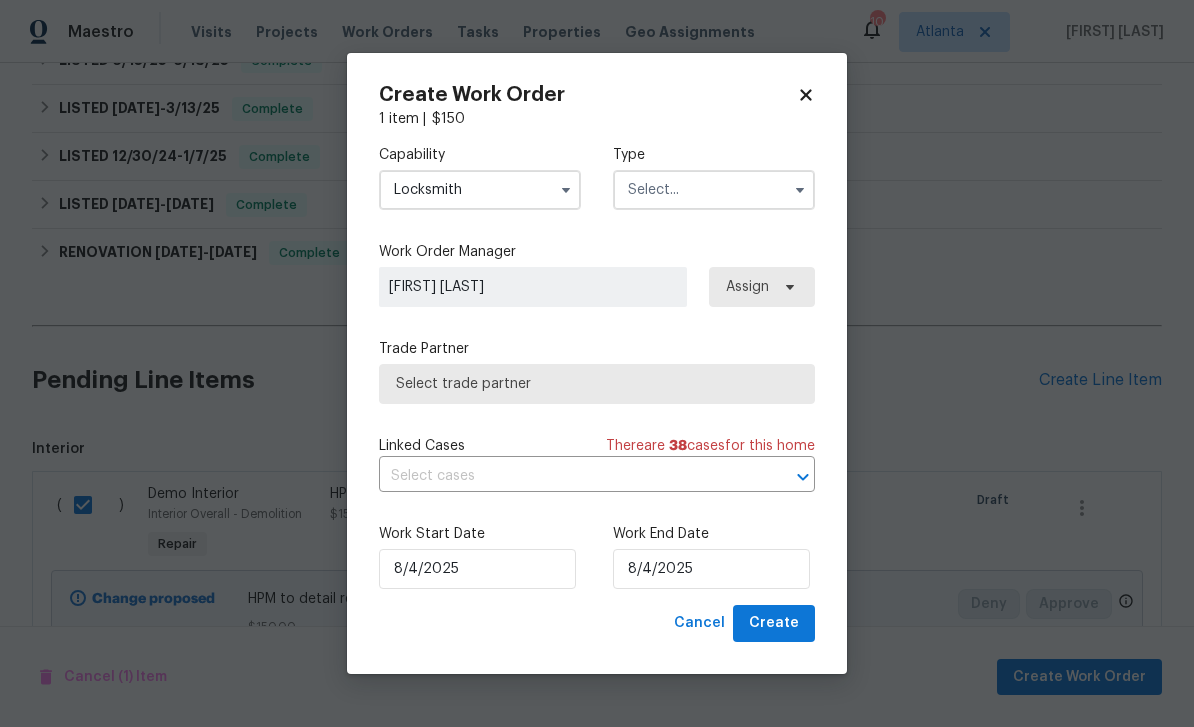 click at bounding box center (714, 190) 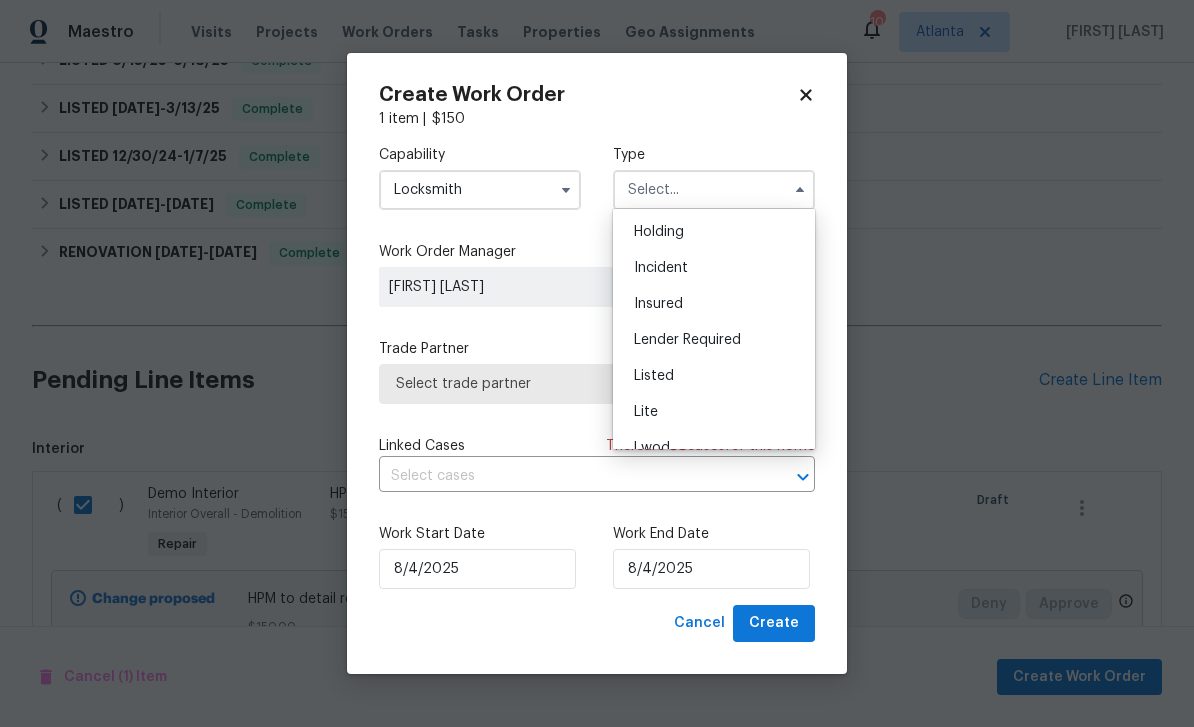 scroll, scrollTop: 102, scrollLeft: 0, axis: vertical 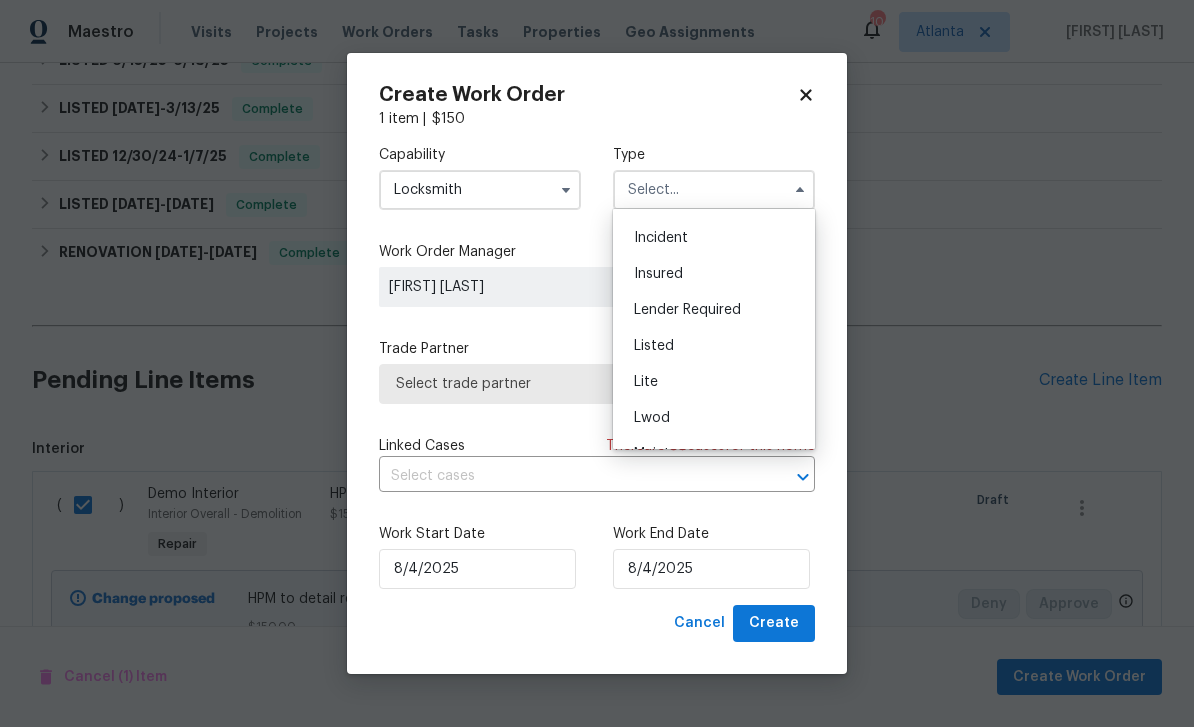 click on "Listed" at bounding box center [714, 346] 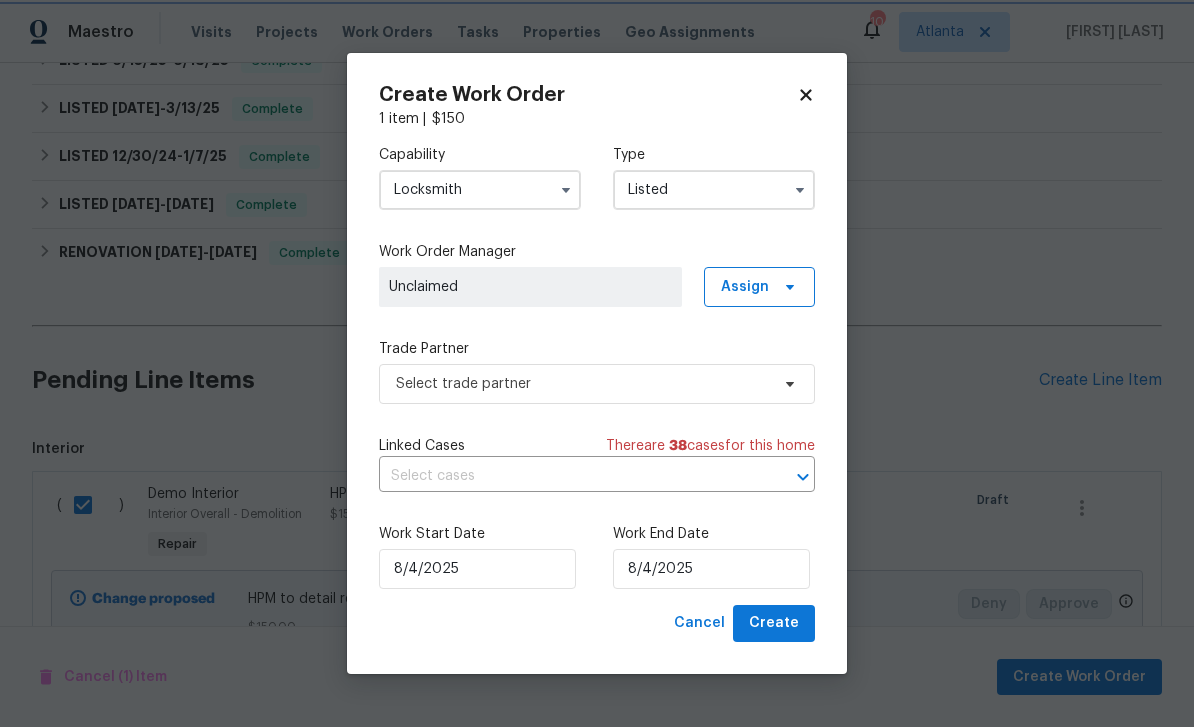 scroll, scrollTop: 0, scrollLeft: 0, axis: both 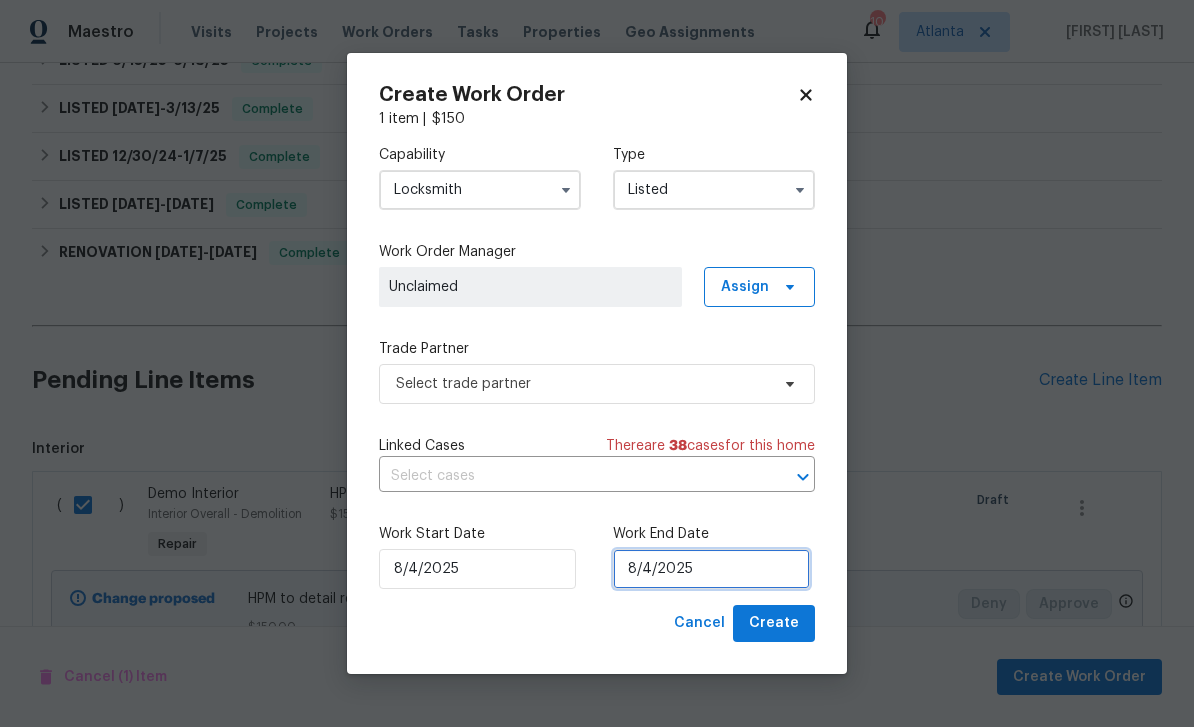 click on "8/4/2025" at bounding box center (711, 569) 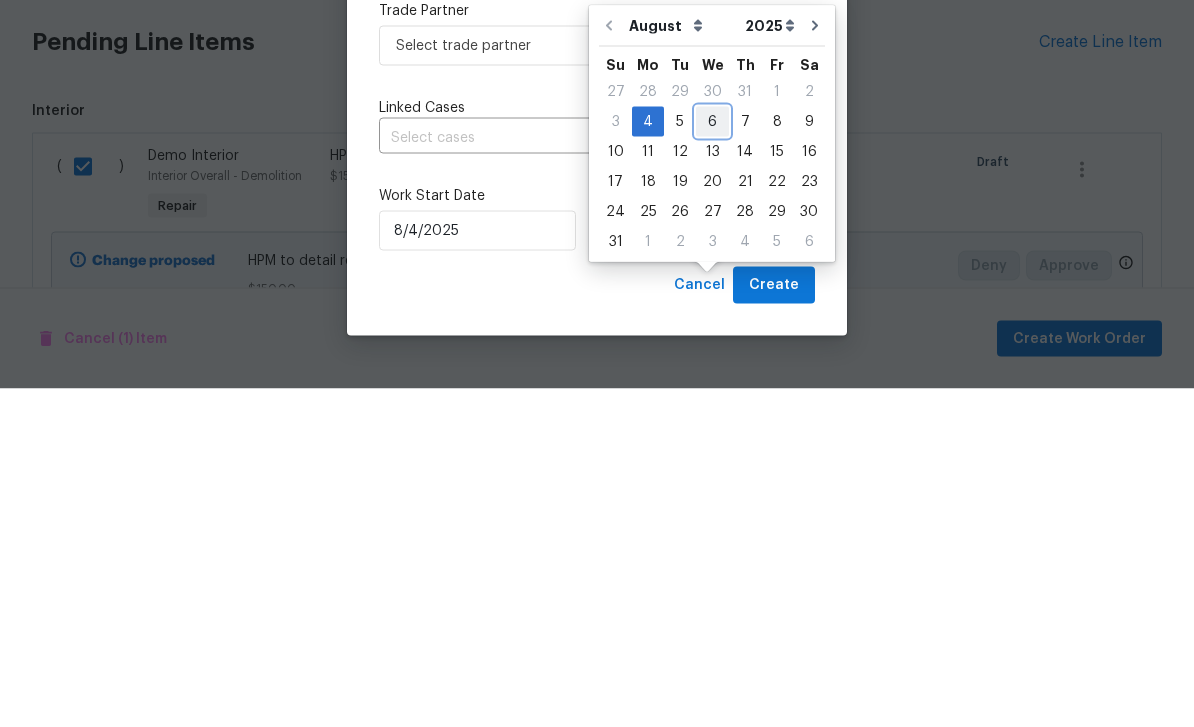 click on "6" at bounding box center [712, 460] 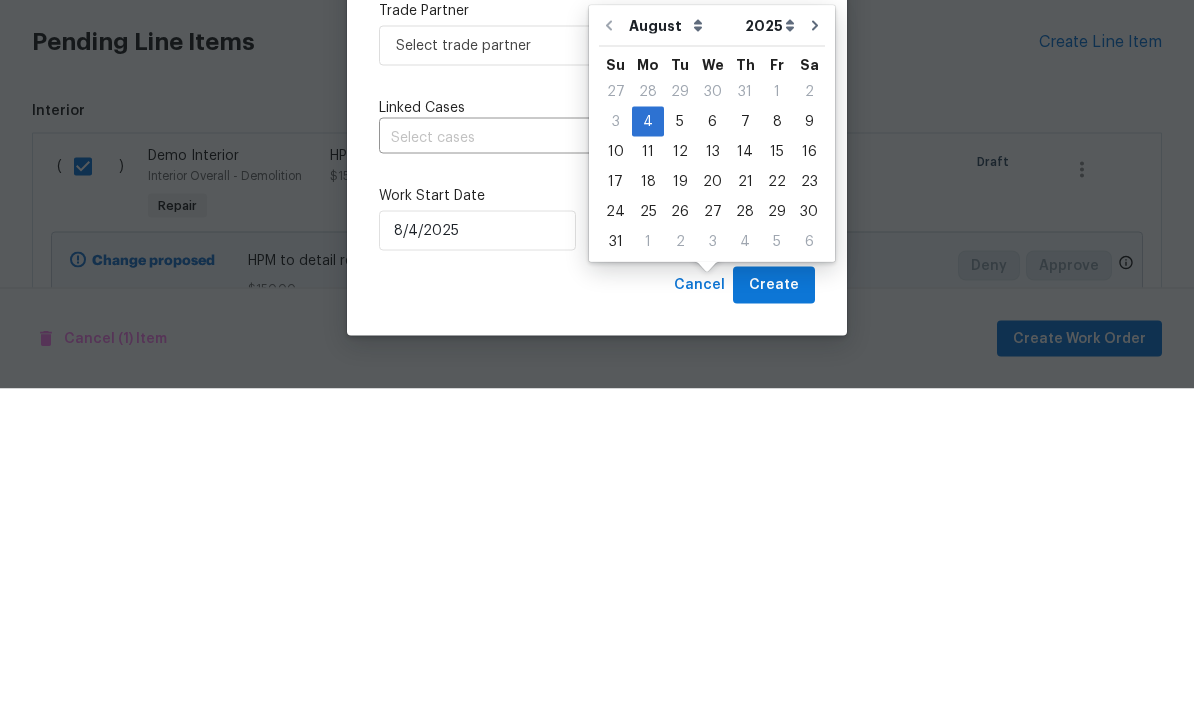 type on "8/6/2025" 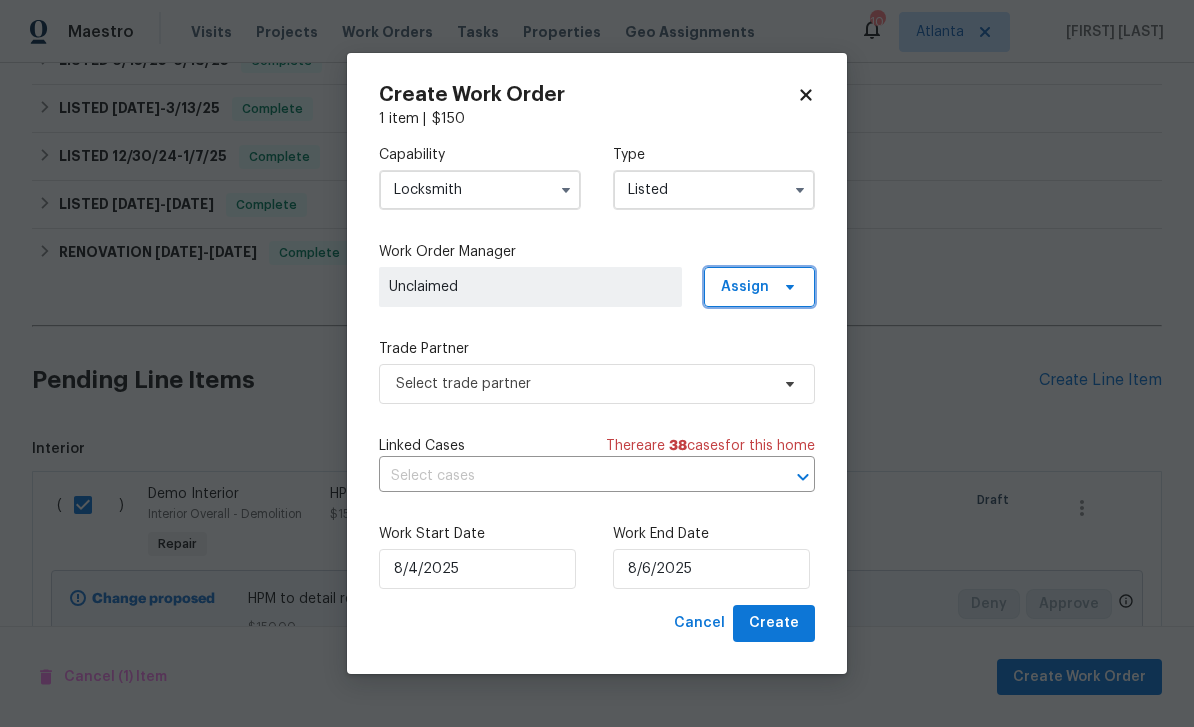 click on "Assign" at bounding box center (745, 287) 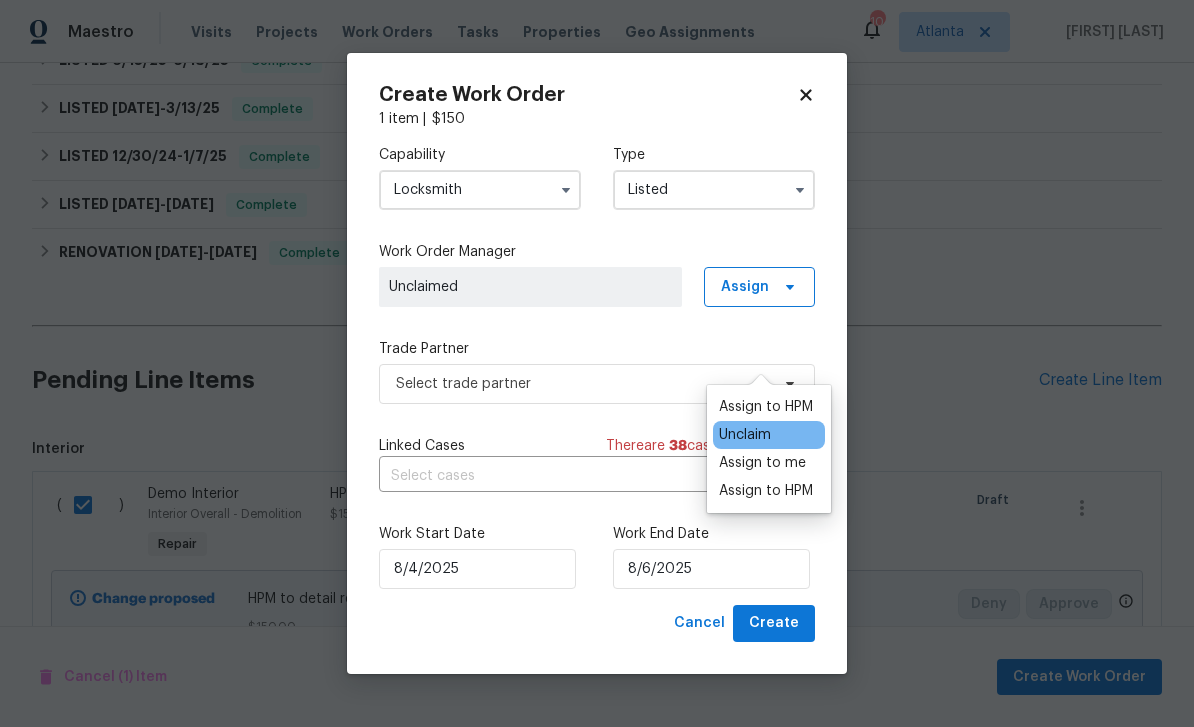 click on "Assign to HPM" at bounding box center [766, 491] 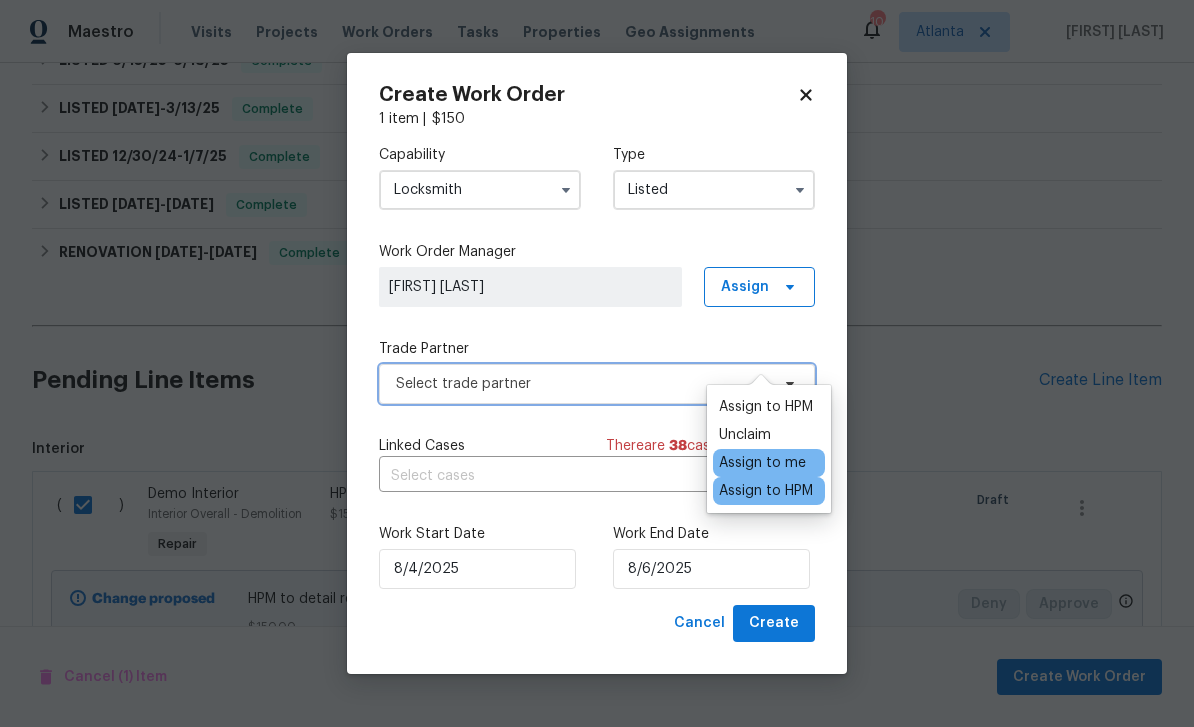 click on "Select trade partner" at bounding box center (582, 384) 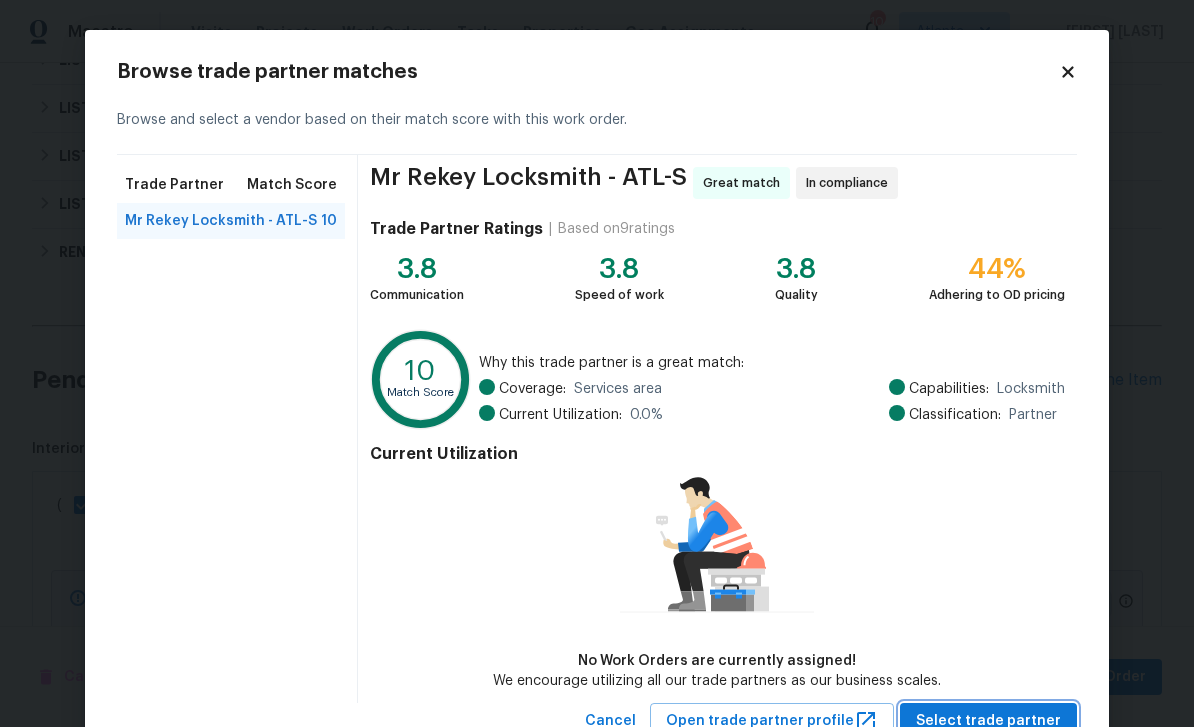 click on "Select trade partner" at bounding box center [988, 721] 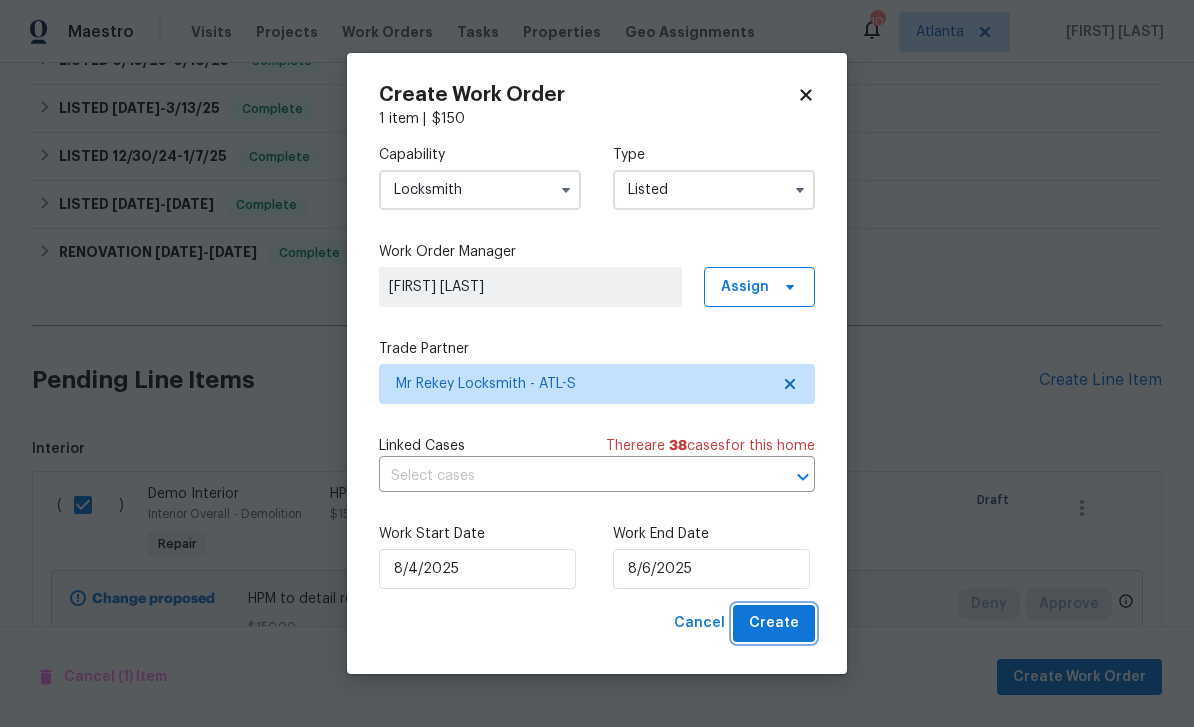 click on "Create" at bounding box center (774, 623) 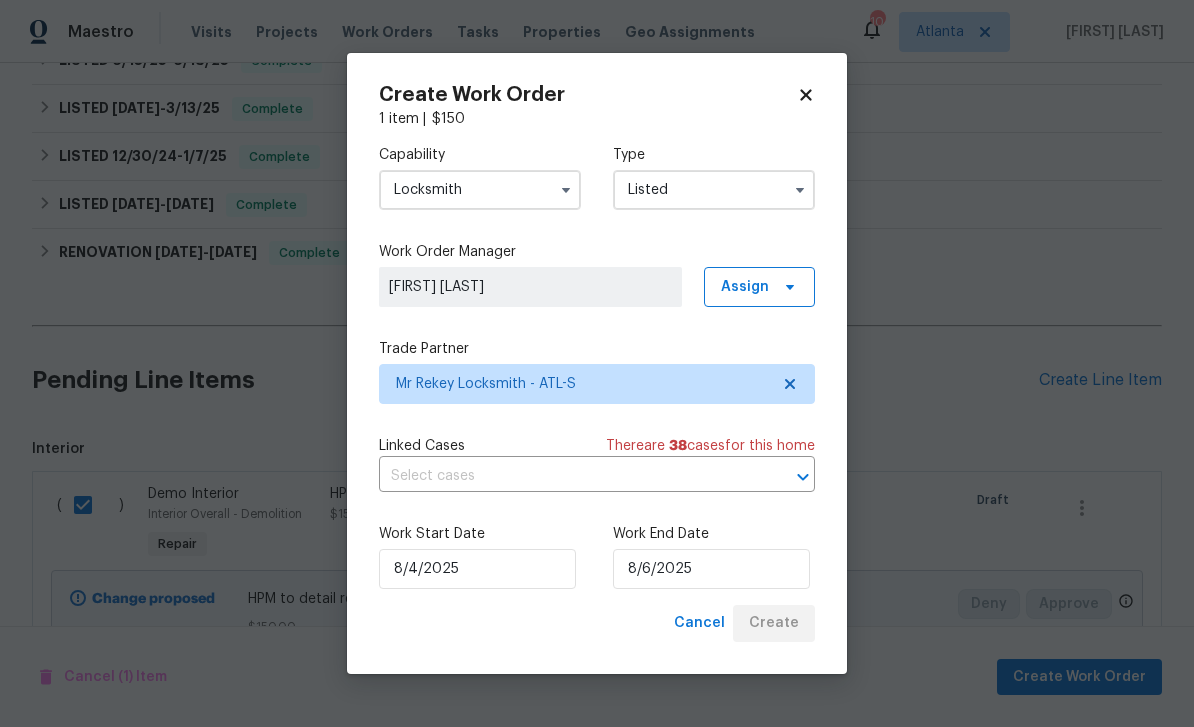 checkbox on "false" 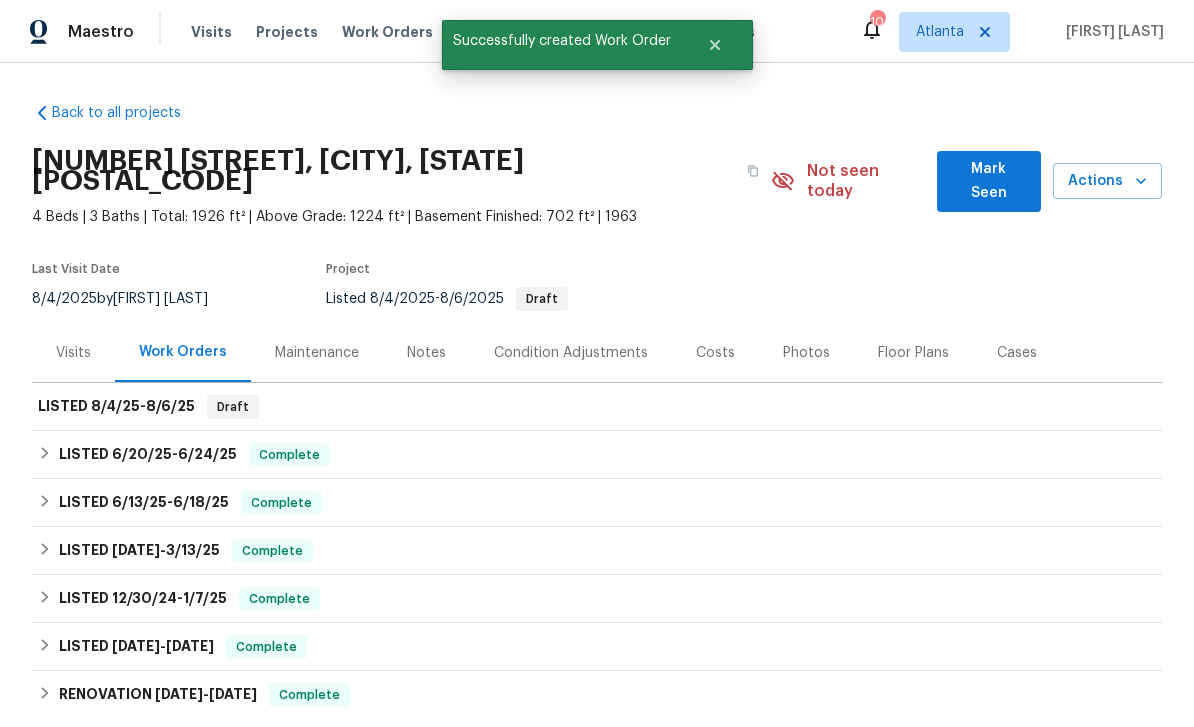 scroll, scrollTop: -5, scrollLeft: 0, axis: vertical 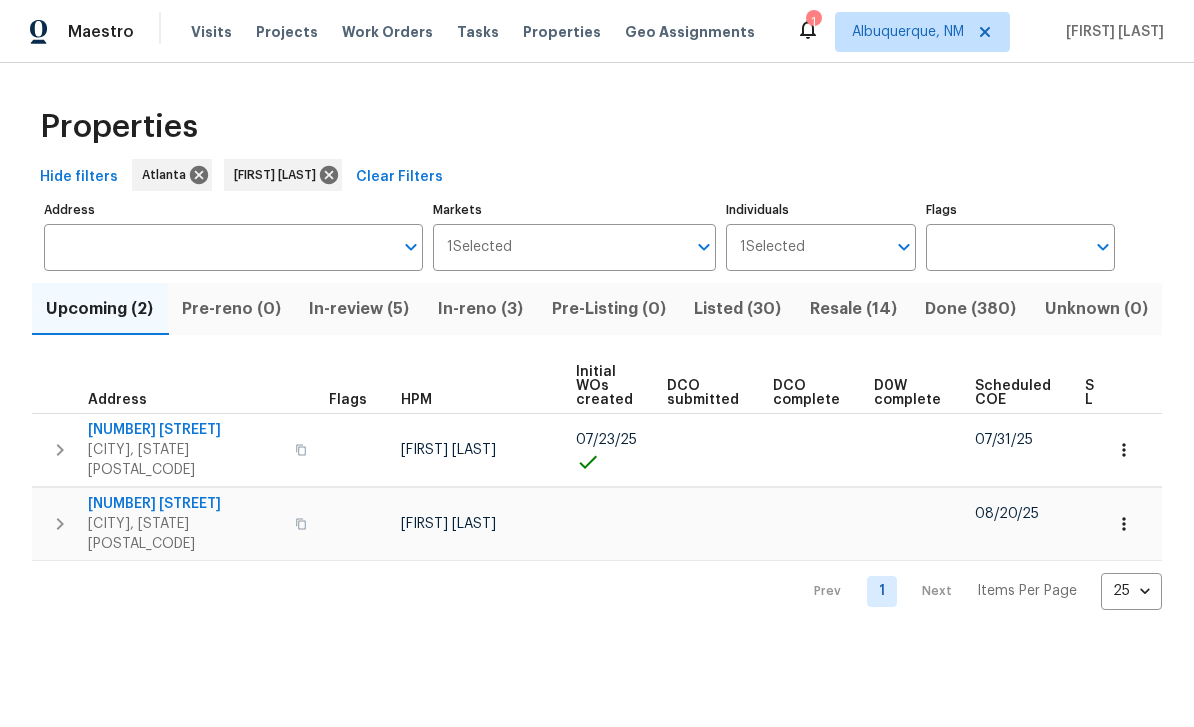 click on "In-reno (3)" at bounding box center [481, 309] 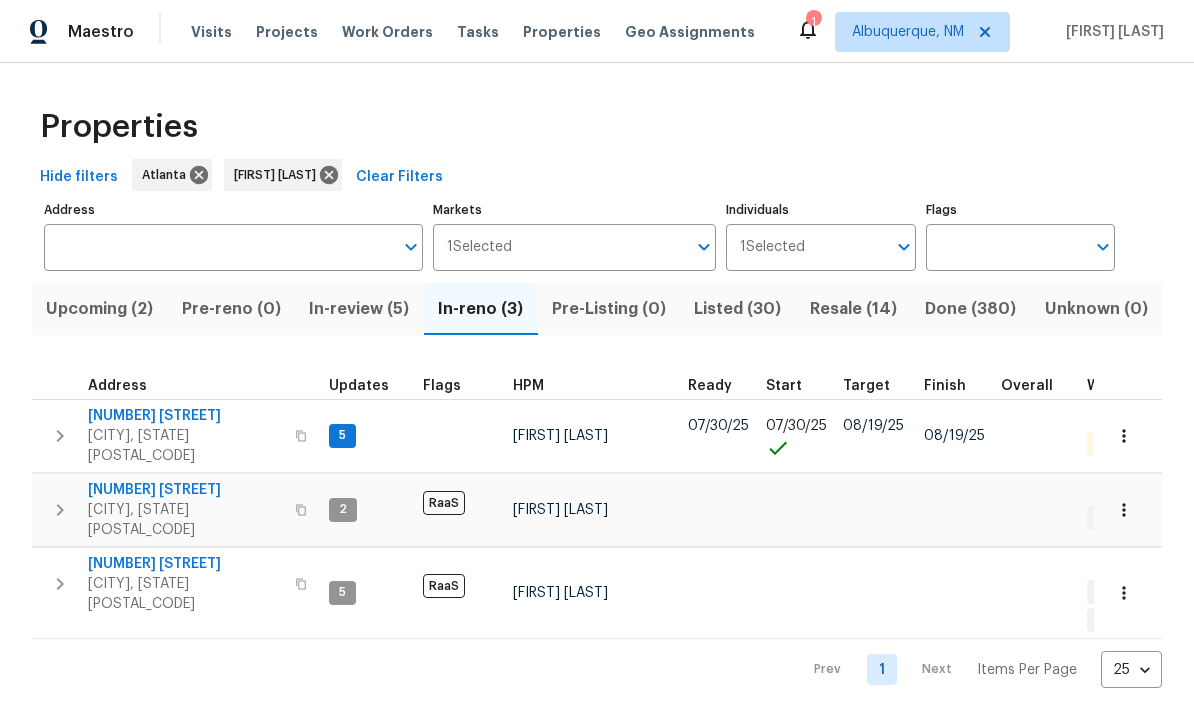 click on "In-review (5)" at bounding box center [359, 309] 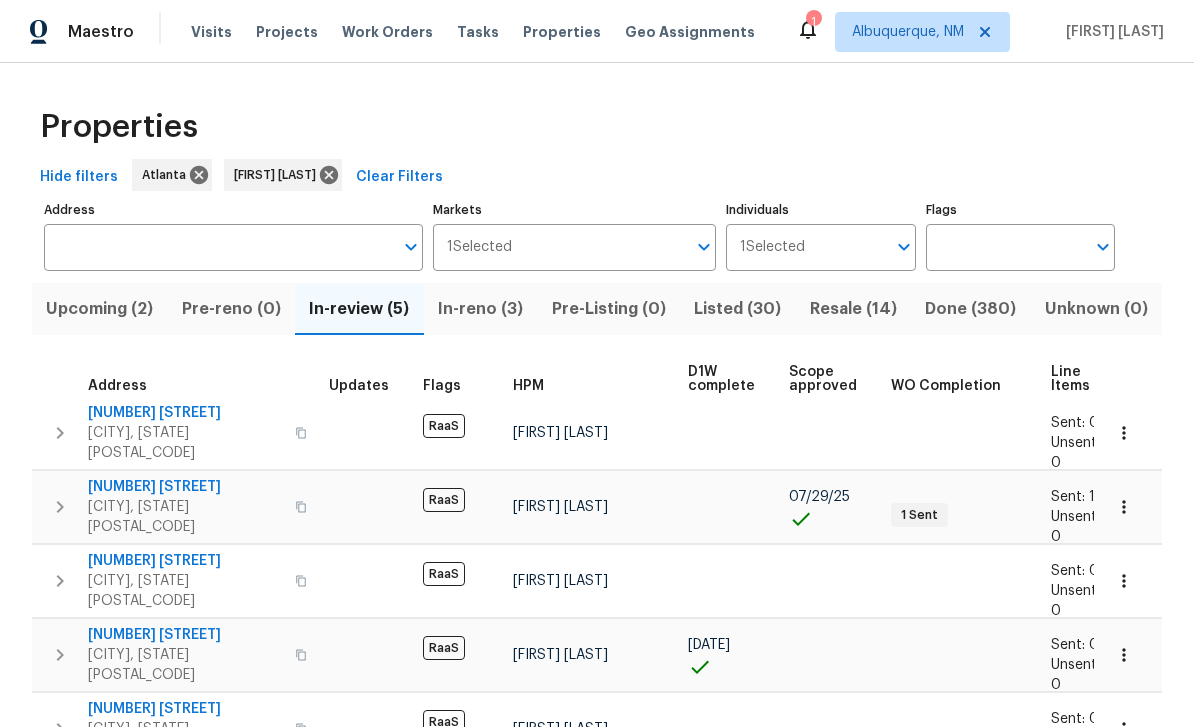 scroll, scrollTop: 11, scrollLeft: 0, axis: vertical 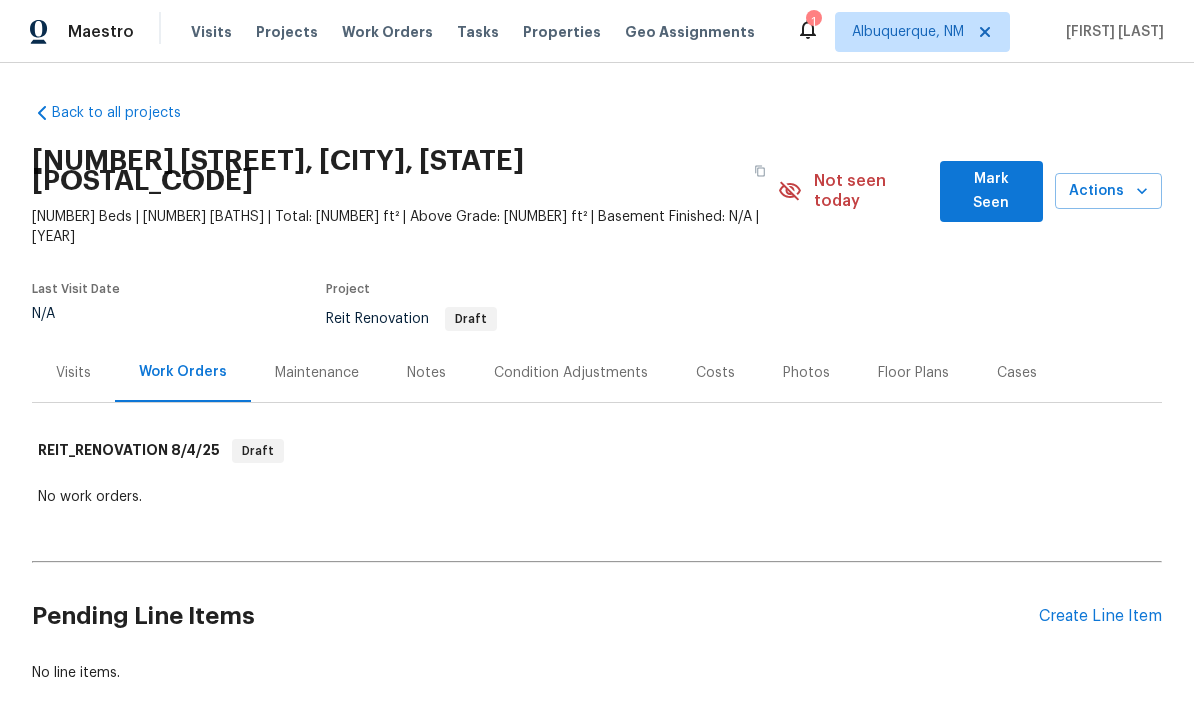 click on "Create Line Item" at bounding box center (1100, 616) 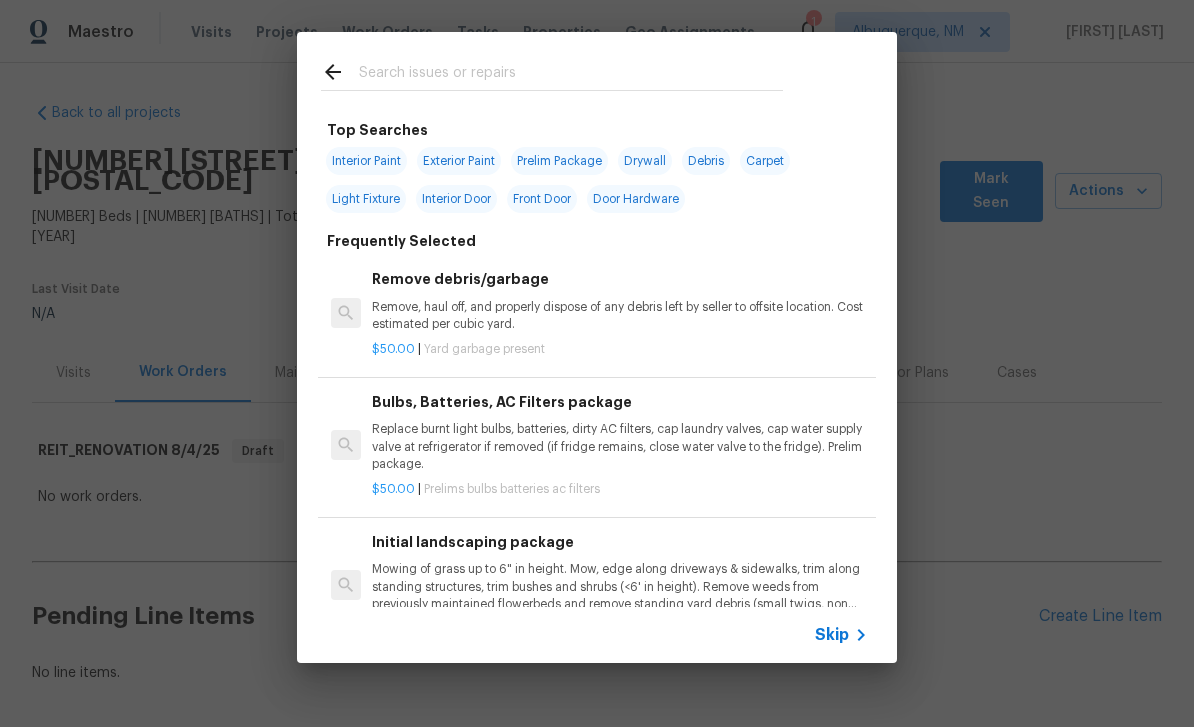 click at bounding box center (571, 75) 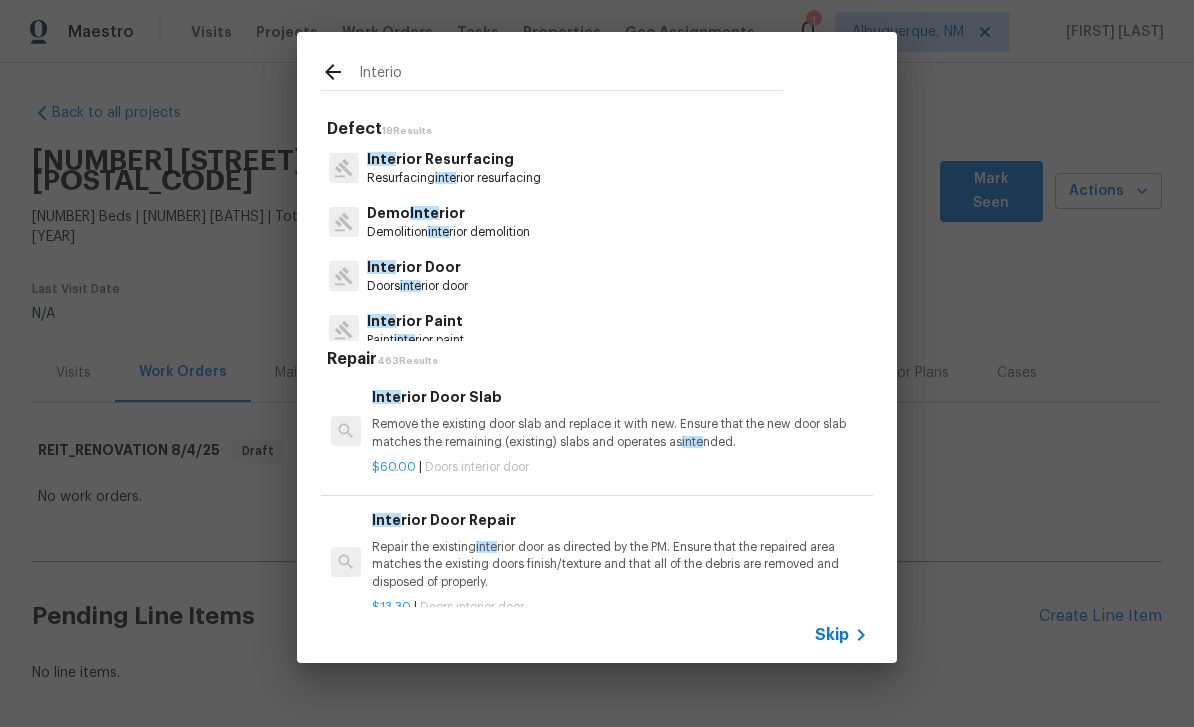 type on "Interior" 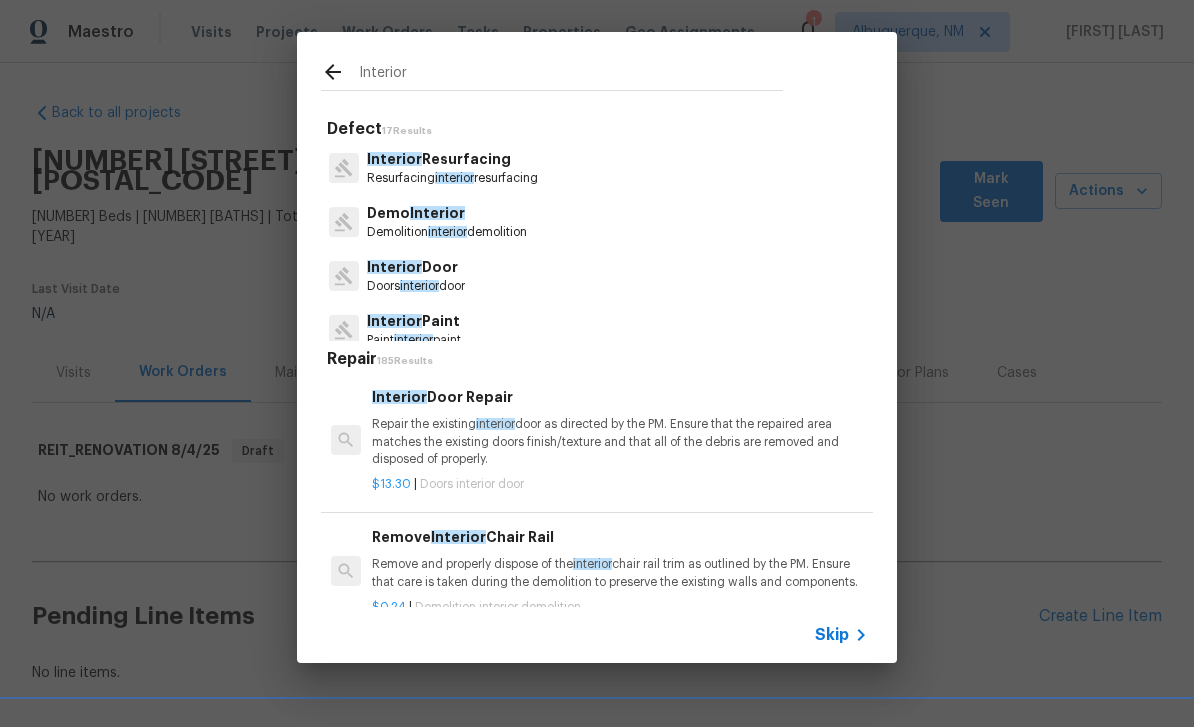 click on "Skip" at bounding box center [832, 635] 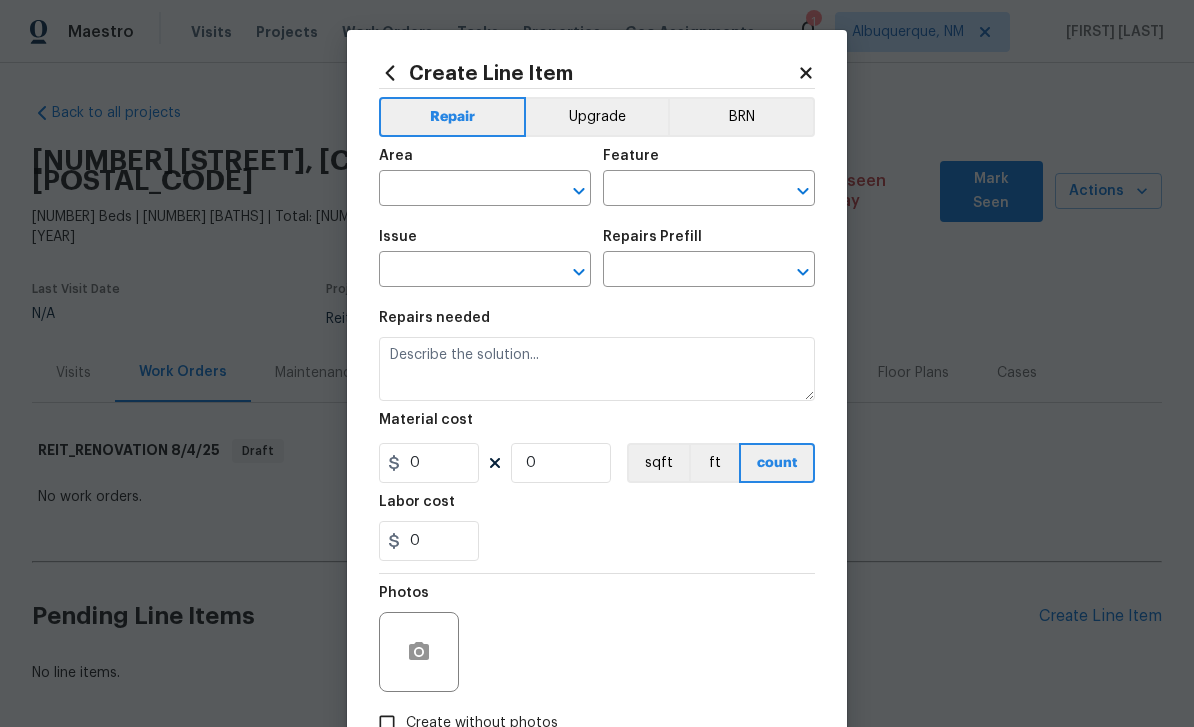 click at bounding box center [457, 190] 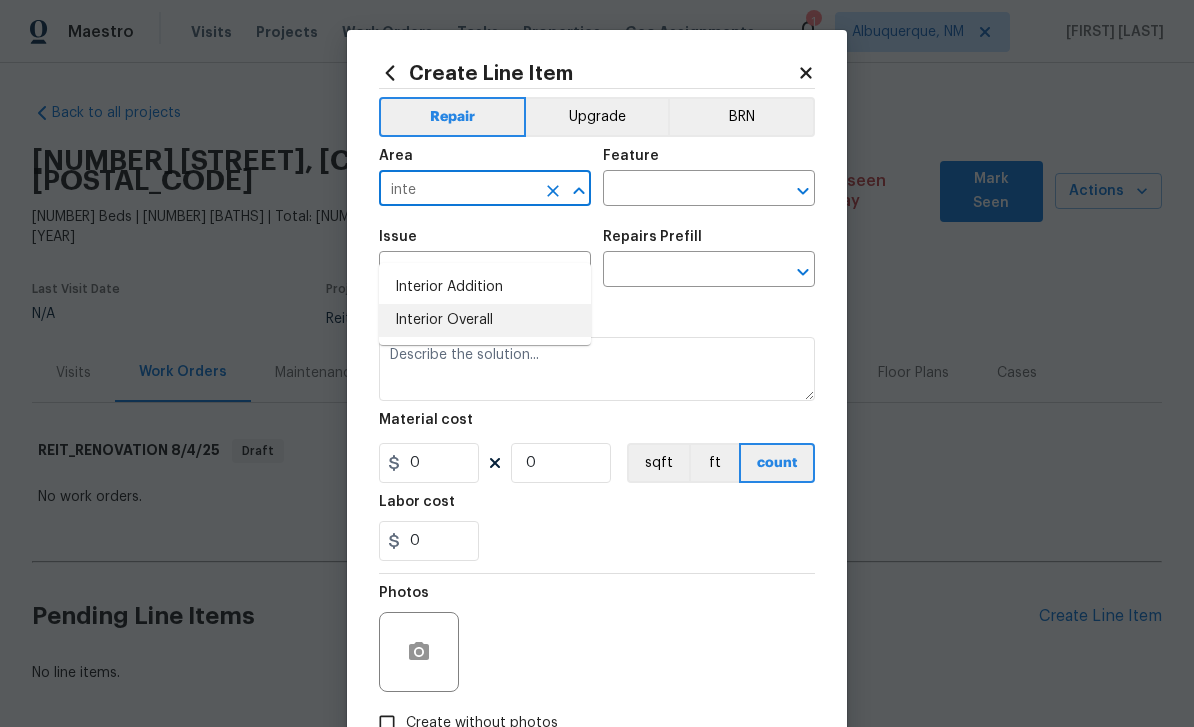 click on "Interior Overall" at bounding box center (485, 320) 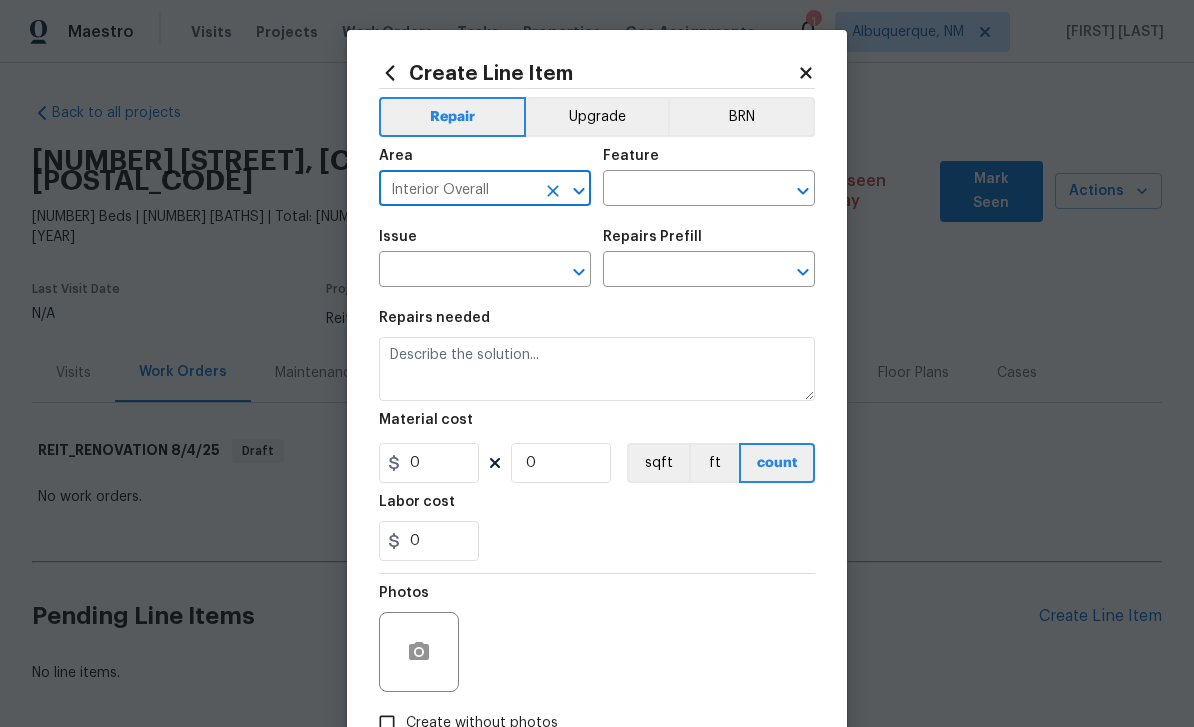 click at bounding box center (681, 190) 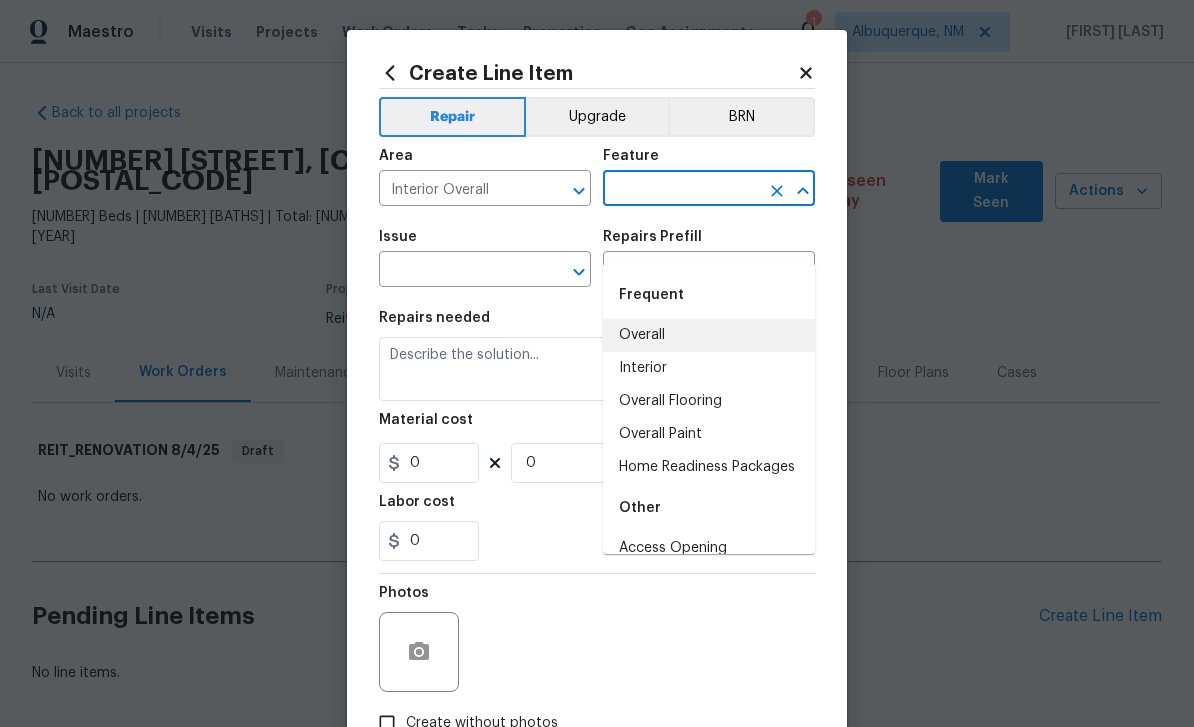 click on "Overall" at bounding box center [709, 335] 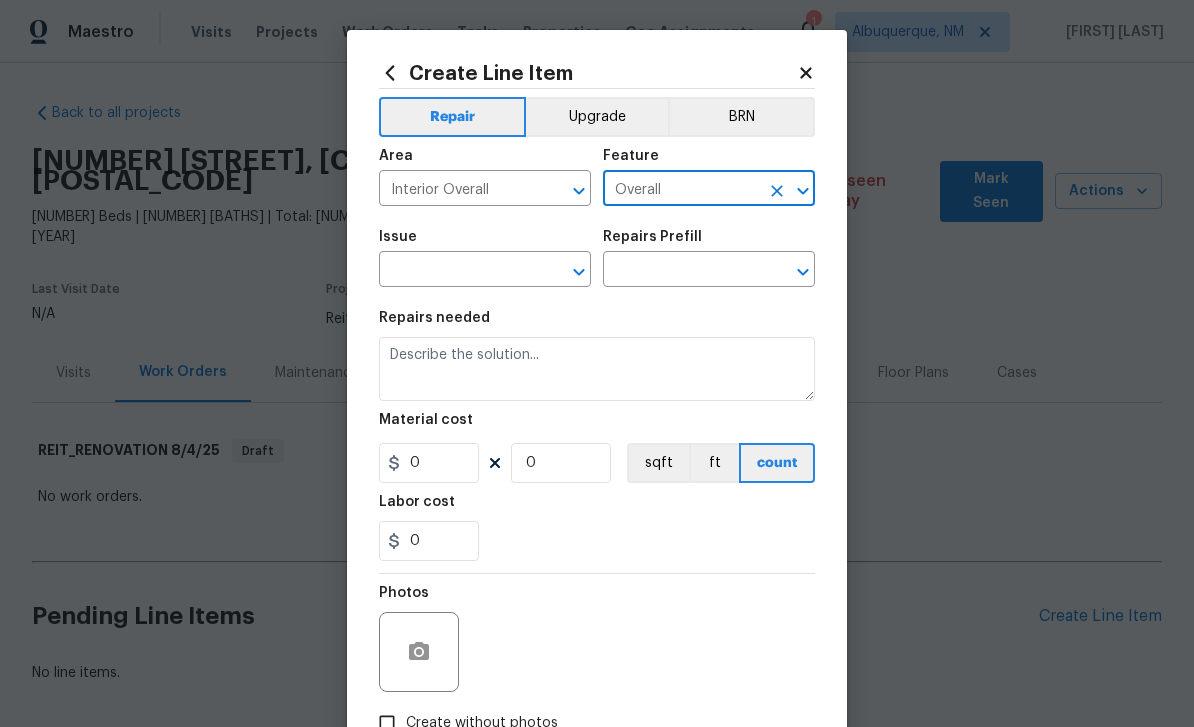 click at bounding box center [457, 271] 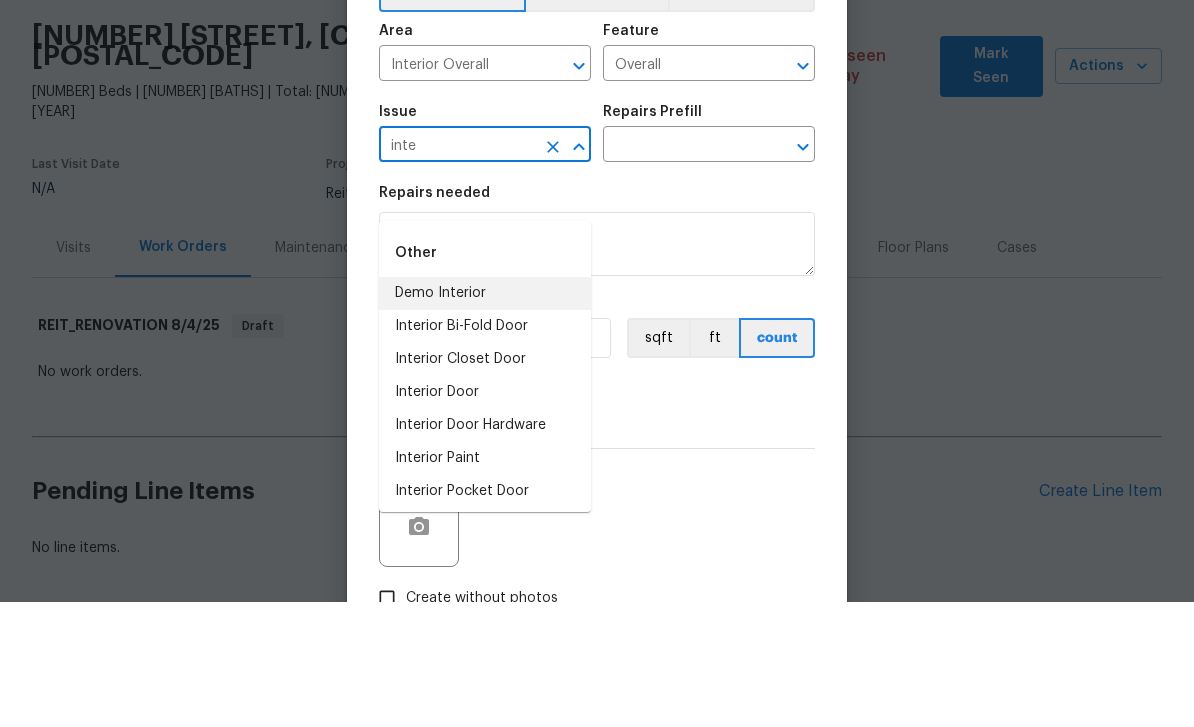 click on "Demo Interior" at bounding box center [485, 418] 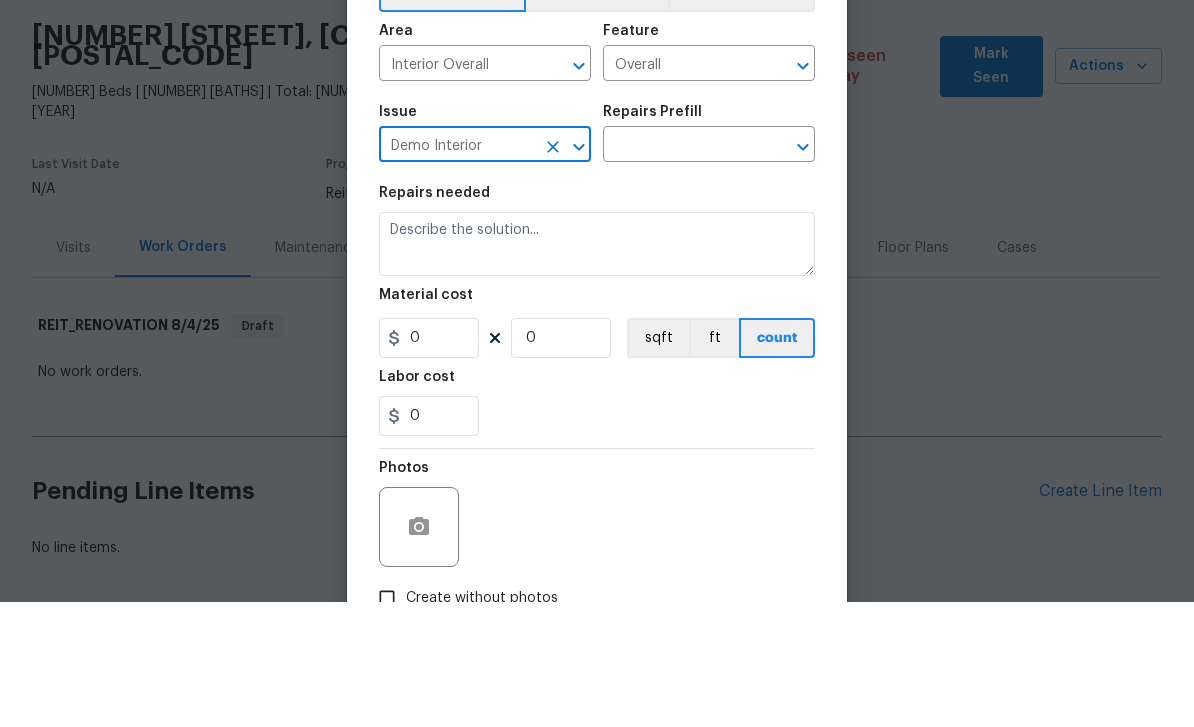 click at bounding box center [681, 271] 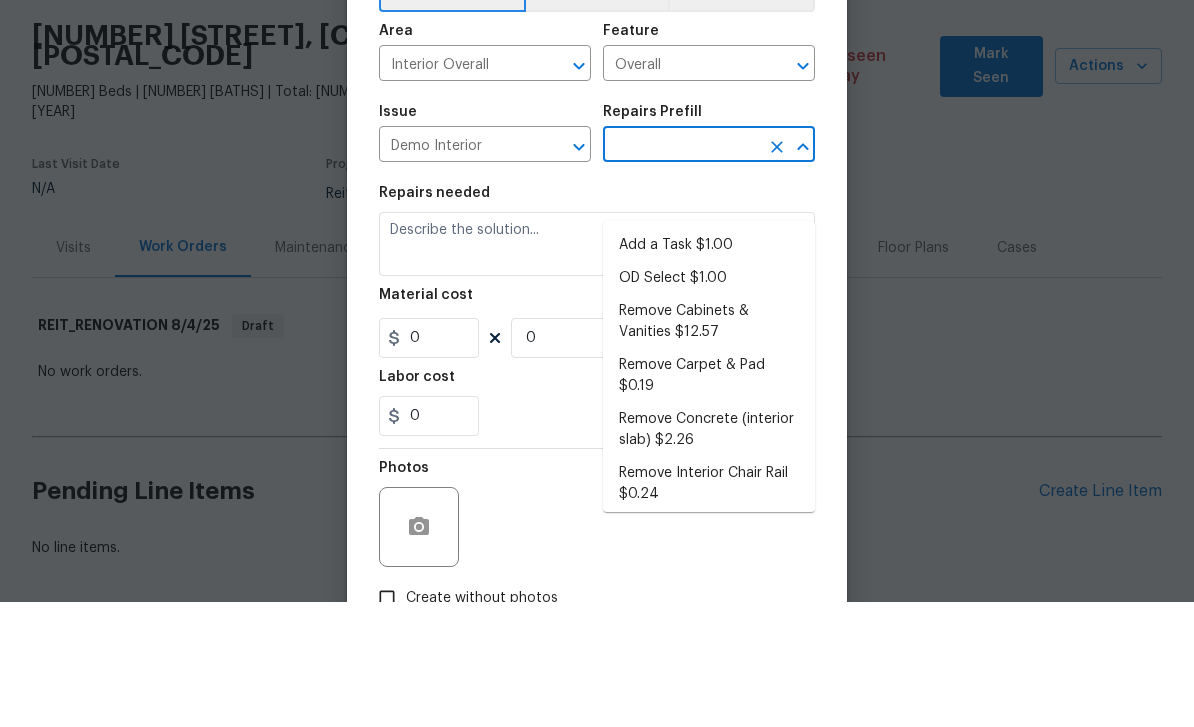 click on "Add a Task $1.00" at bounding box center (709, 370) 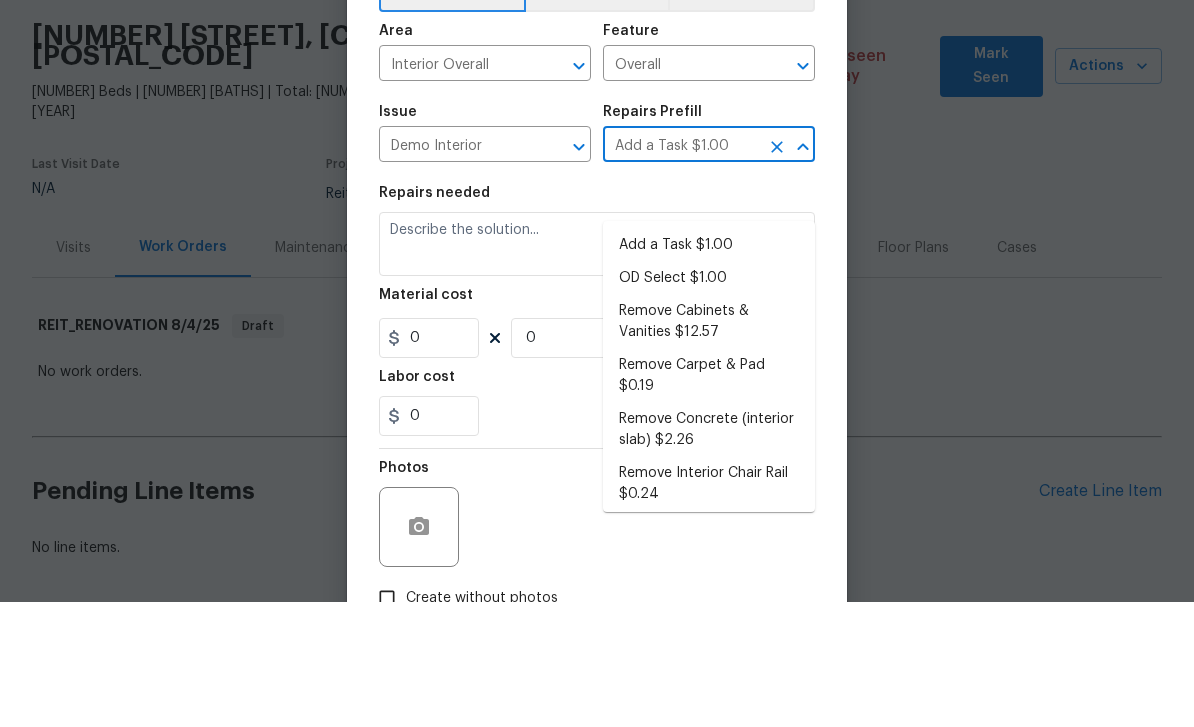 type on "Demolition" 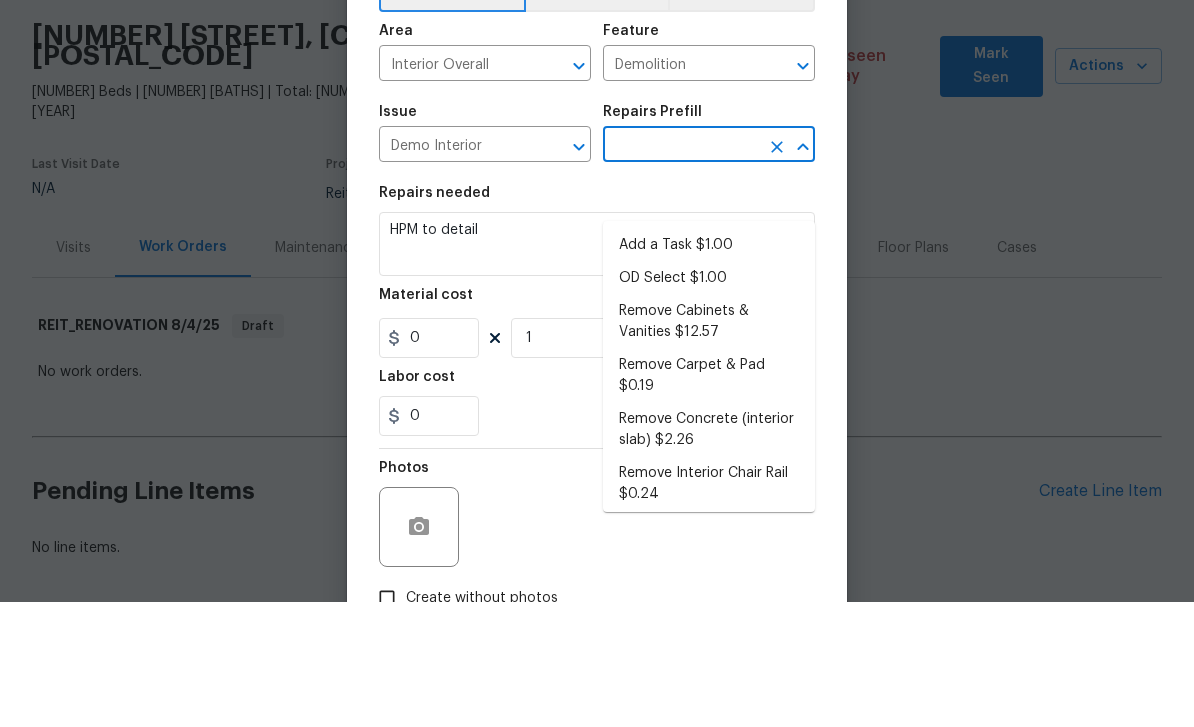 type on "Add a Task $1.00" 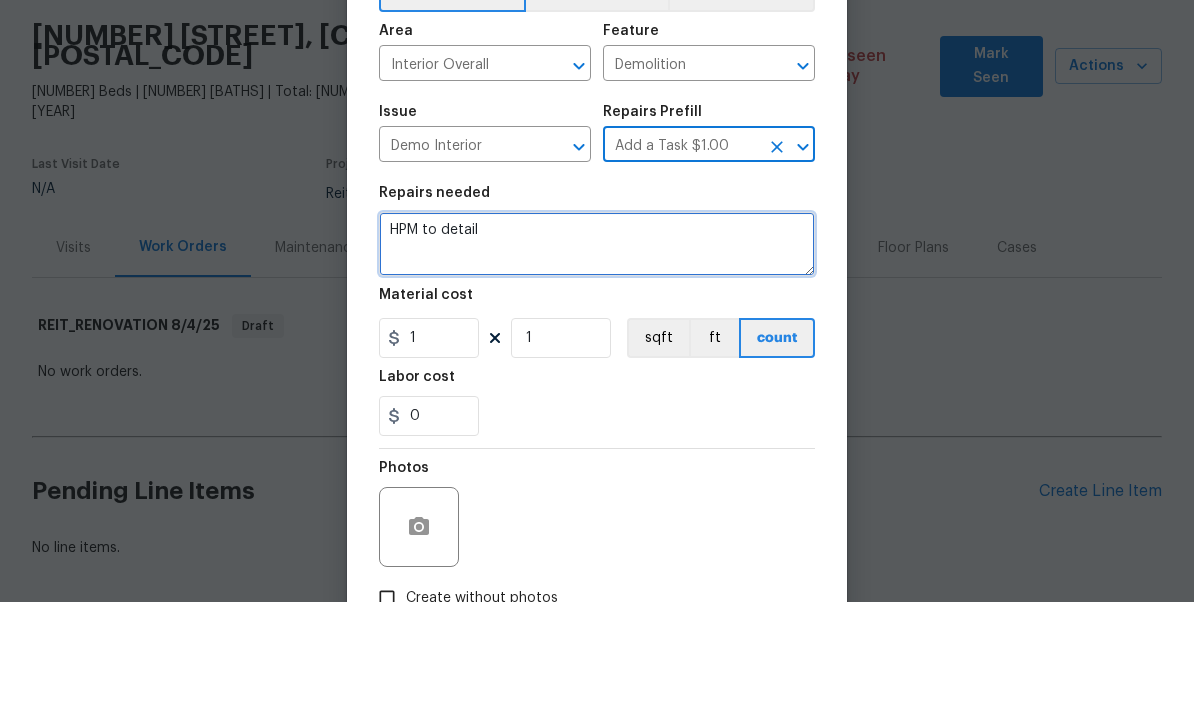 click on "HPM to detail" at bounding box center [597, 369] 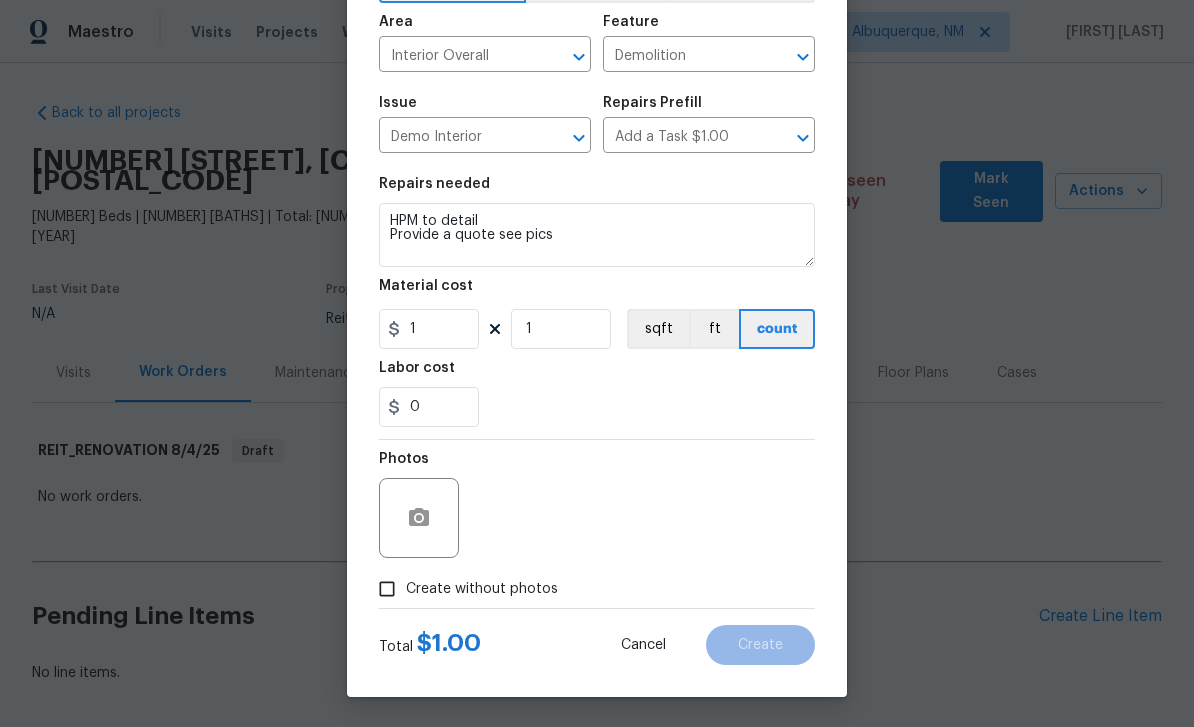 scroll, scrollTop: 138, scrollLeft: 0, axis: vertical 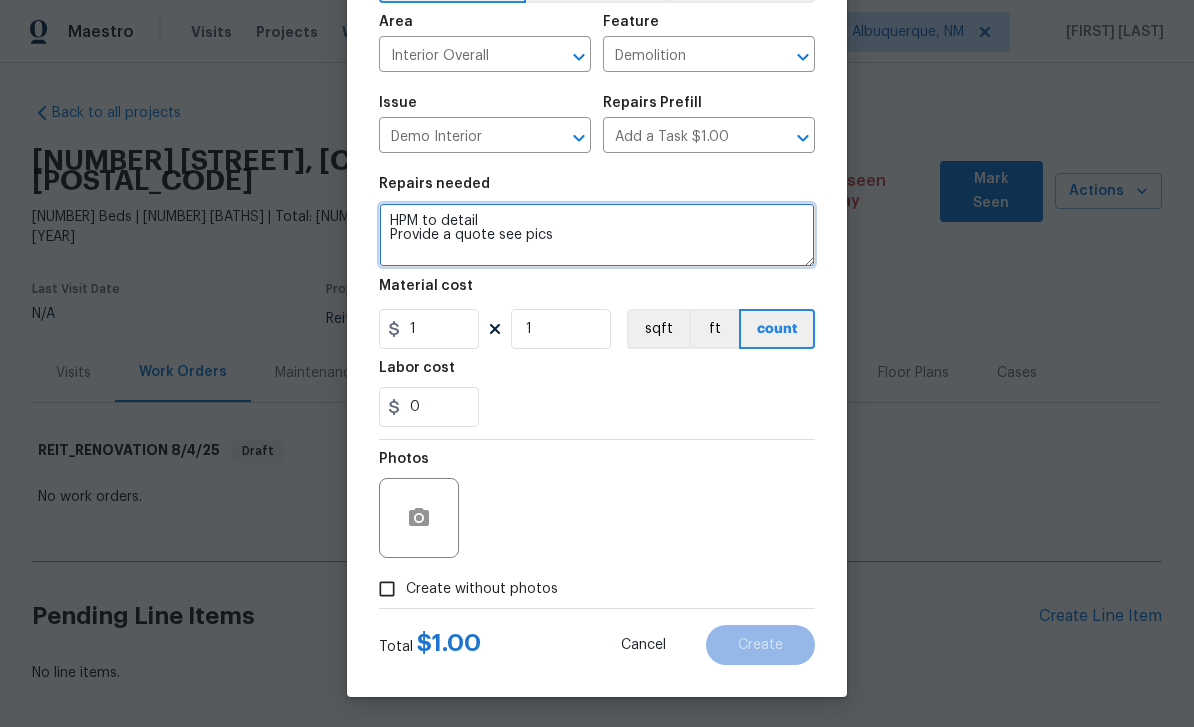 type on "HPM to detail
Provide a quote see pics" 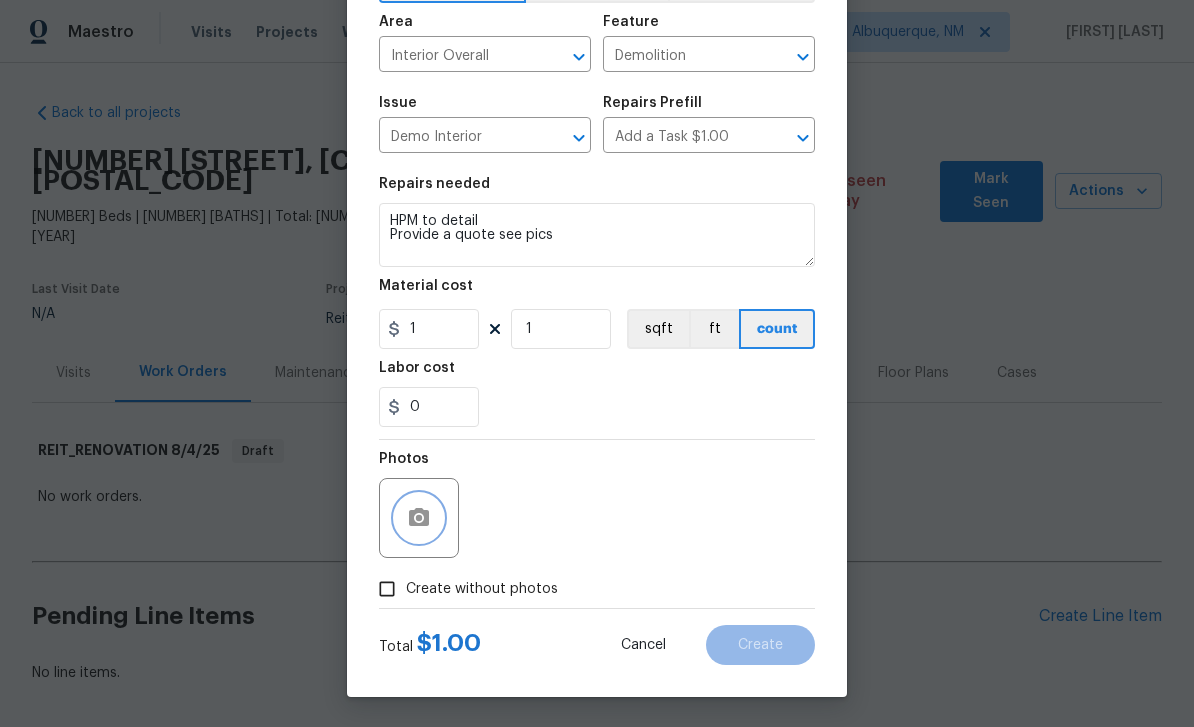 click 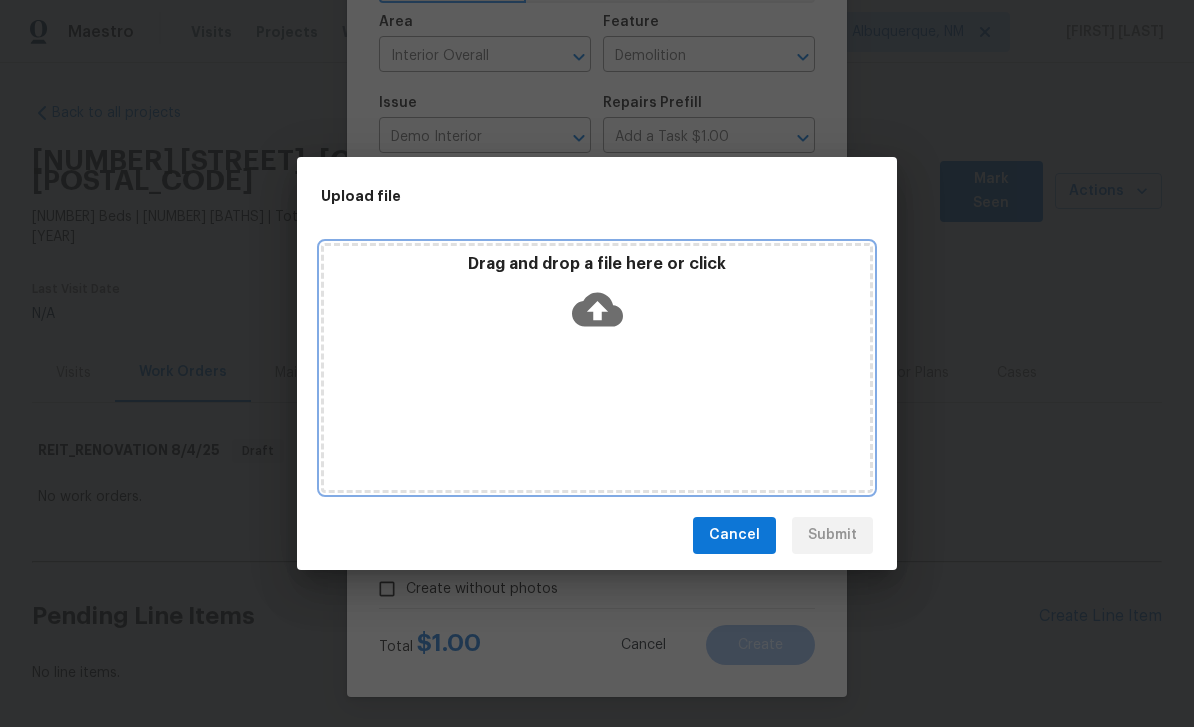 click 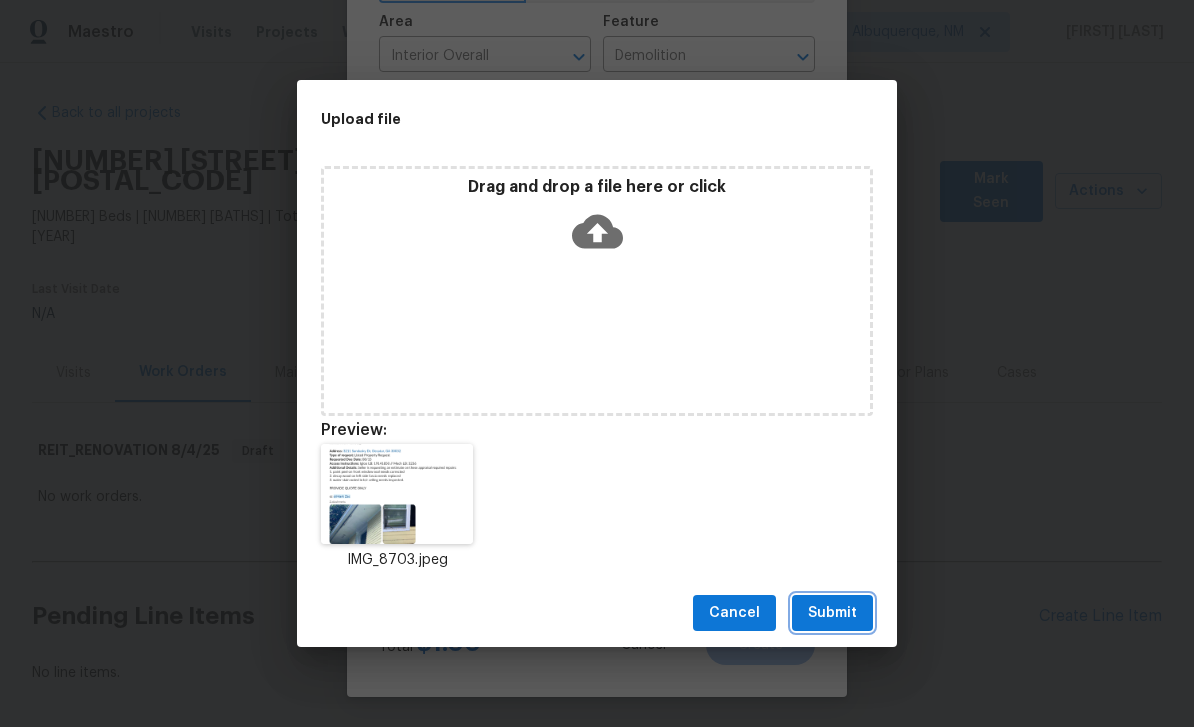 click on "Submit" at bounding box center (832, 613) 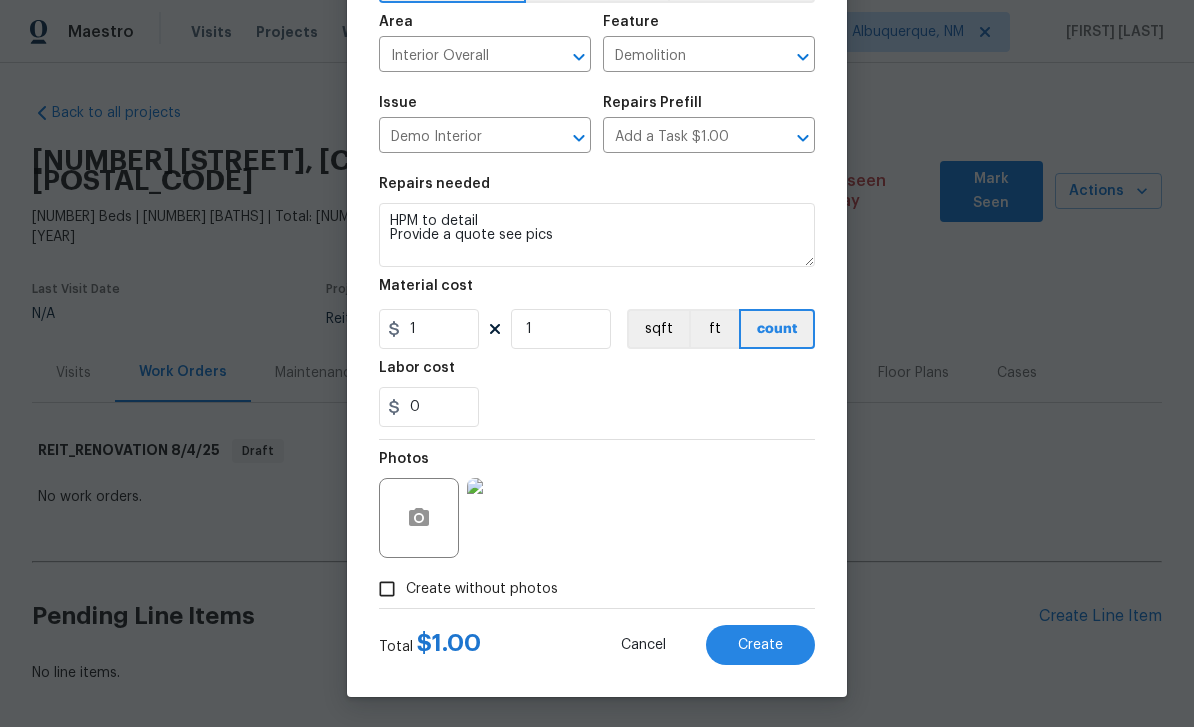 click on "Create" at bounding box center (760, 645) 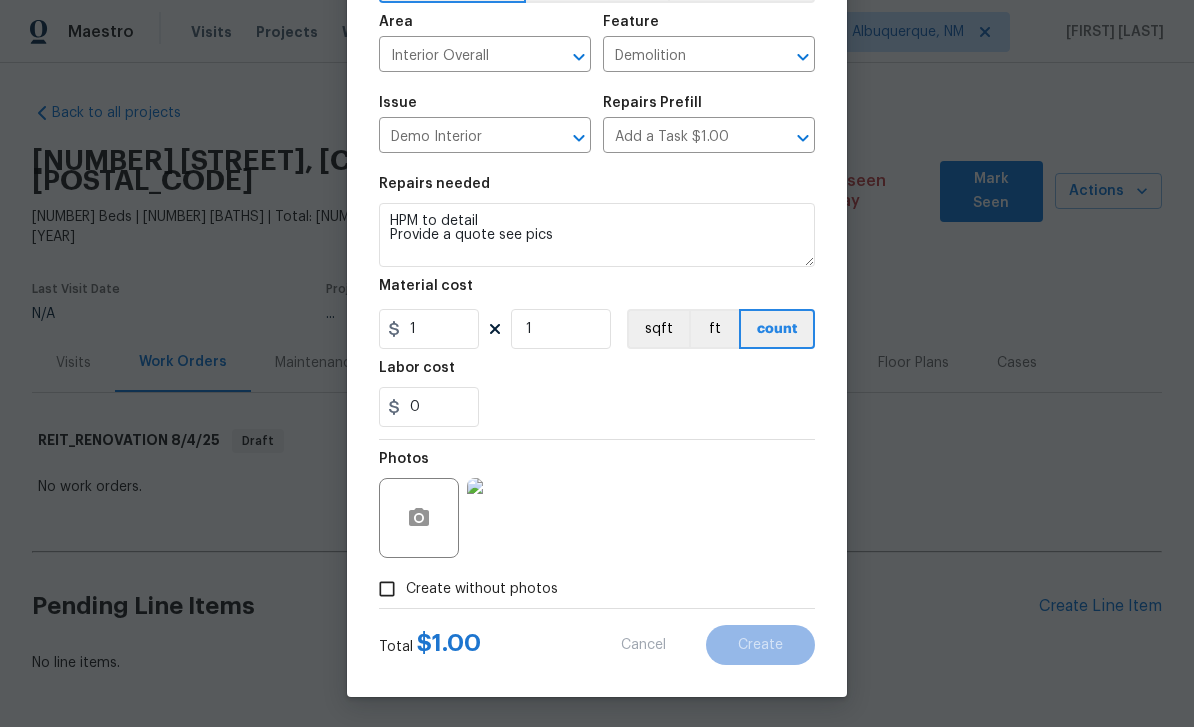 scroll, scrollTop: 41, scrollLeft: 0, axis: vertical 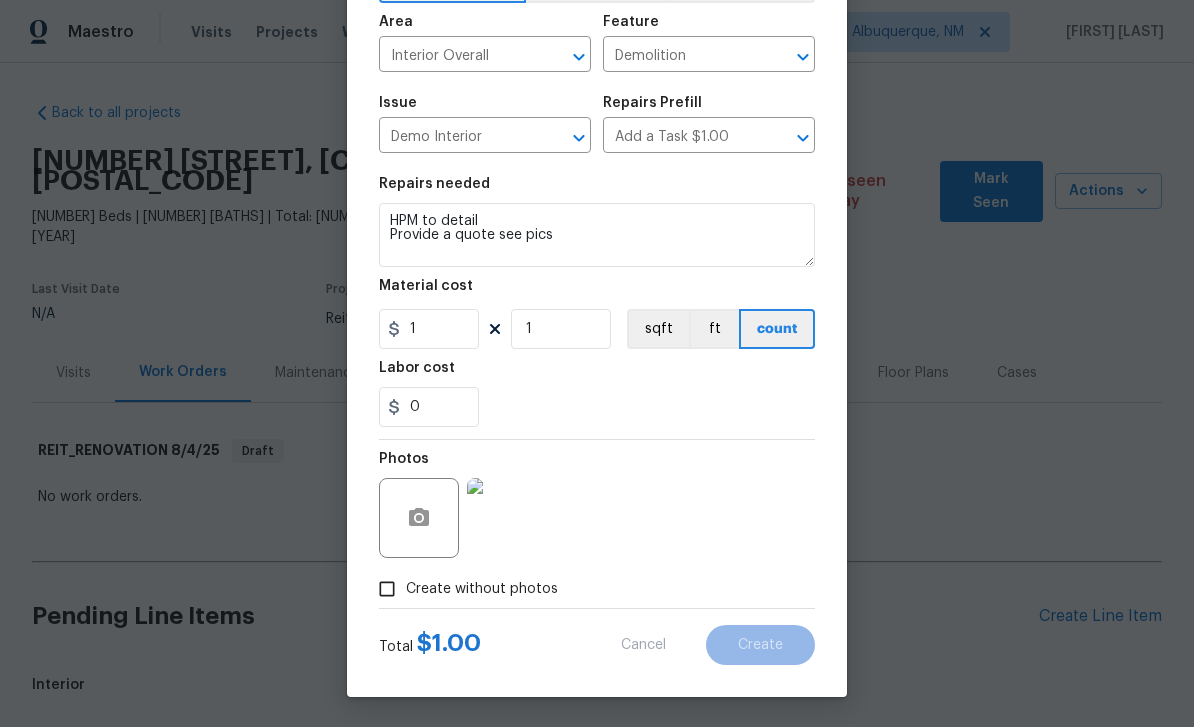 type 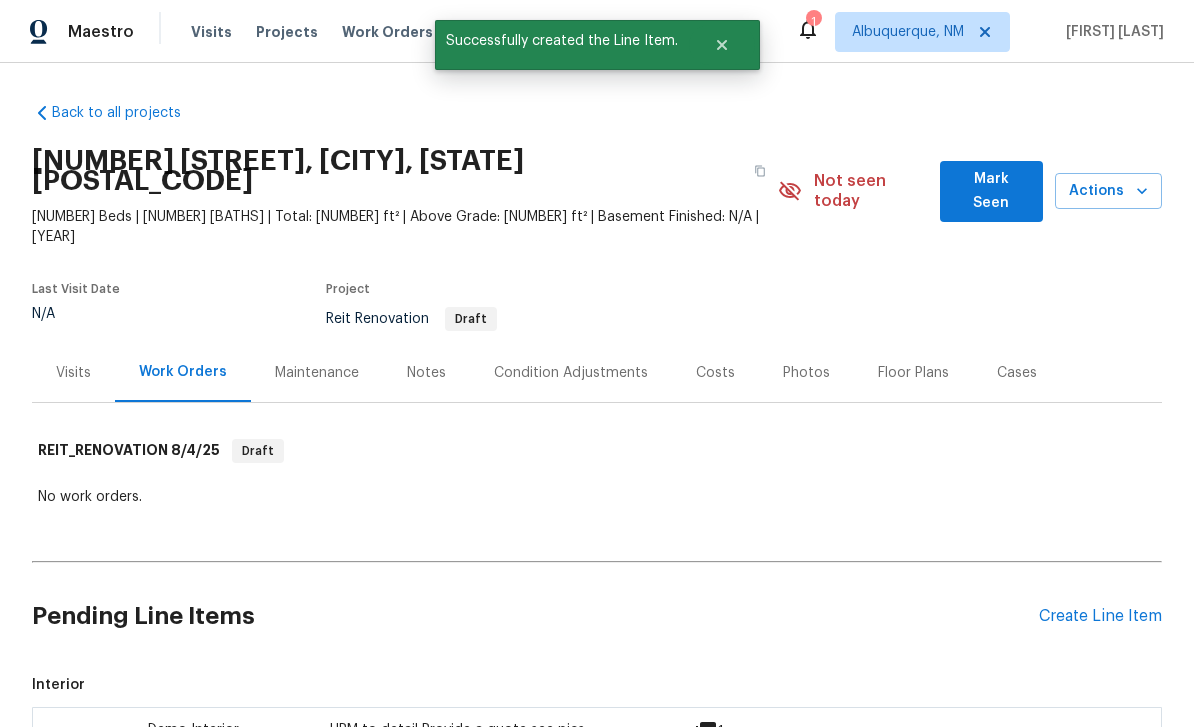 scroll, scrollTop: 0, scrollLeft: 0, axis: both 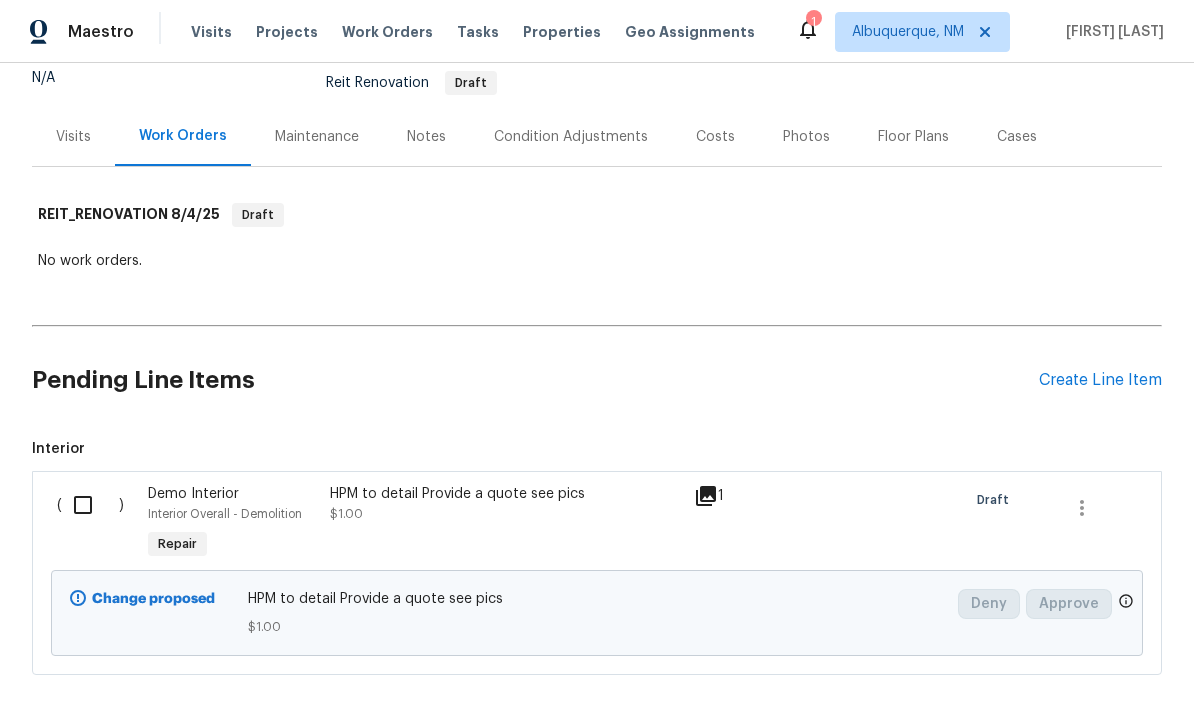 click at bounding box center (90, 505) 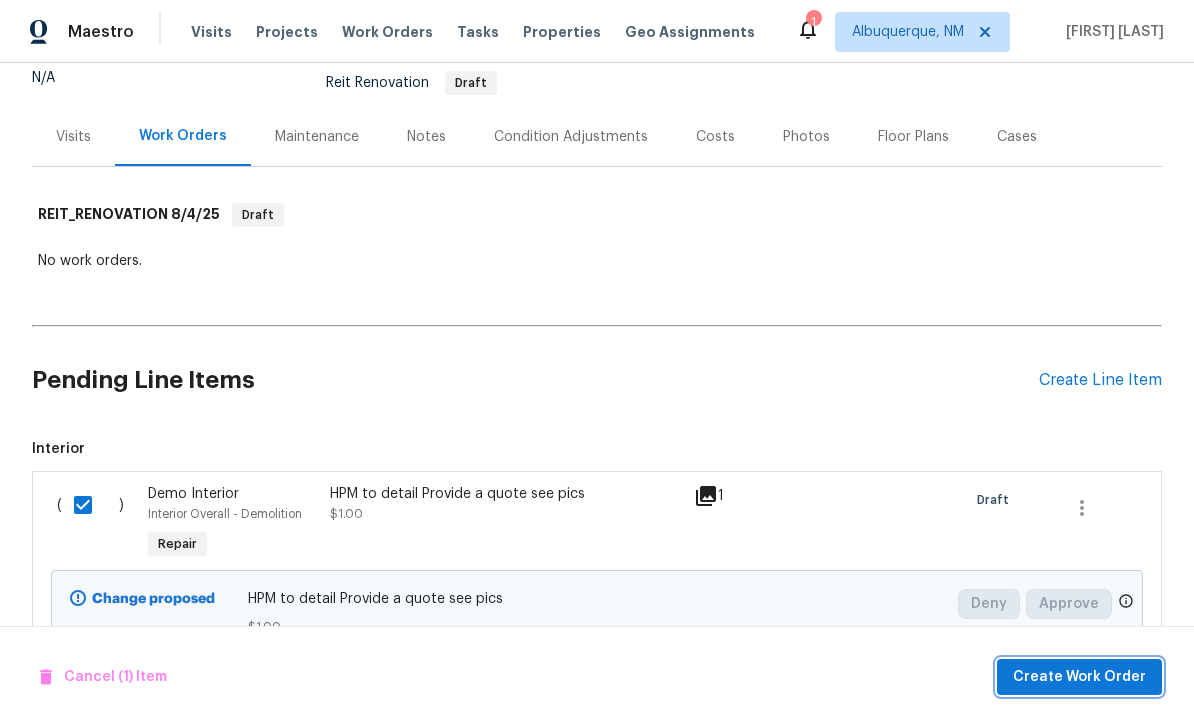click on "Create Work Order" at bounding box center [1079, 677] 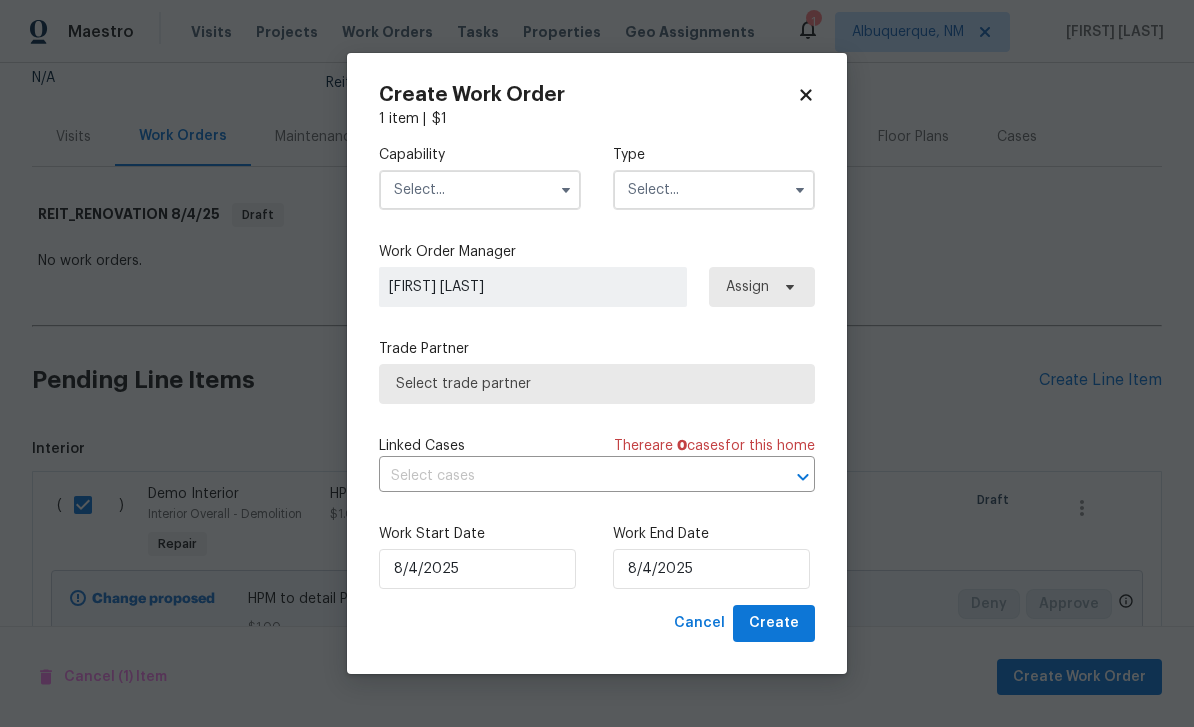 click at bounding box center [480, 190] 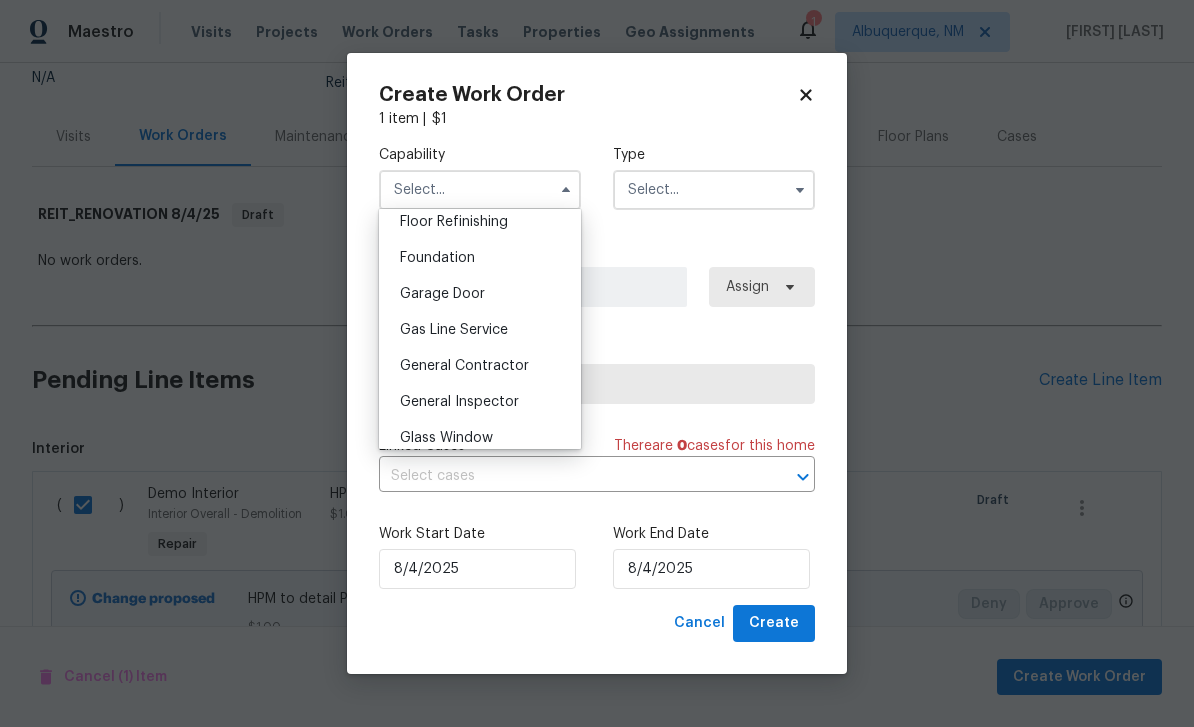 scroll, scrollTop: 831, scrollLeft: 0, axis: vertical 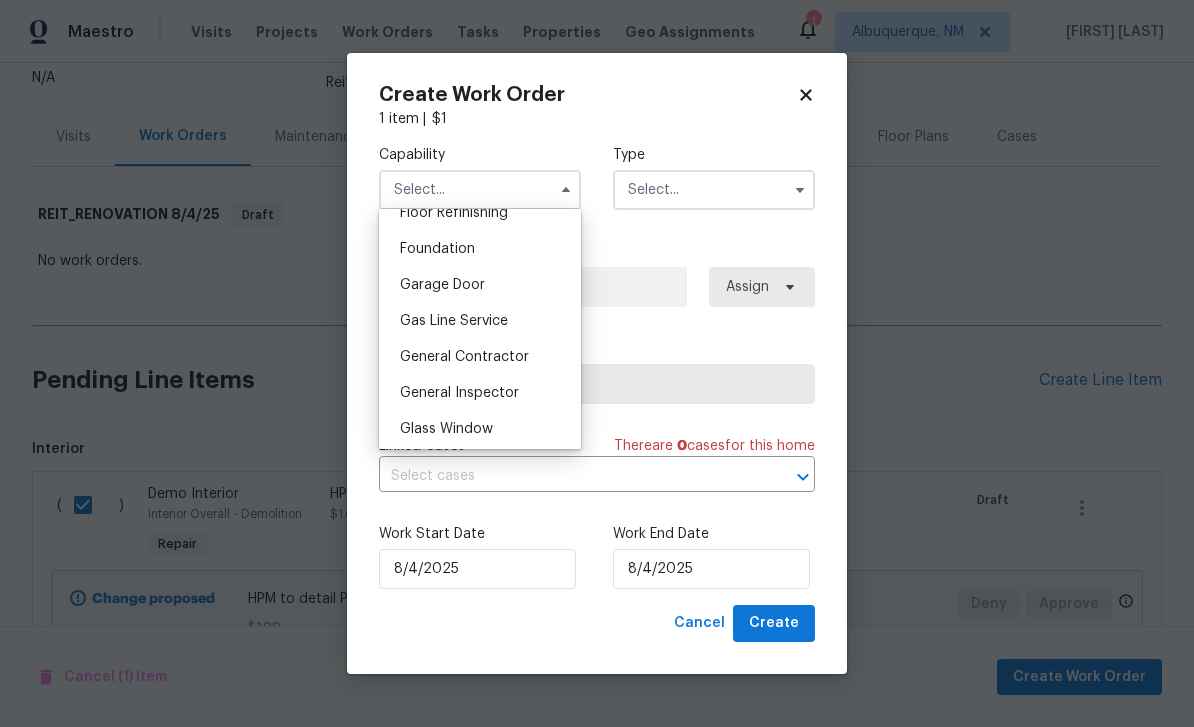click on "General Contractor" at bounding box center [480, 357] 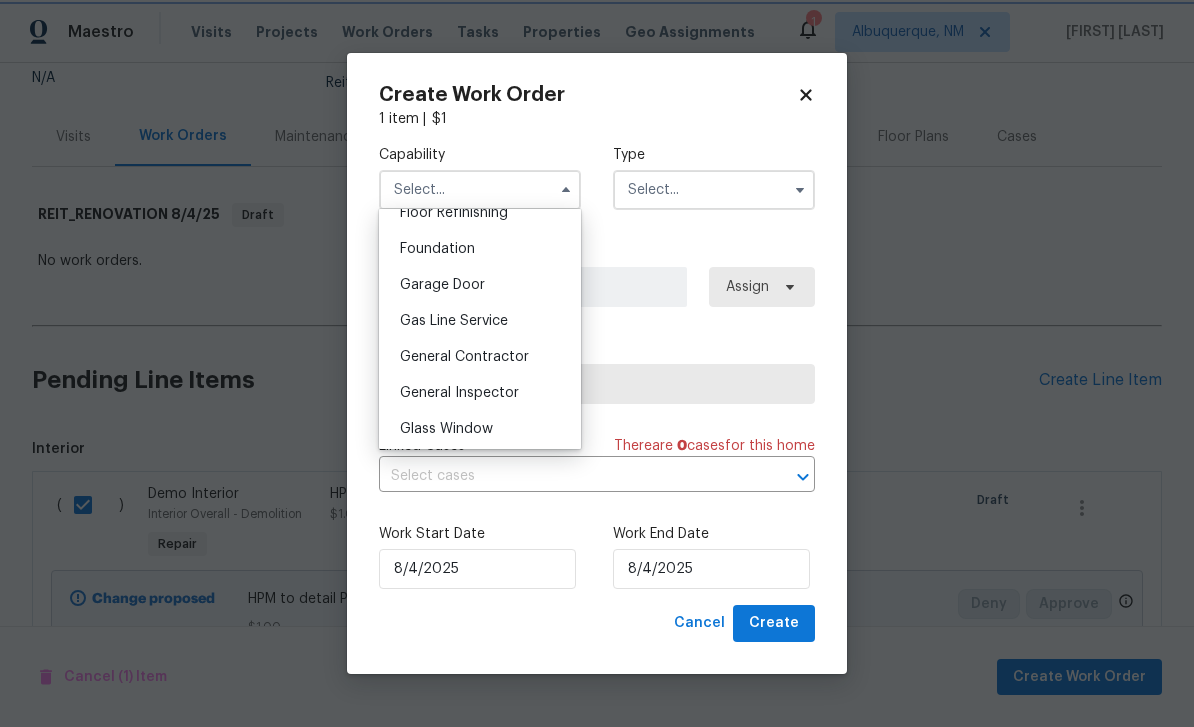 type on "General Contractor" 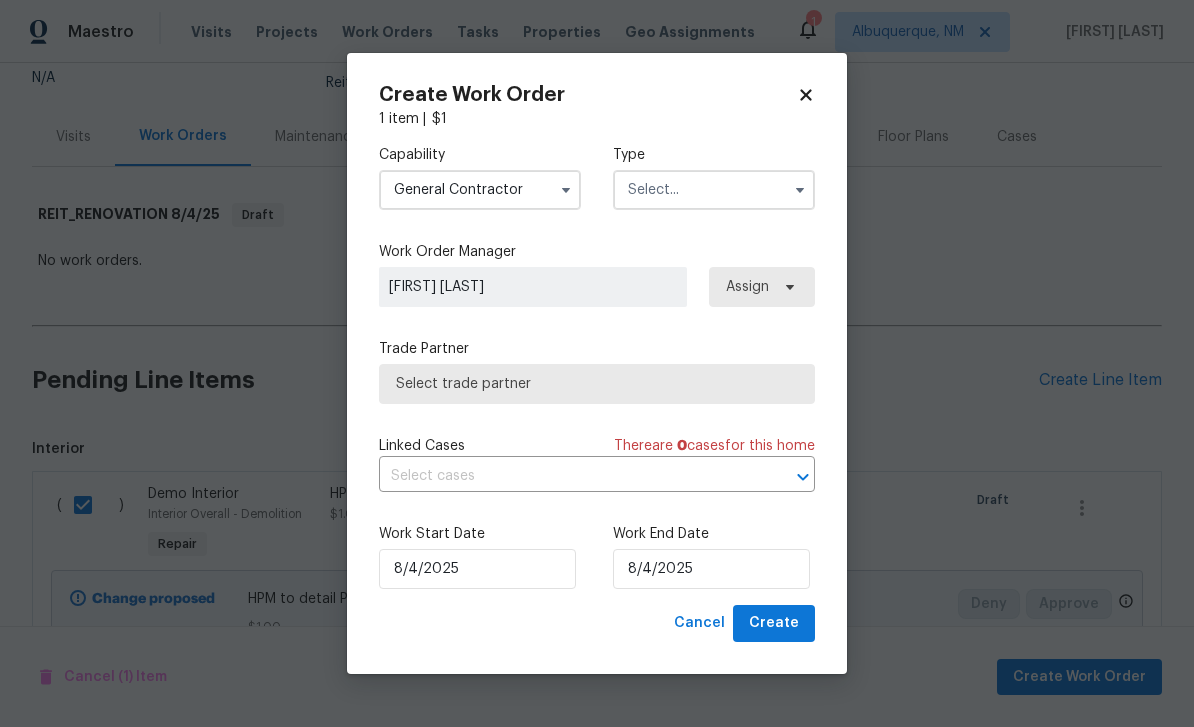 click at bounding box center [714, 190] 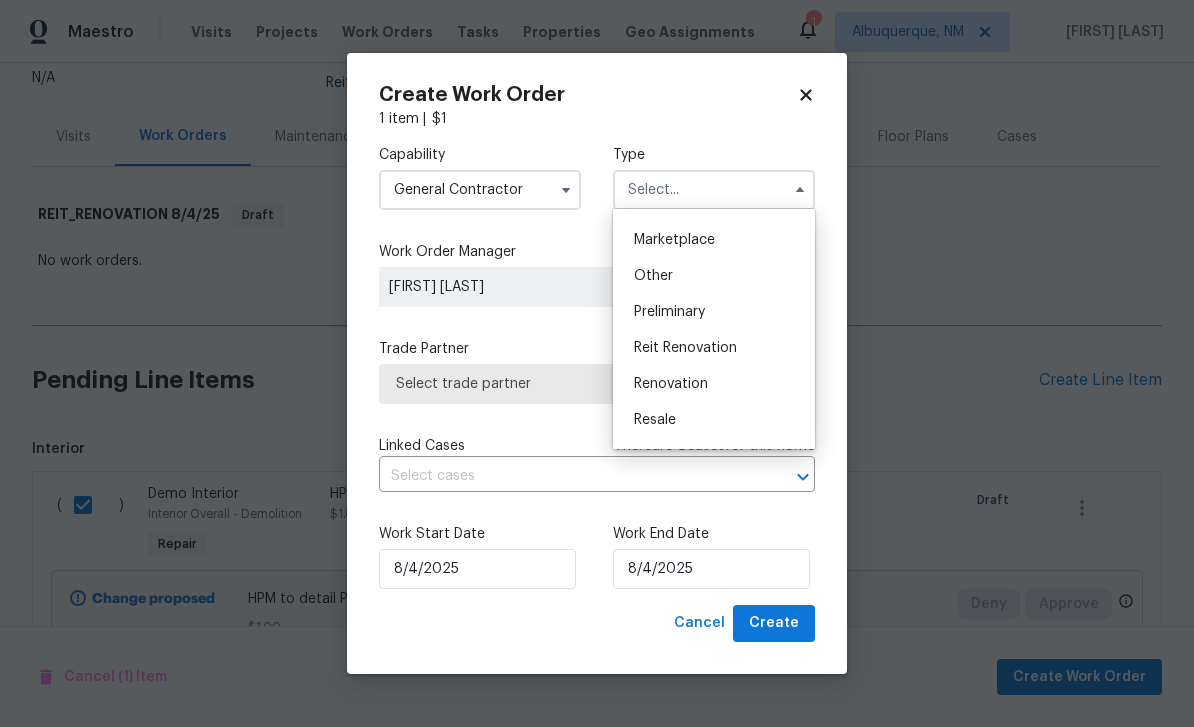 scroll, scrollTop: 392, scrollLeft: 0, axis: vertical 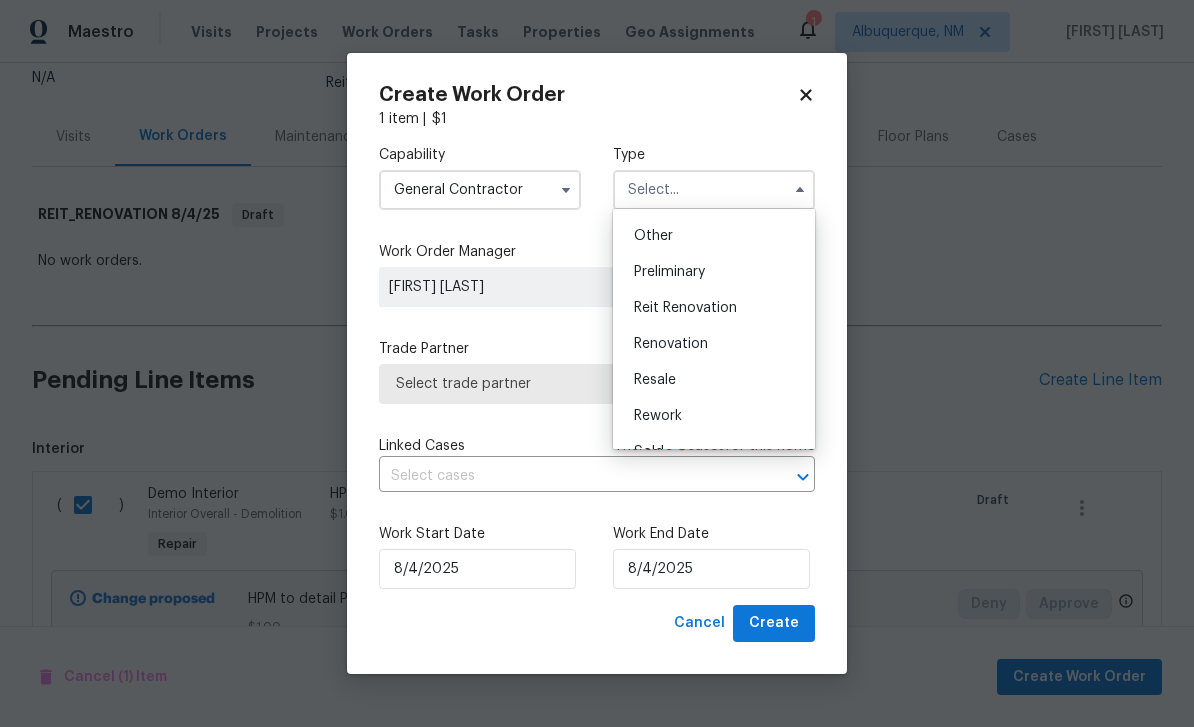 click on "Reit Renovation" at bounding box center [714, 308] 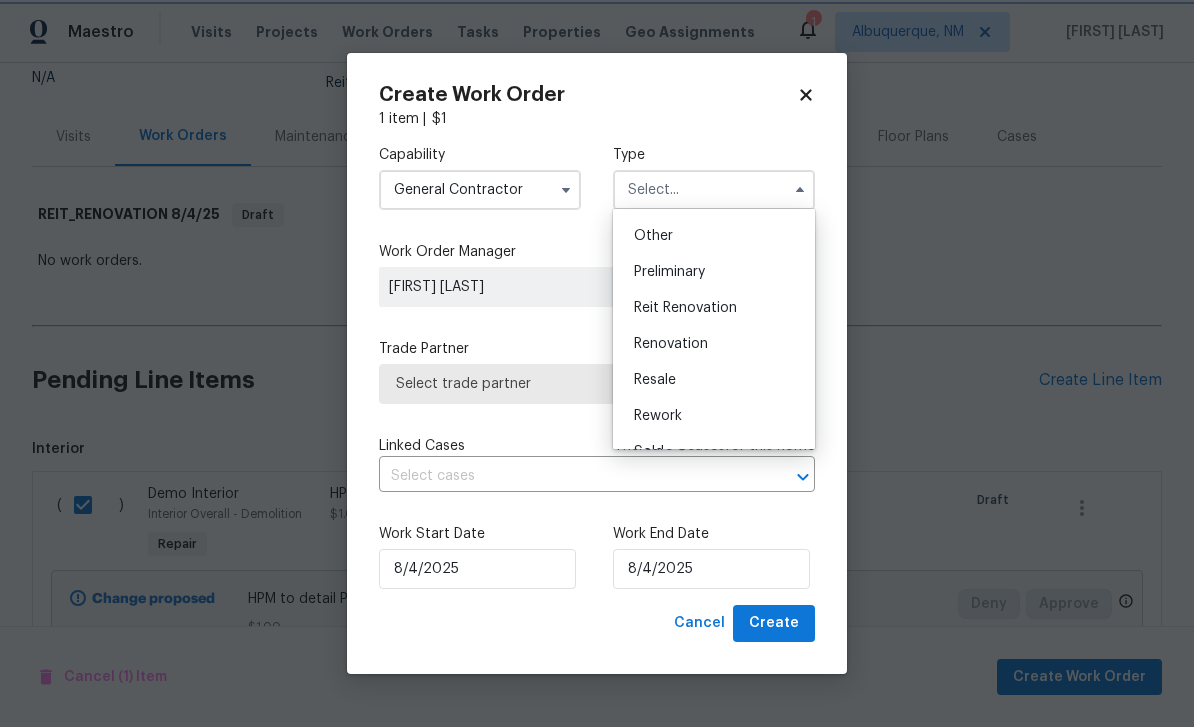 type on "Reit Renovation" 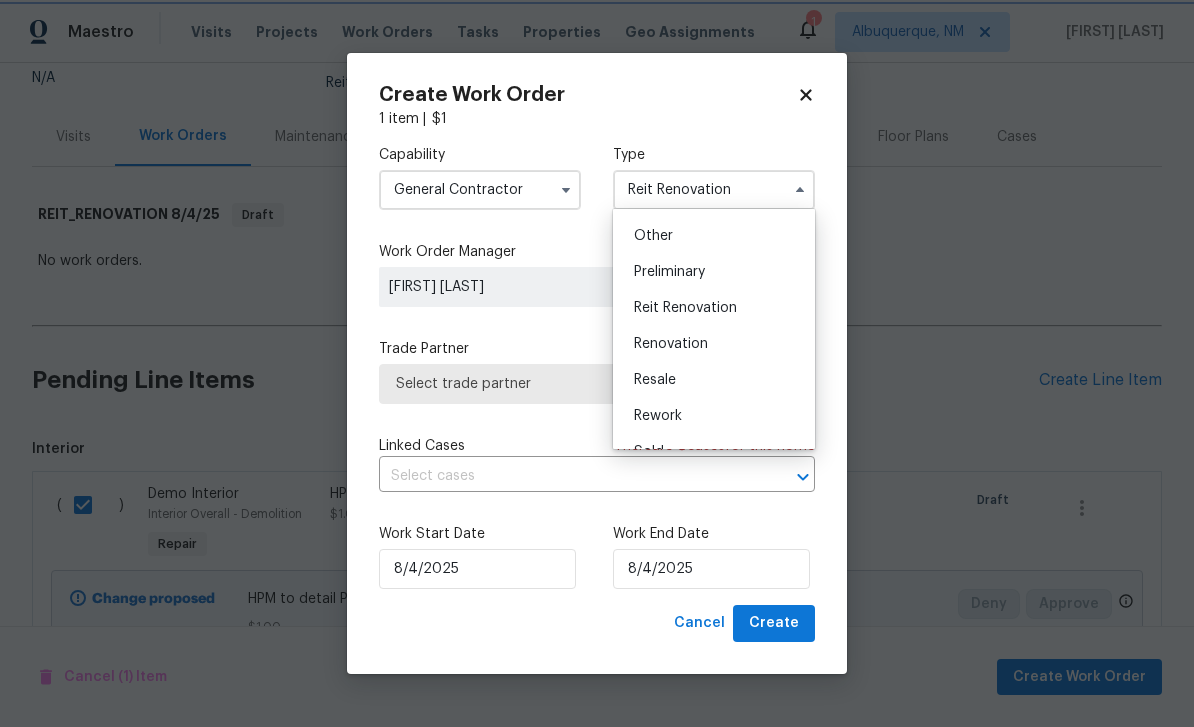 scroll, scrollTop: 0, scrollLeft: 0, axis: both 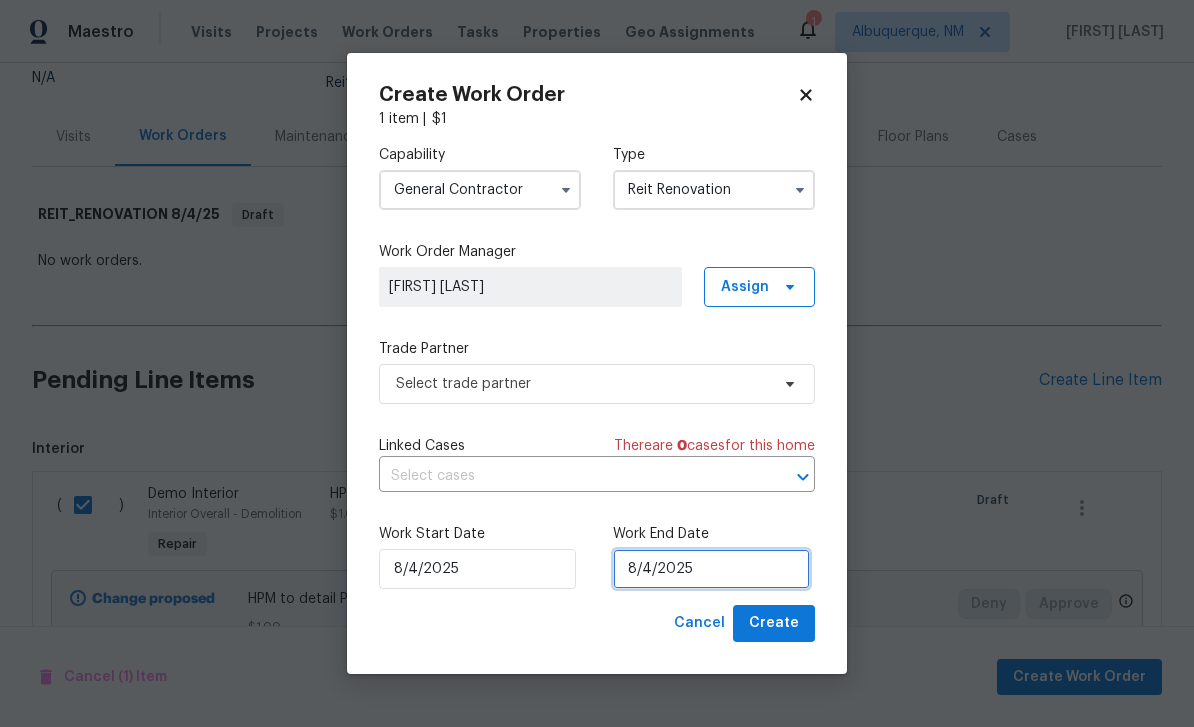 click on "8/4/2025" at bounding box center (711, 569) 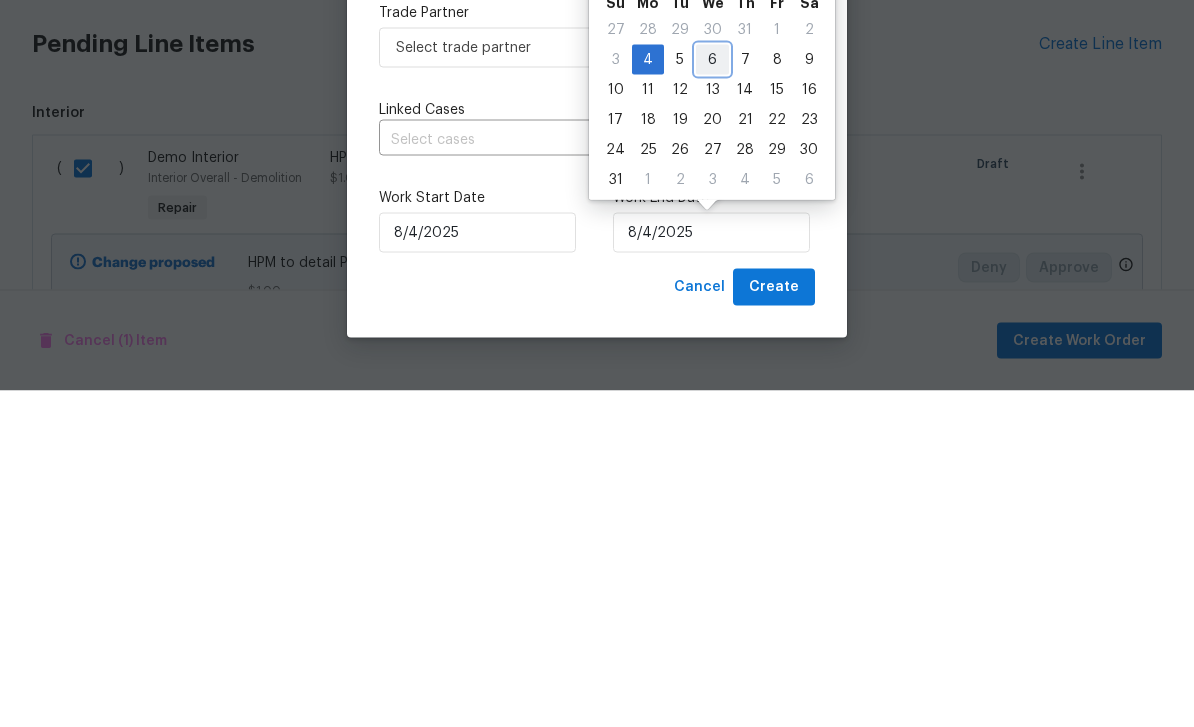 click on "6" at bounding box center (712, 396) 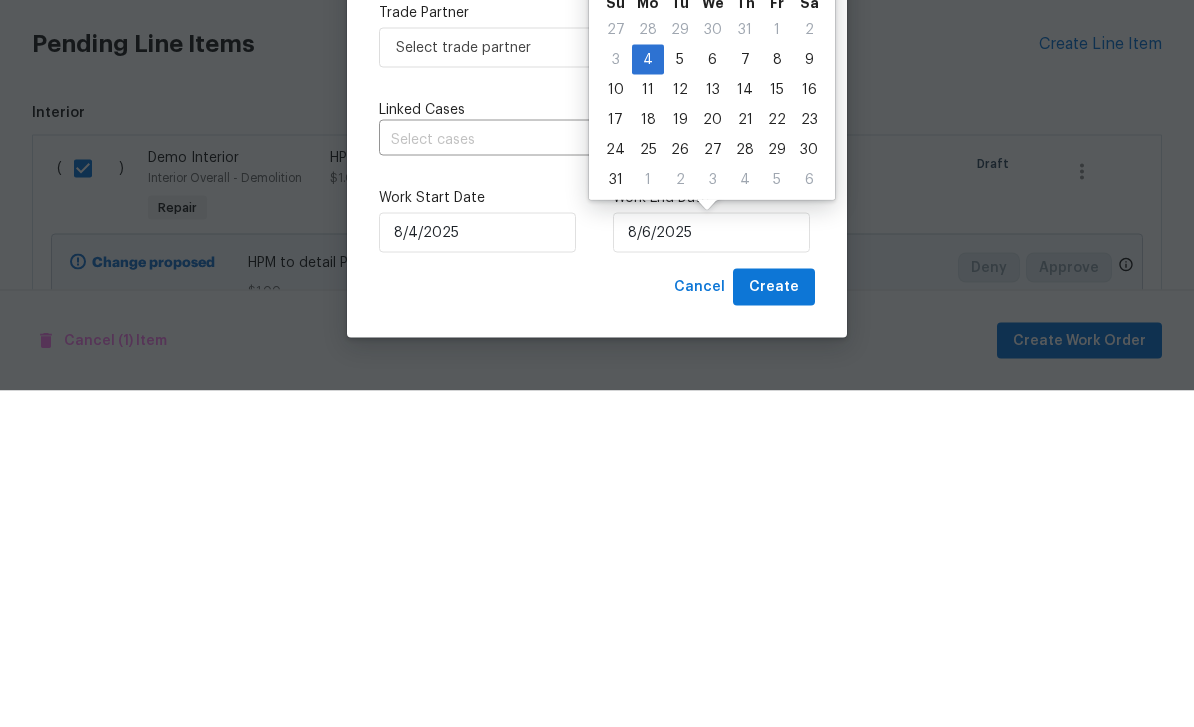 scroll, scrollTop: 64, scrollLeft: 0, axis: vertical 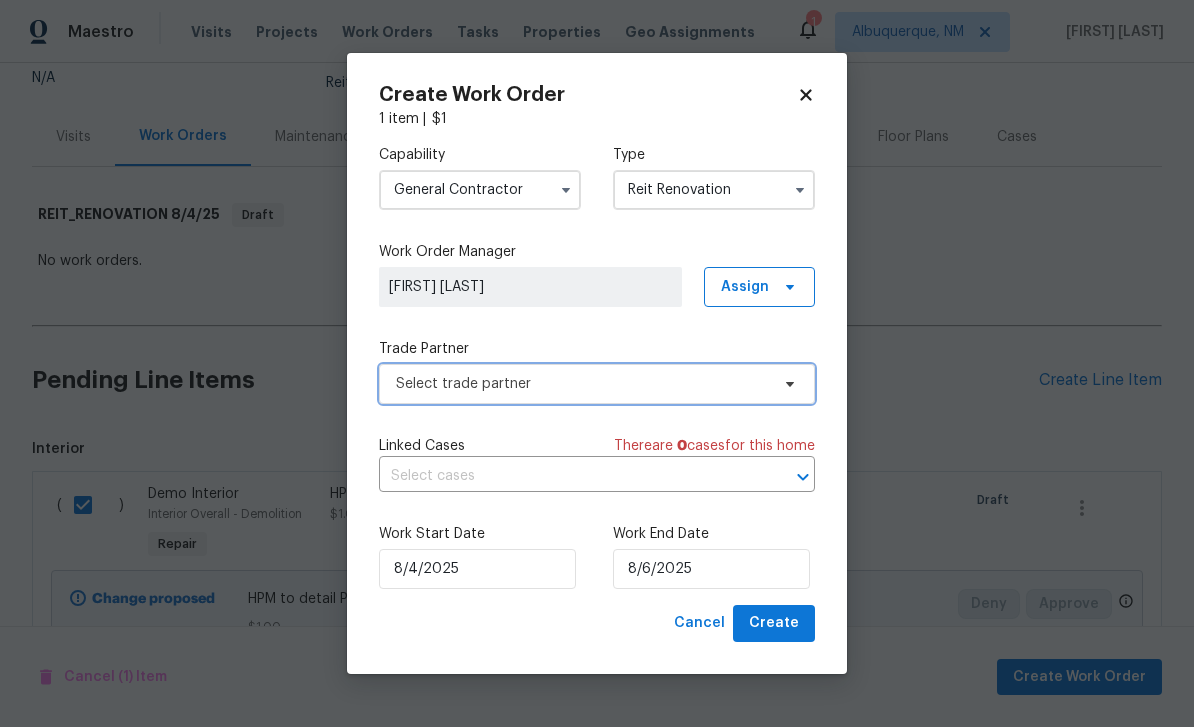 click on "Select trade partner" at bounding box center (582, 384) 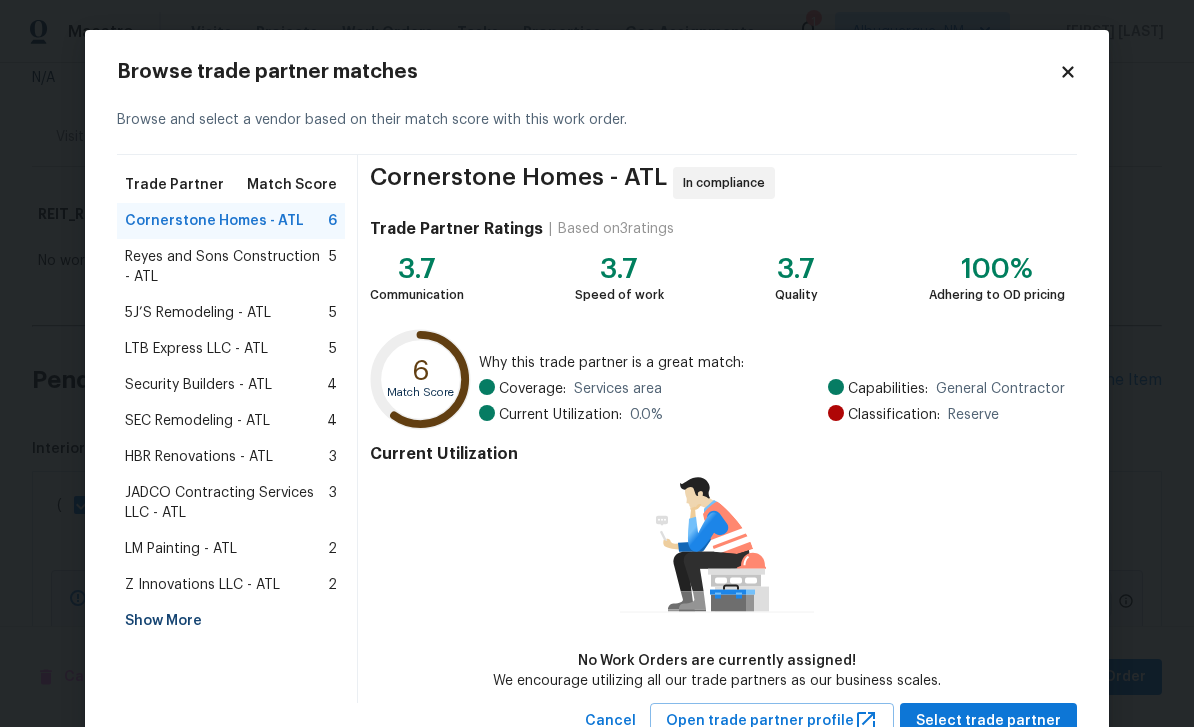 click on "LM Painting - ATL" at bounding box center (181, 549) 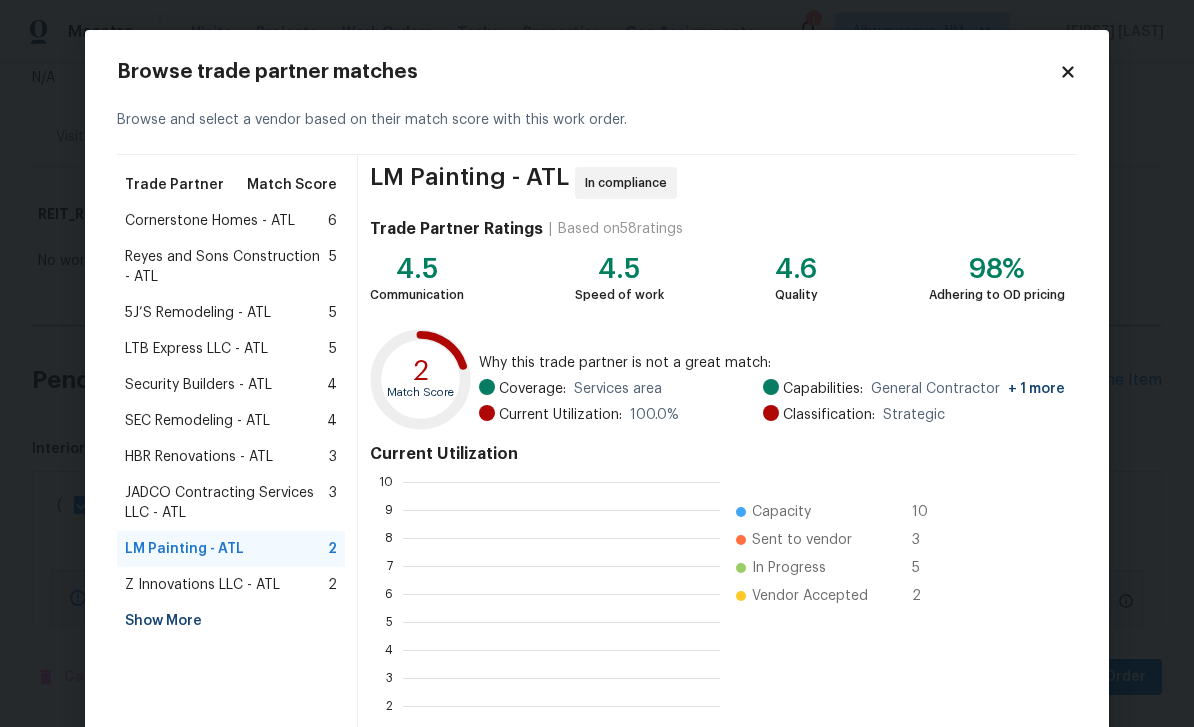 scroll, scrollTop: 2, scrollLeft: 2, axis: both 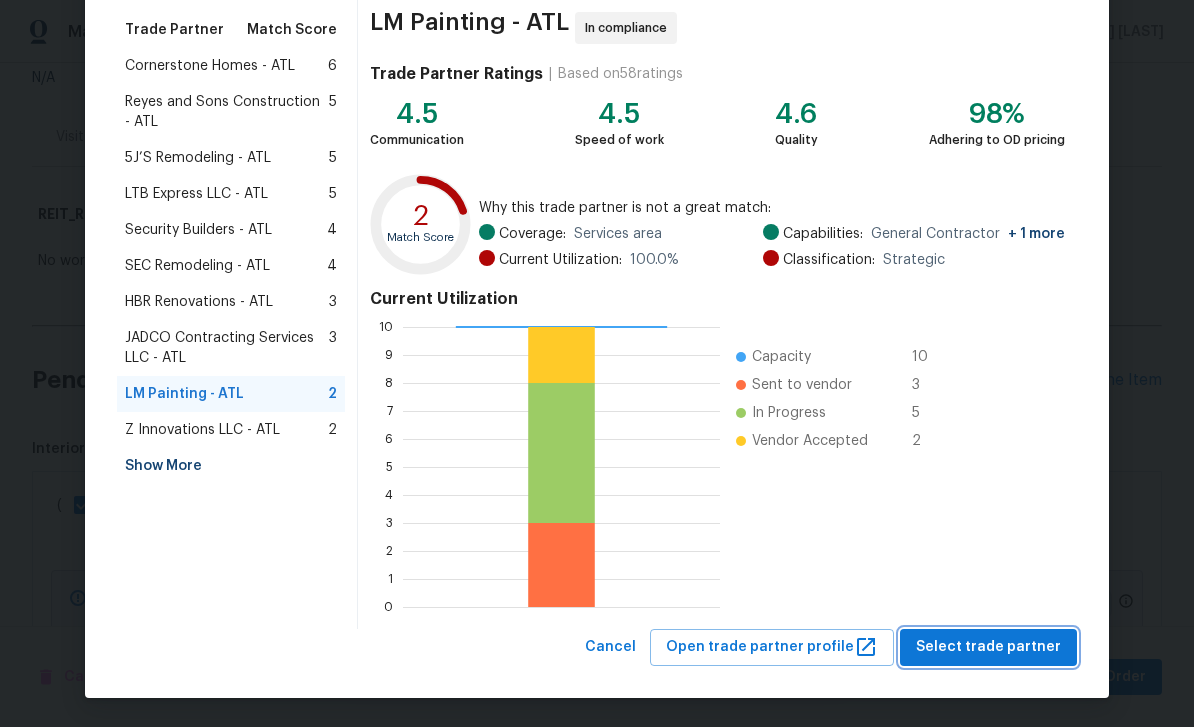 click on "Select trade partner" at bounding box center (988, 647) 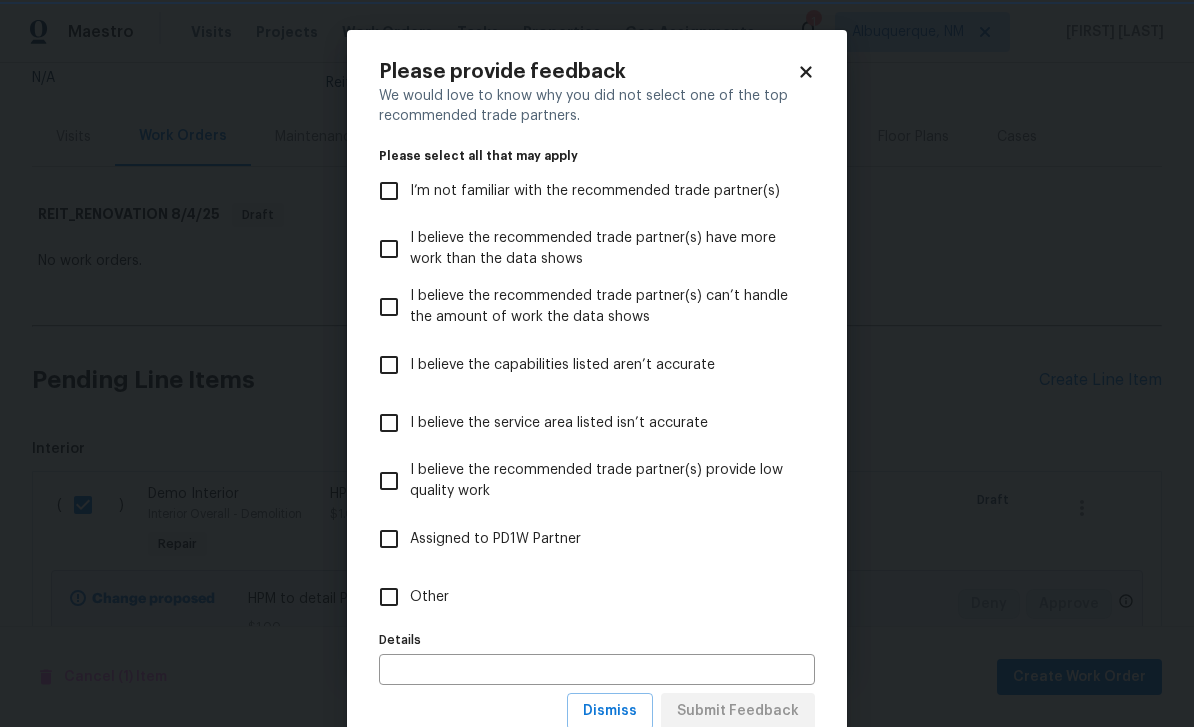 scroll, scrollTop: 0, scrollLeft: 0, axis: both 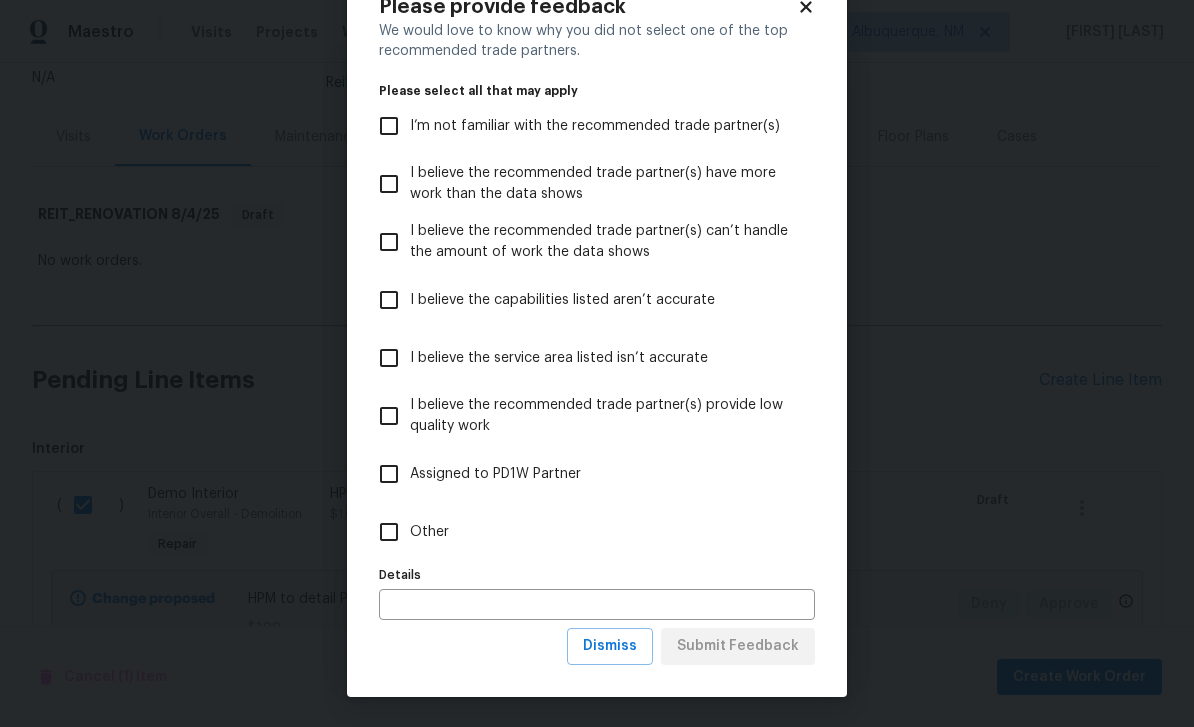 click on "I’m not familiar with the recommended trade partner(s)" at bounding box center (595, 126) 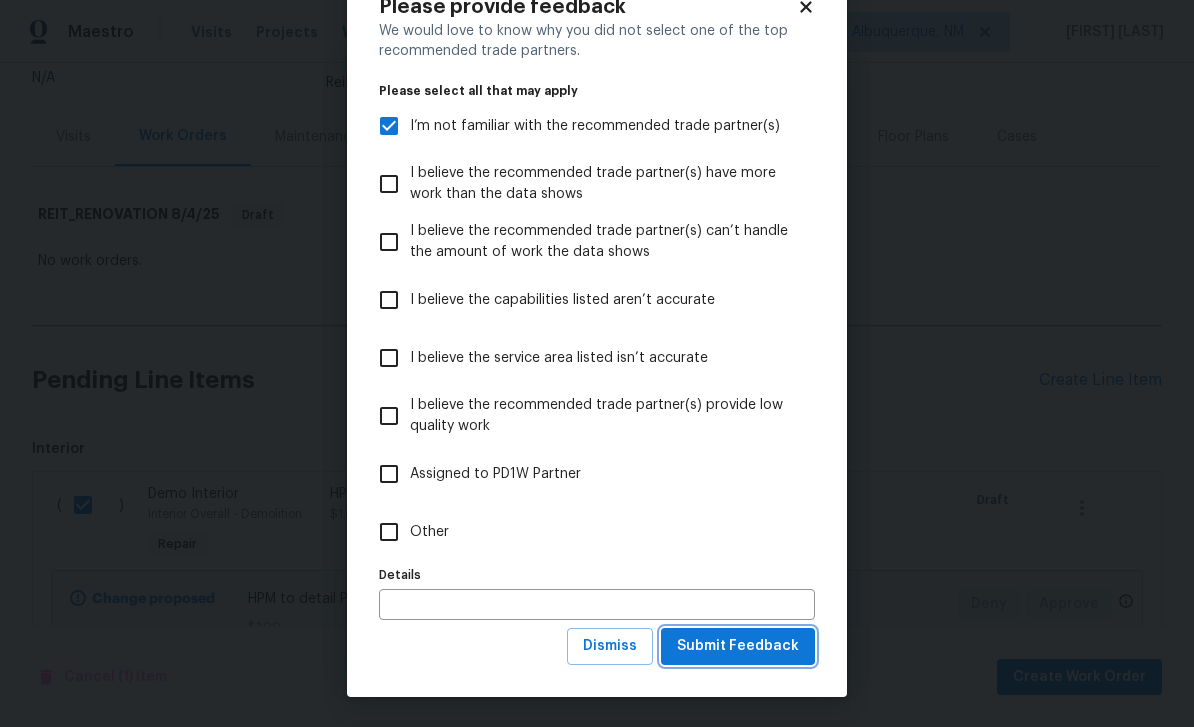 click on "Submit Feedback" at bounding box center [738, 646] 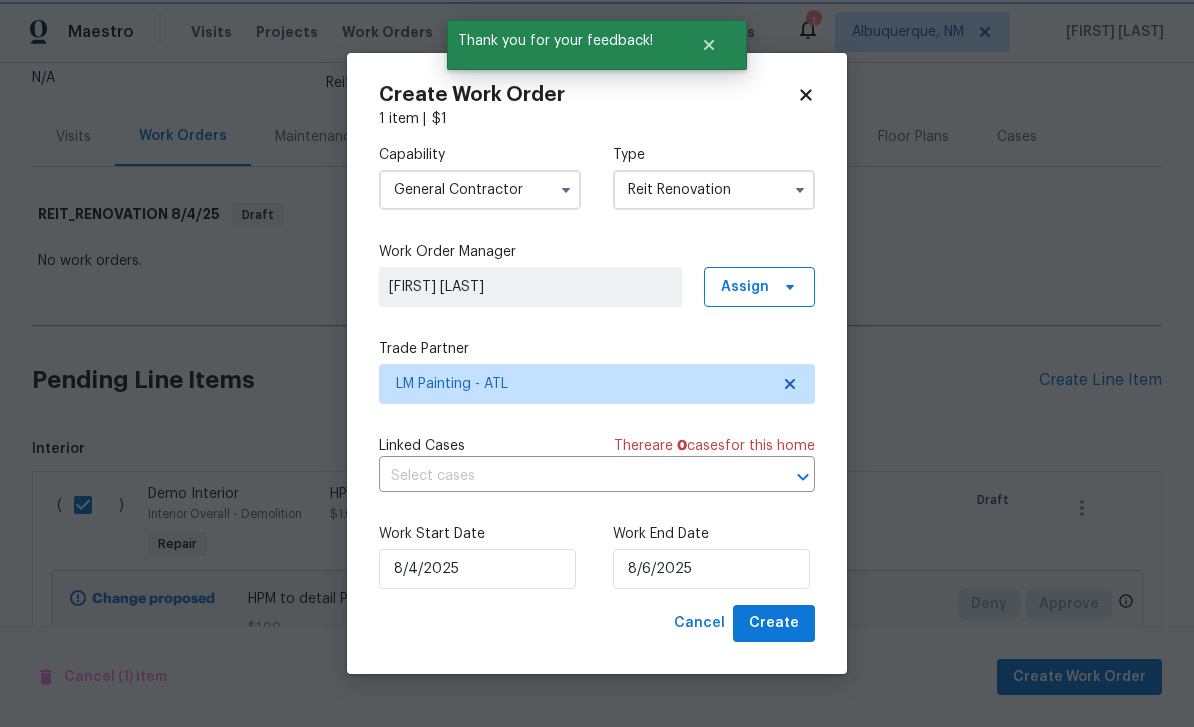 scroll, scrollTop: 0, scrollLeft: 0, axis: both 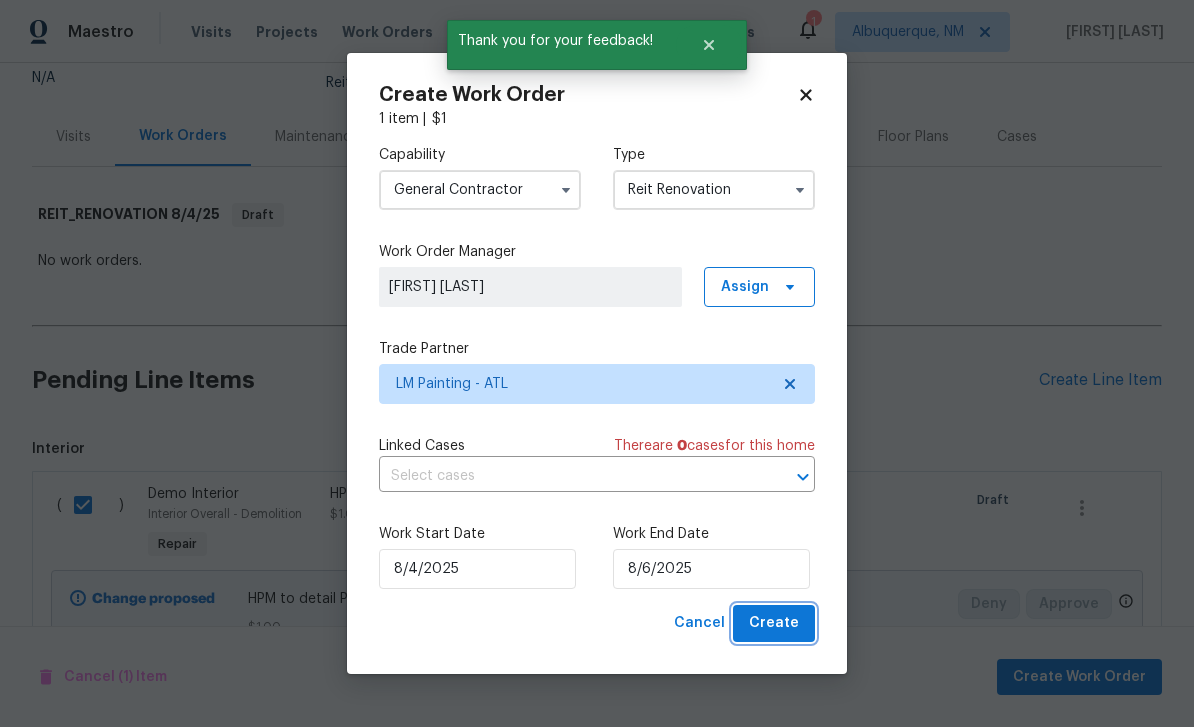click on "Create" at bounding box center (774, 623) 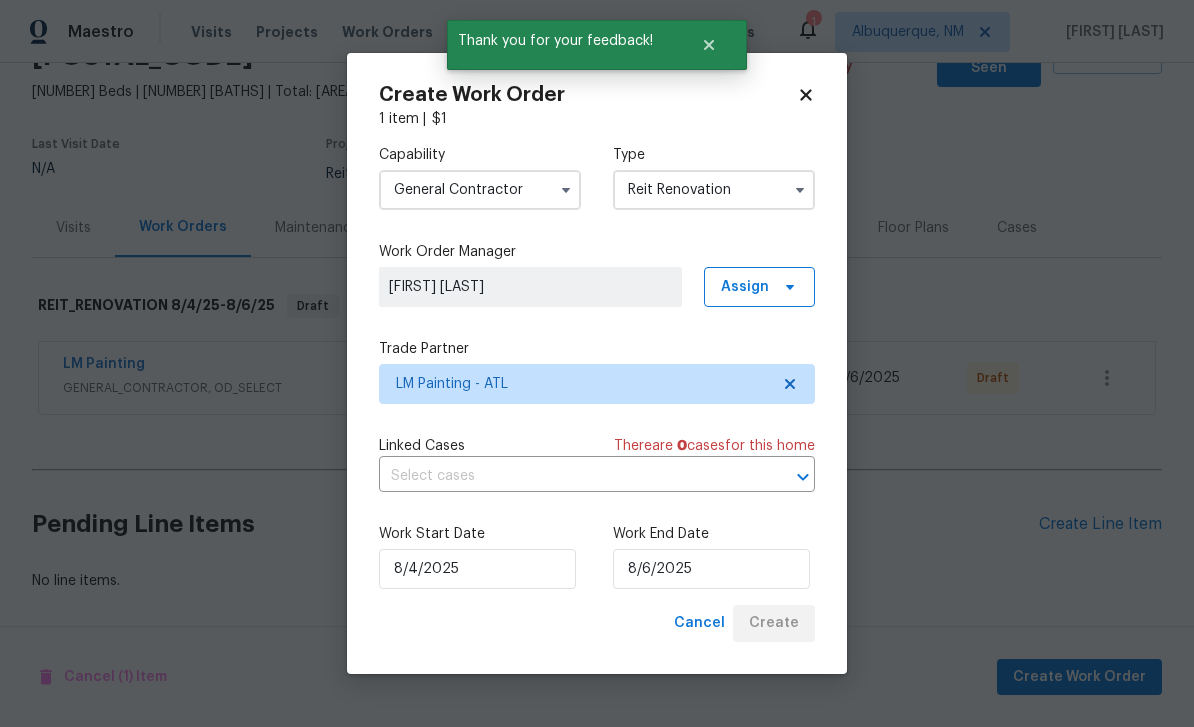 scroll, scrollTop: 40, scrollLeft: 0, axis: vertical 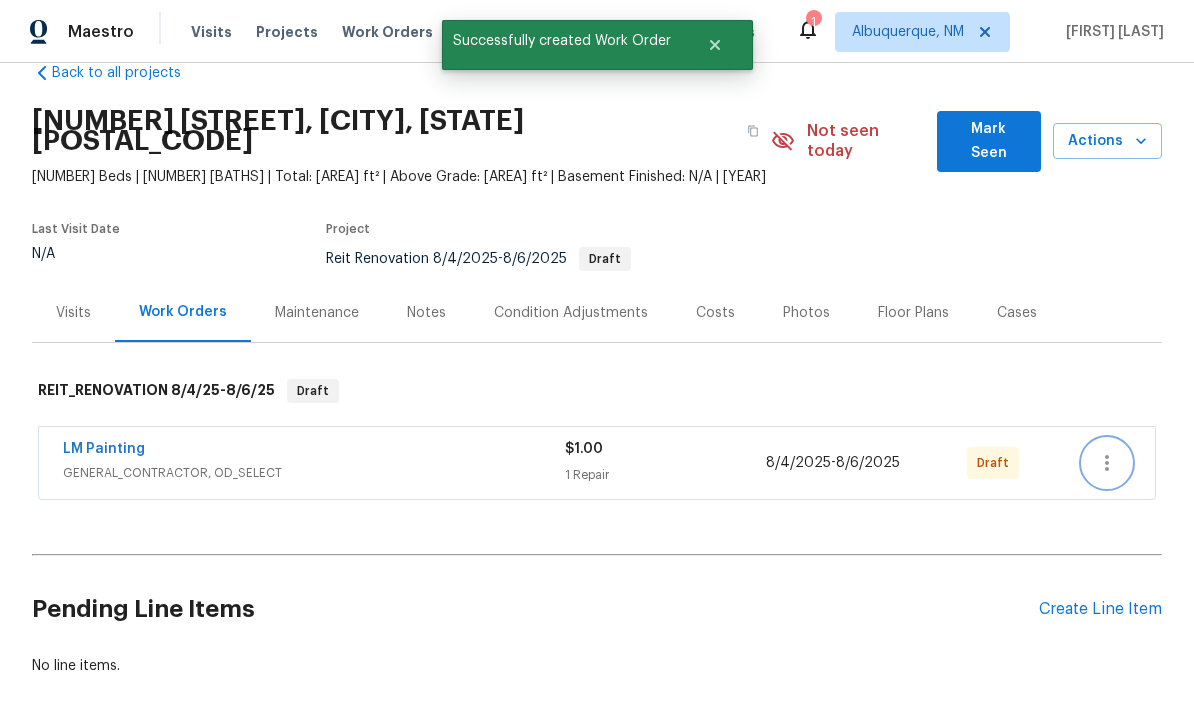 click 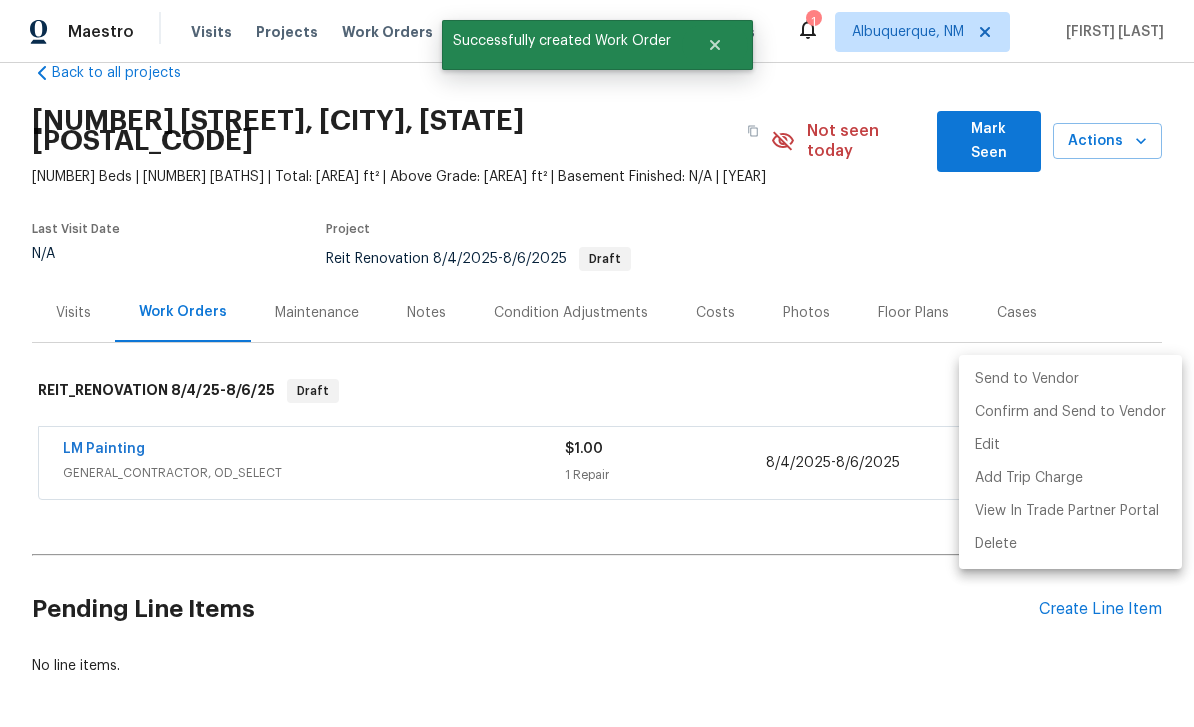 click on "Send to Vendor" at bounding box center [1070, 379] 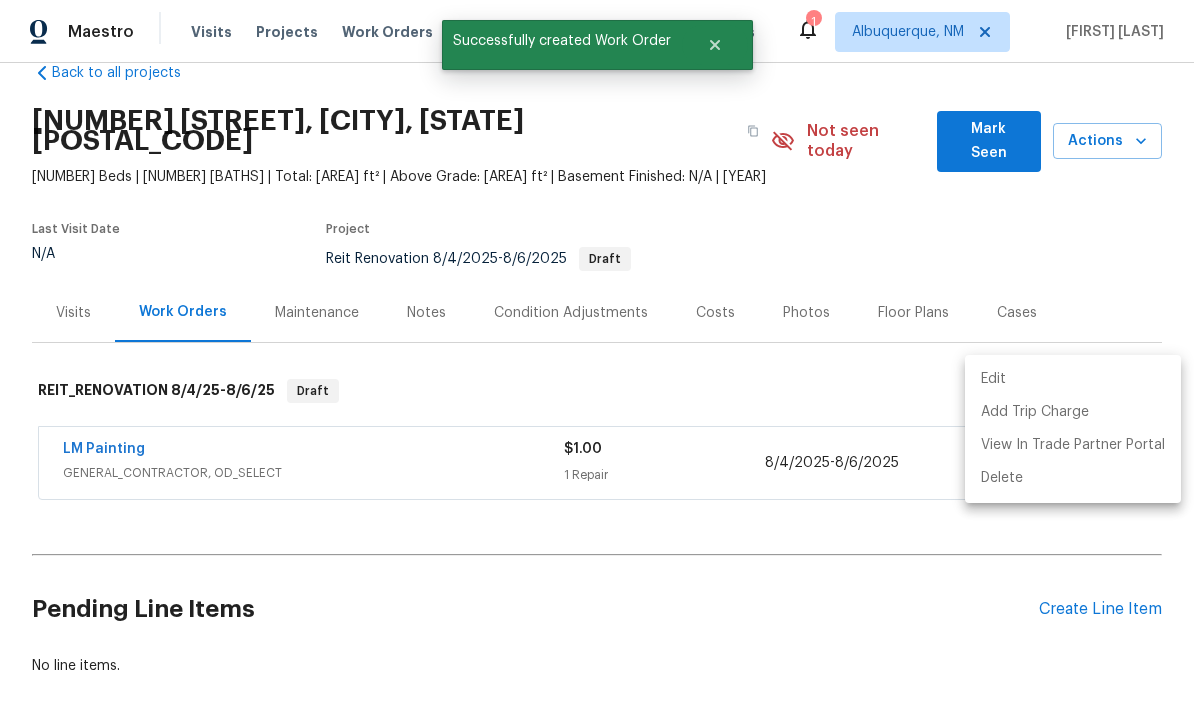 click at bounding box center (597, 363) 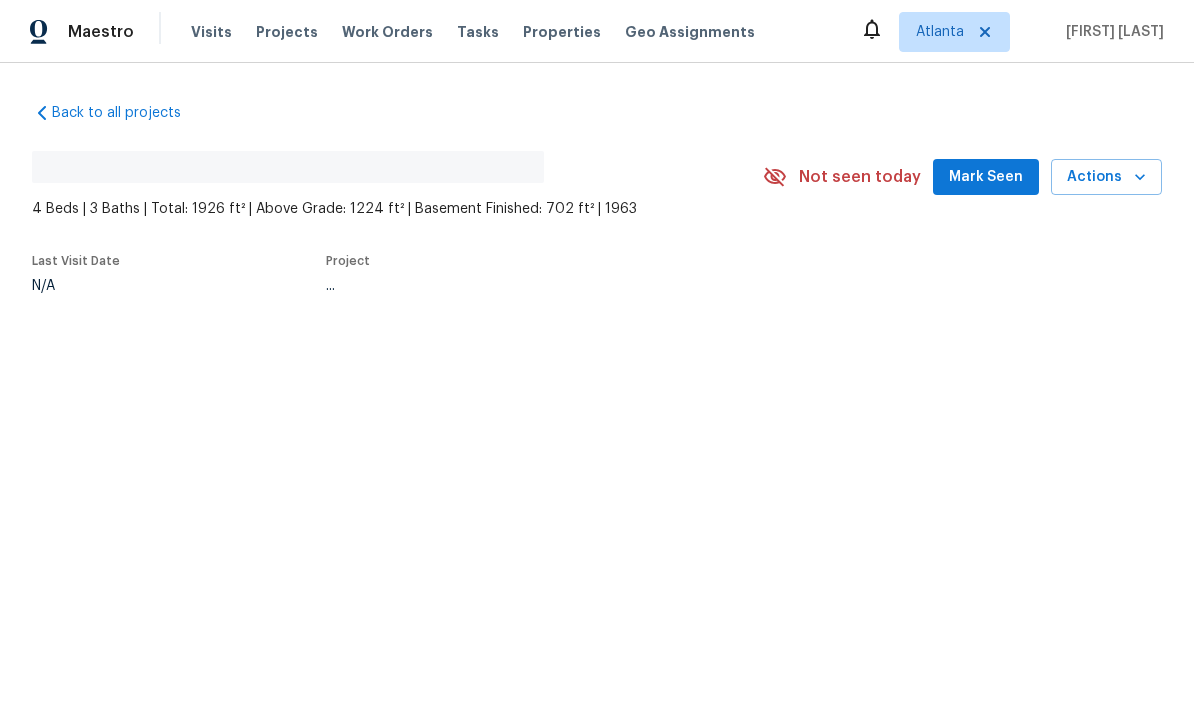 scroll, scrollTop: 0, scrollLeft: 0, axis: both 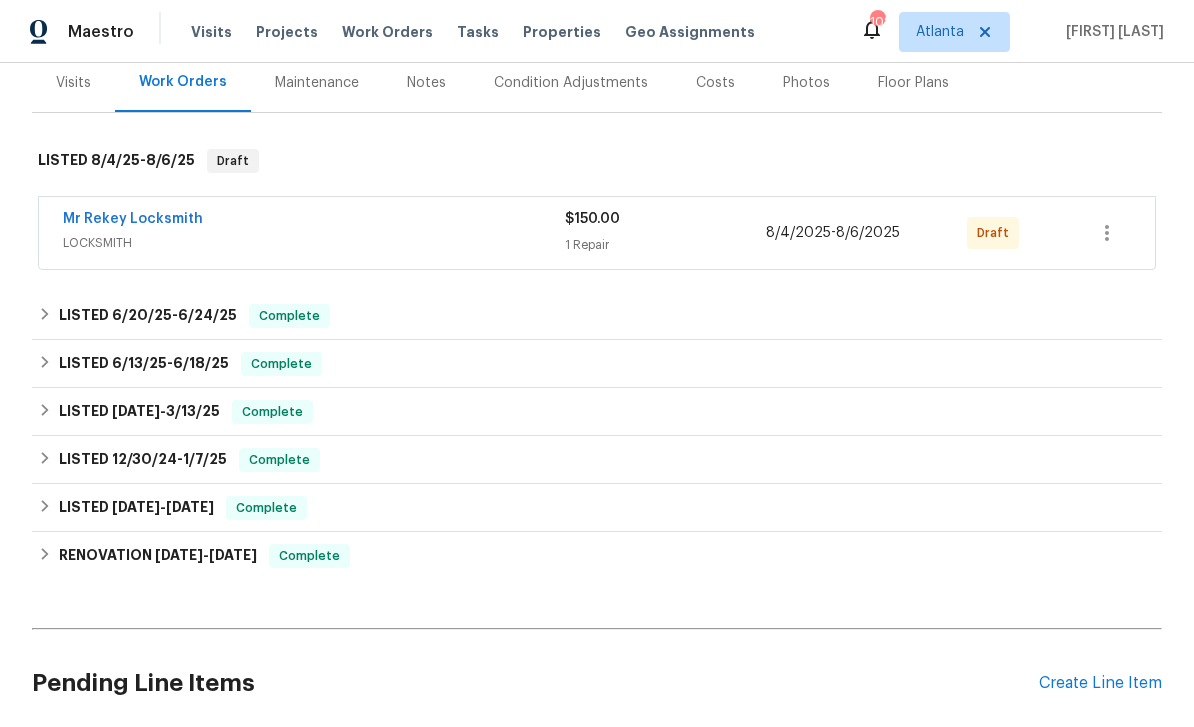 click on "Mr Rekey Locksmith" at bounding box center [133, 219] 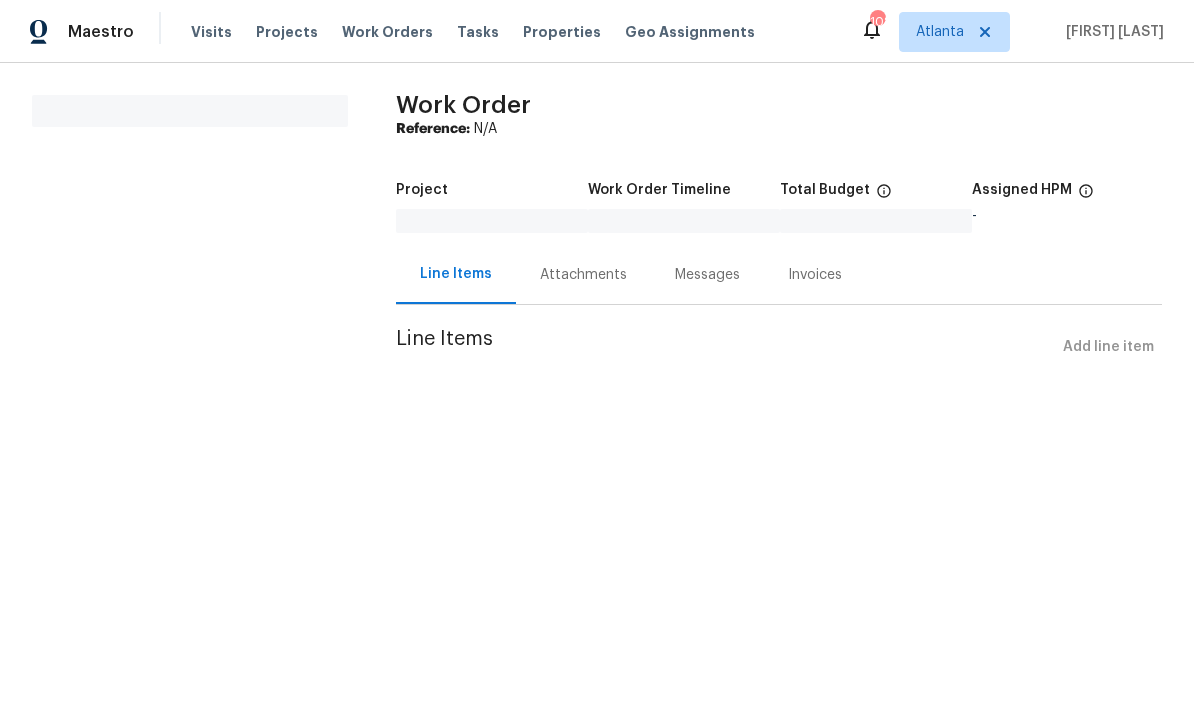 click on "Attachments" at bounding box center (583, 274) 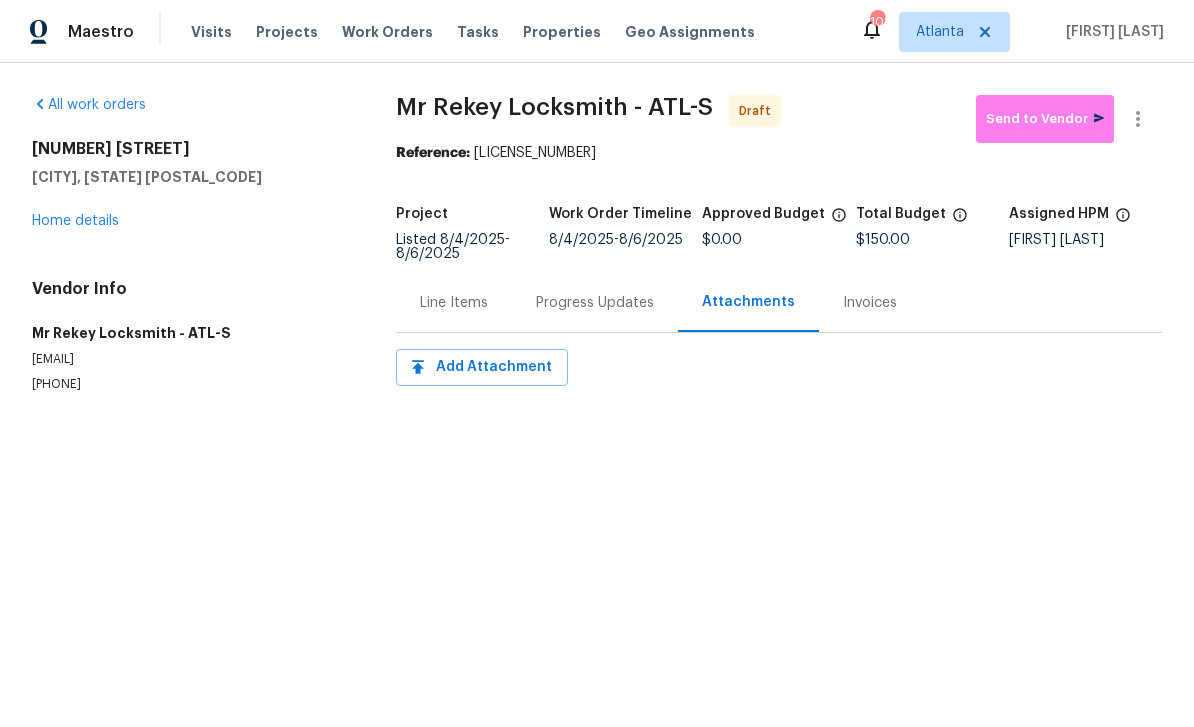 click on "Home details" at bounding box center (75, 221) 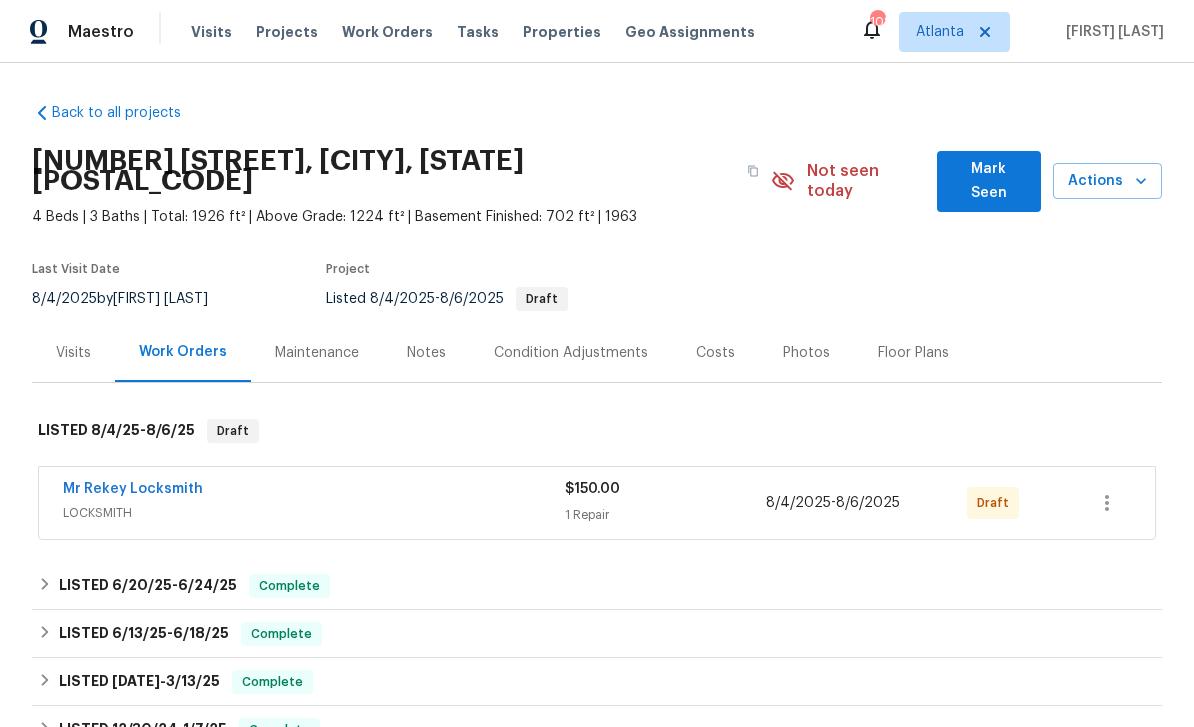click on "Mr Rekey Locksmith" at bounding box center (133, 489) 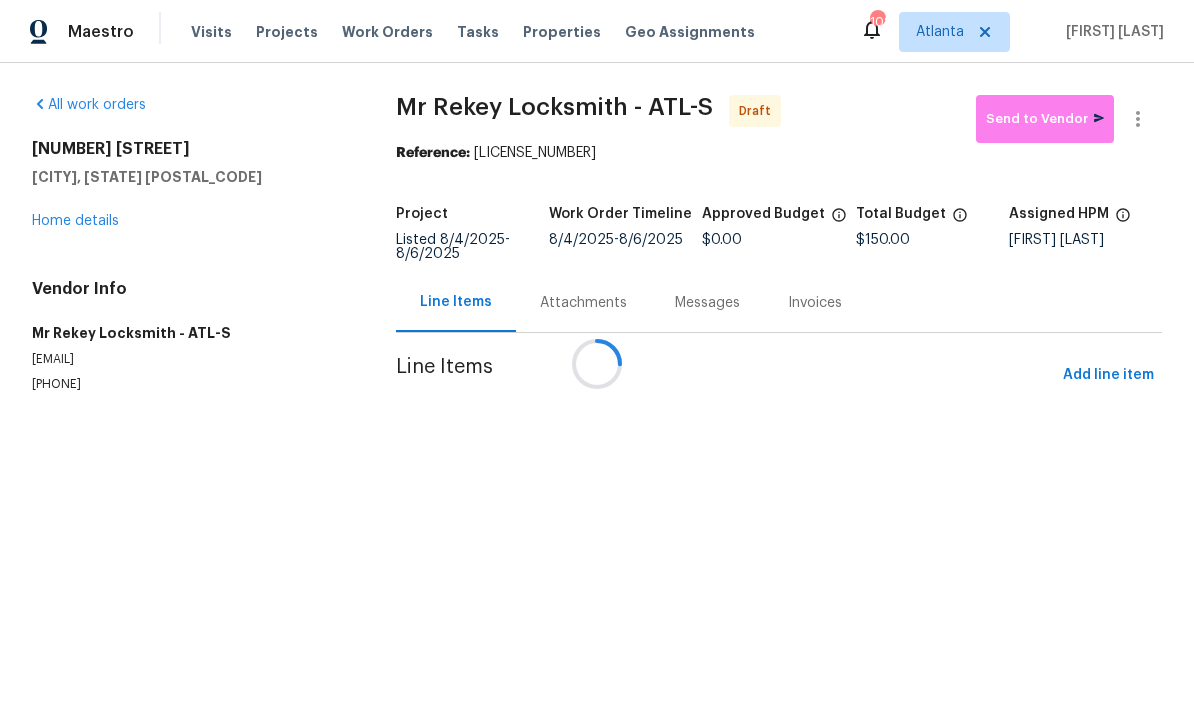 click at bounding box center [597, 363] 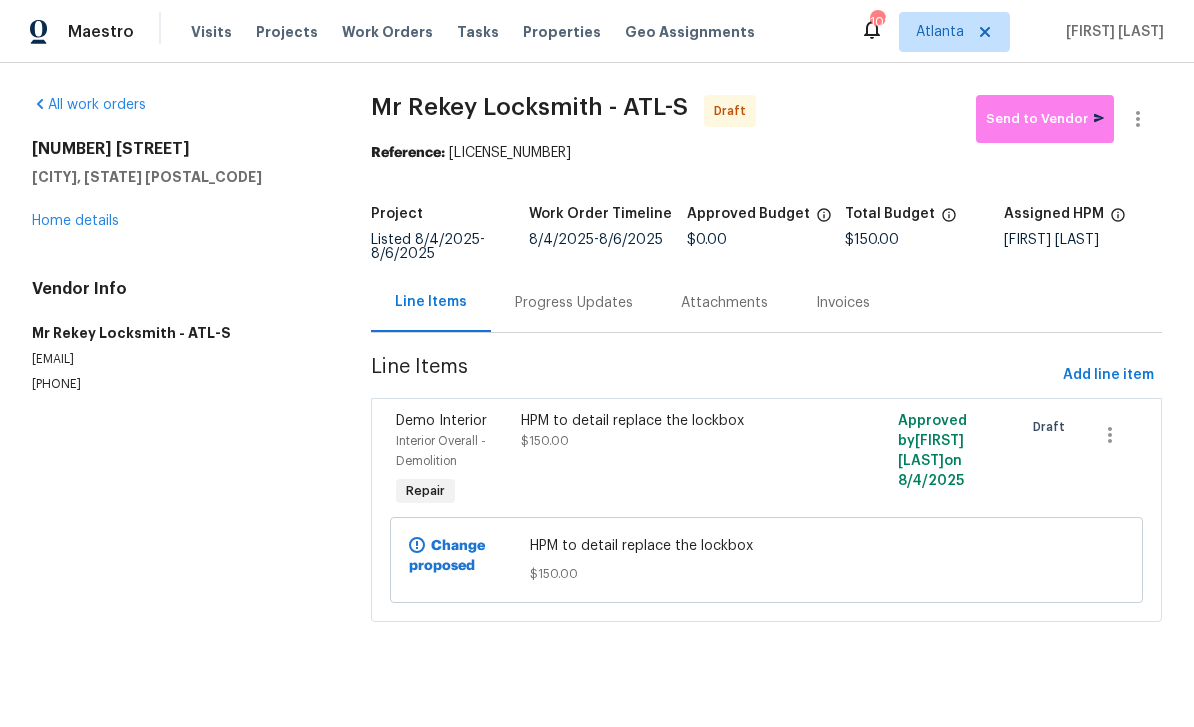 click on "Home details" at bounding box center (75, 221) 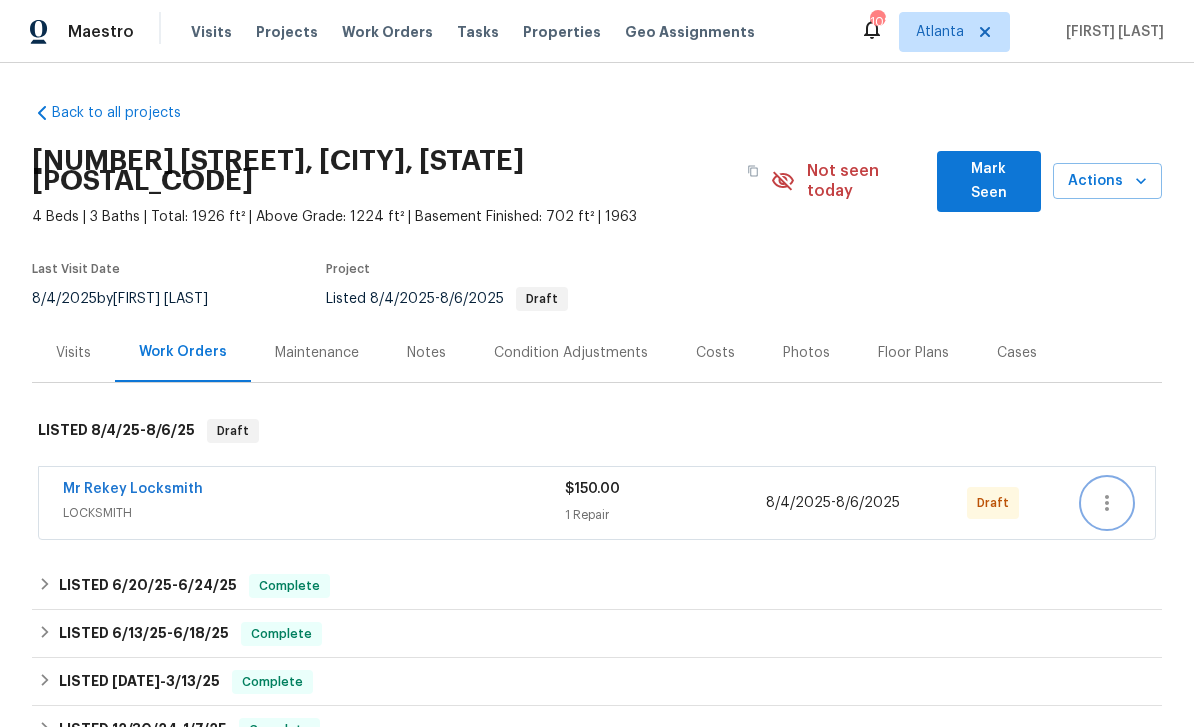 click 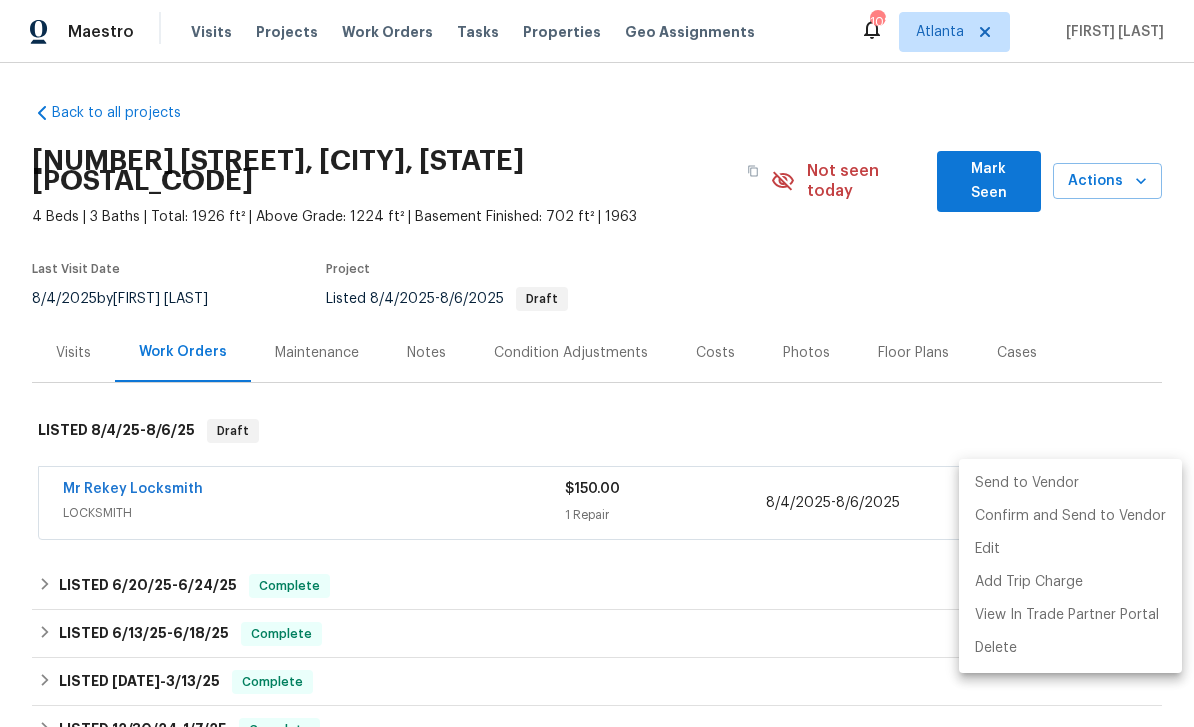 click on "Send to Vendor" at bounding box center (1070, 483) 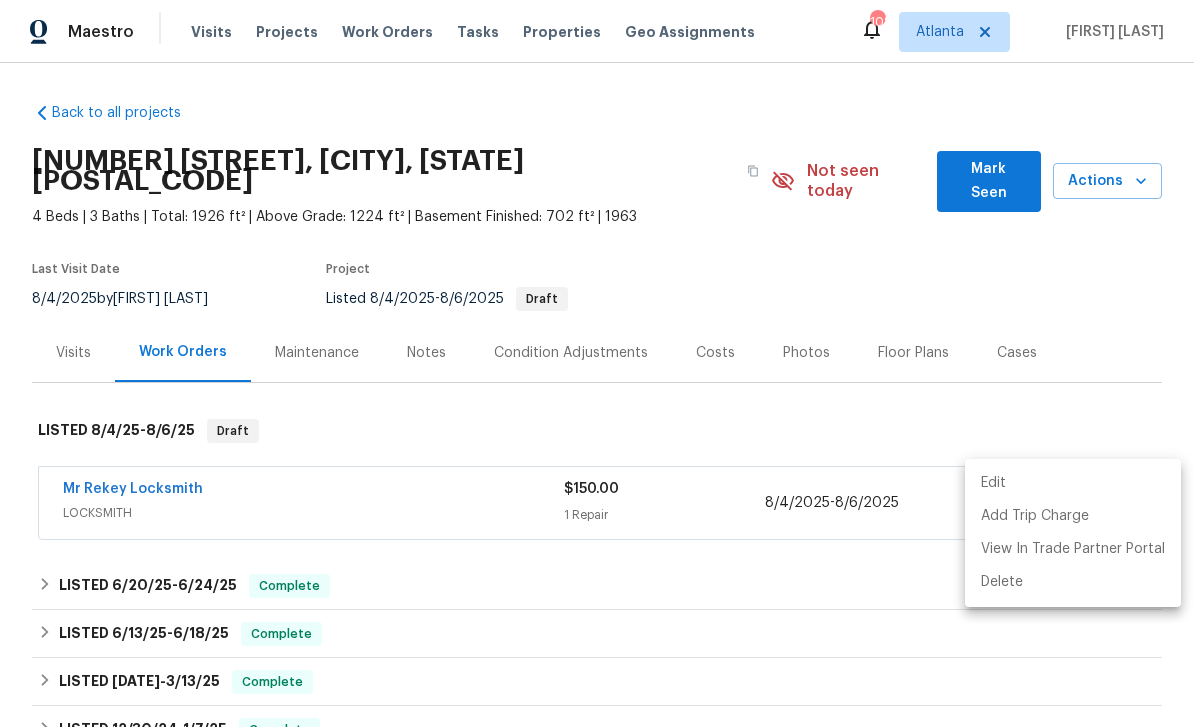 click at bounding box center [597, 363] 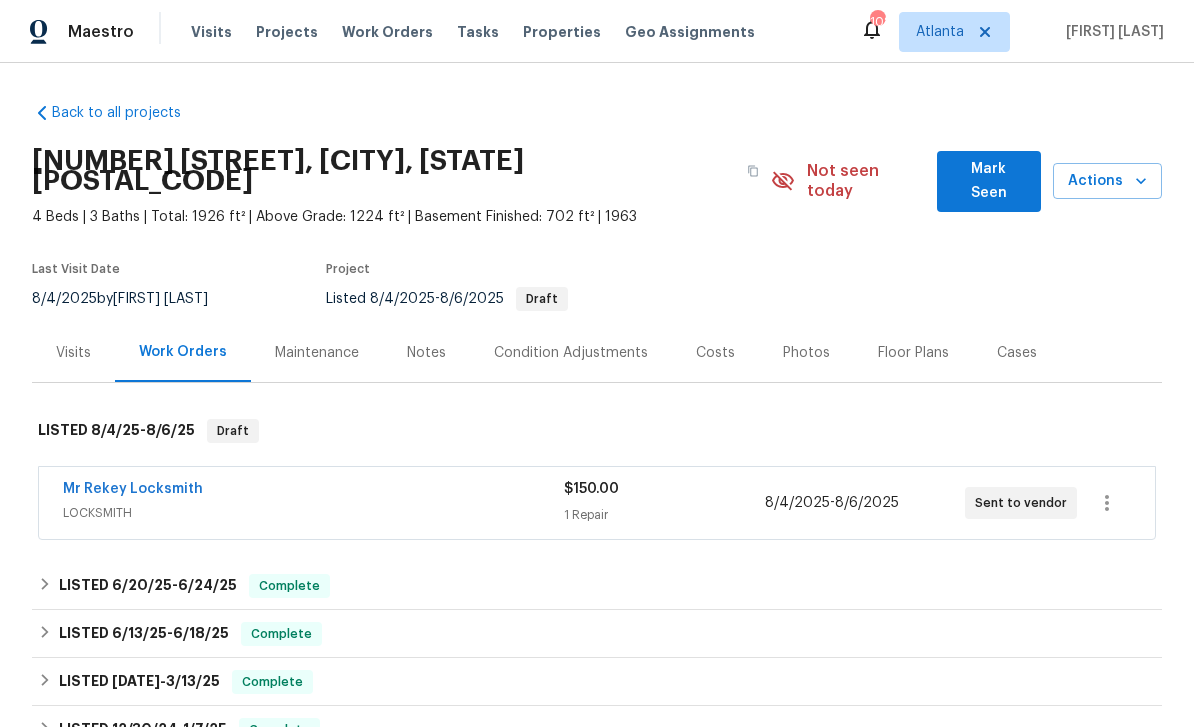 click on "Mr Rekey Locksmith" at bounding box center (133, 489) 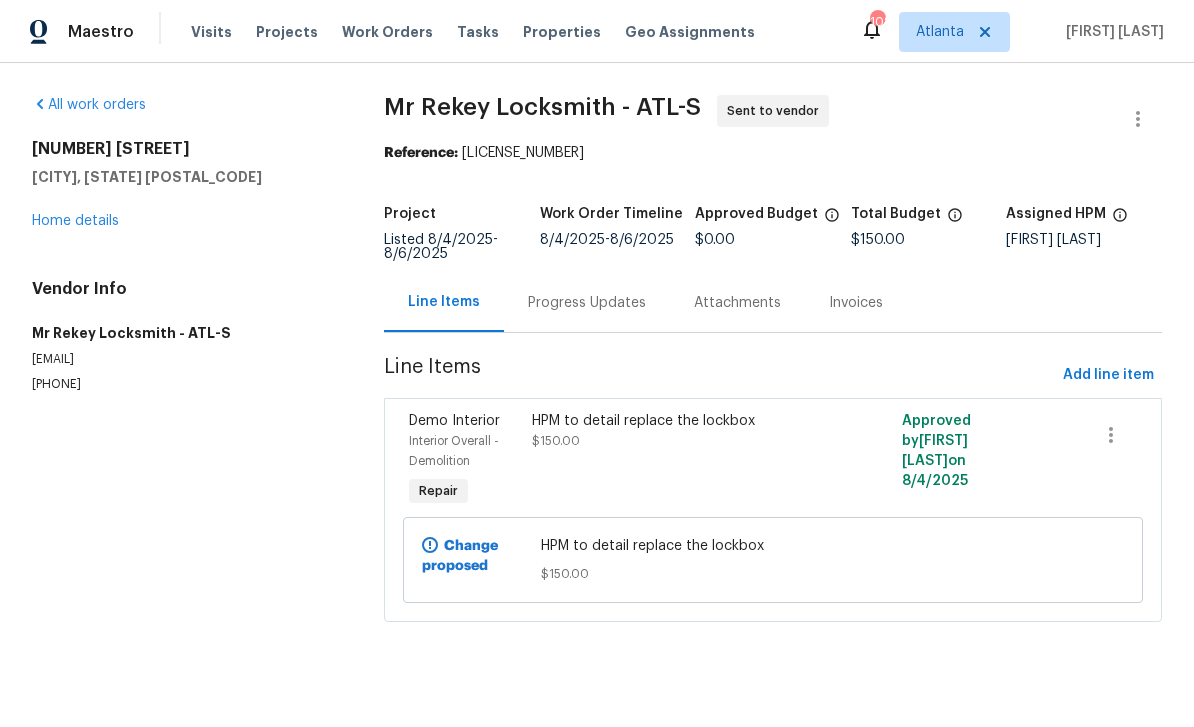 click on "Progress Updates" at bounding box center (587, 303) 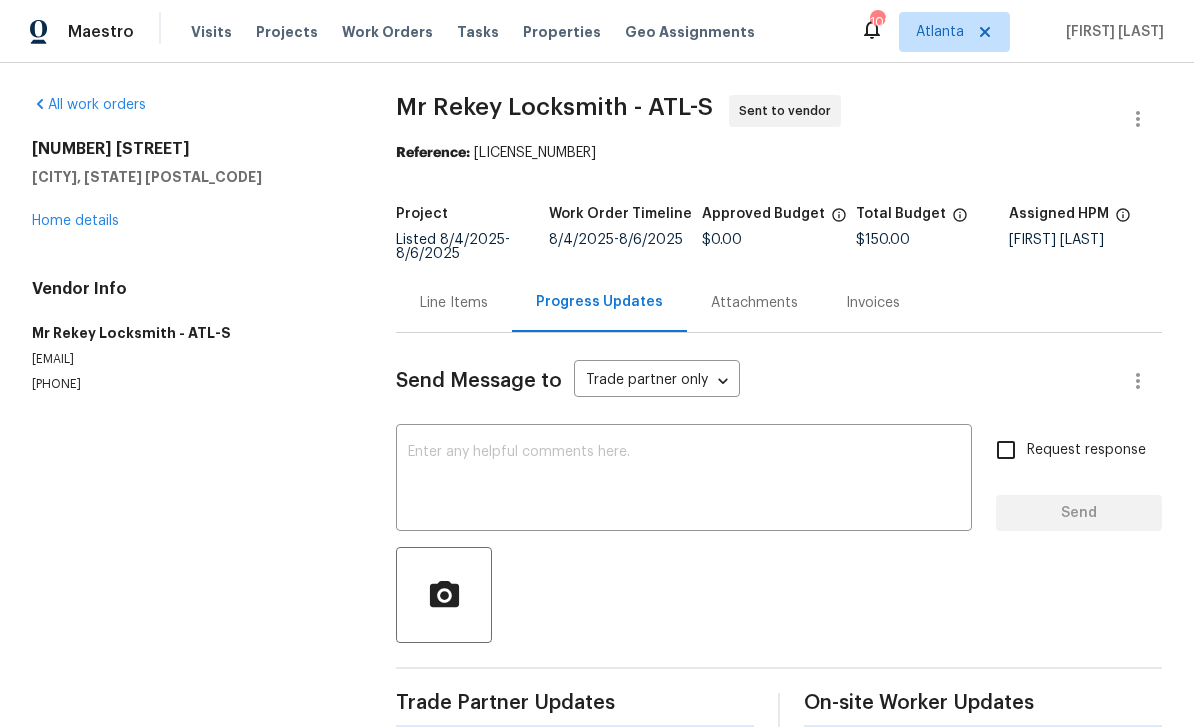 click at bounding box center (684, 480) 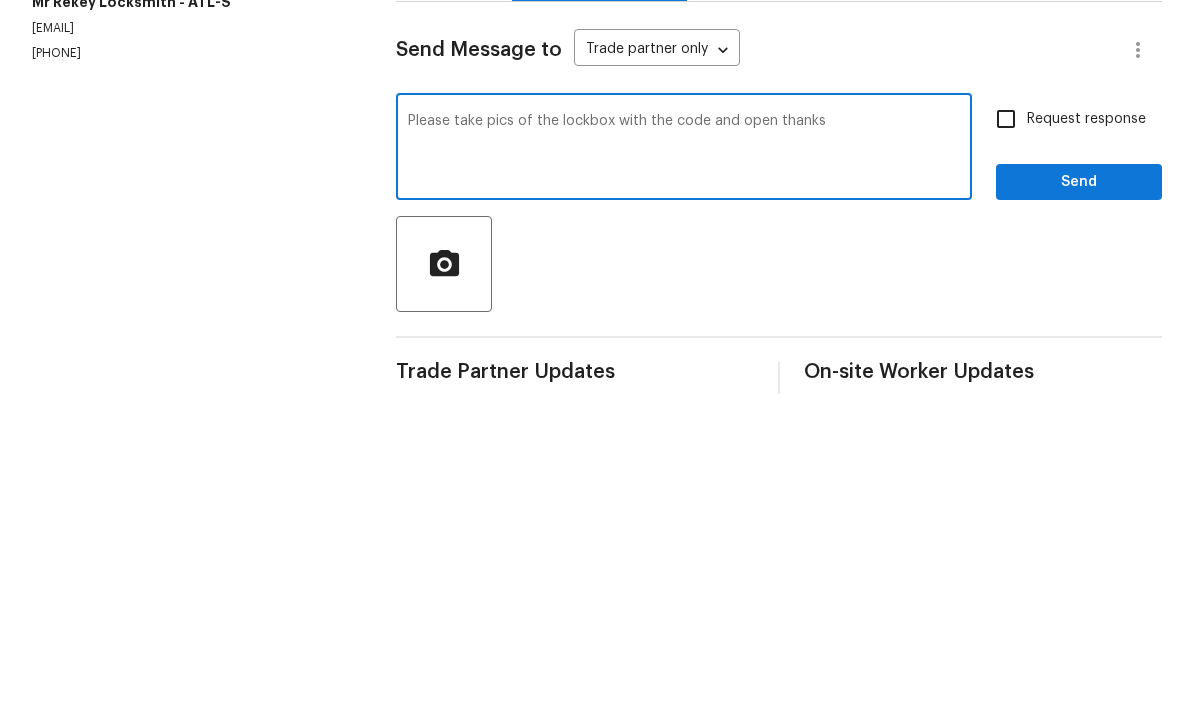 click on "Please take pics of the lockbox with the code and open thanks" at bounding box center (684, 480) 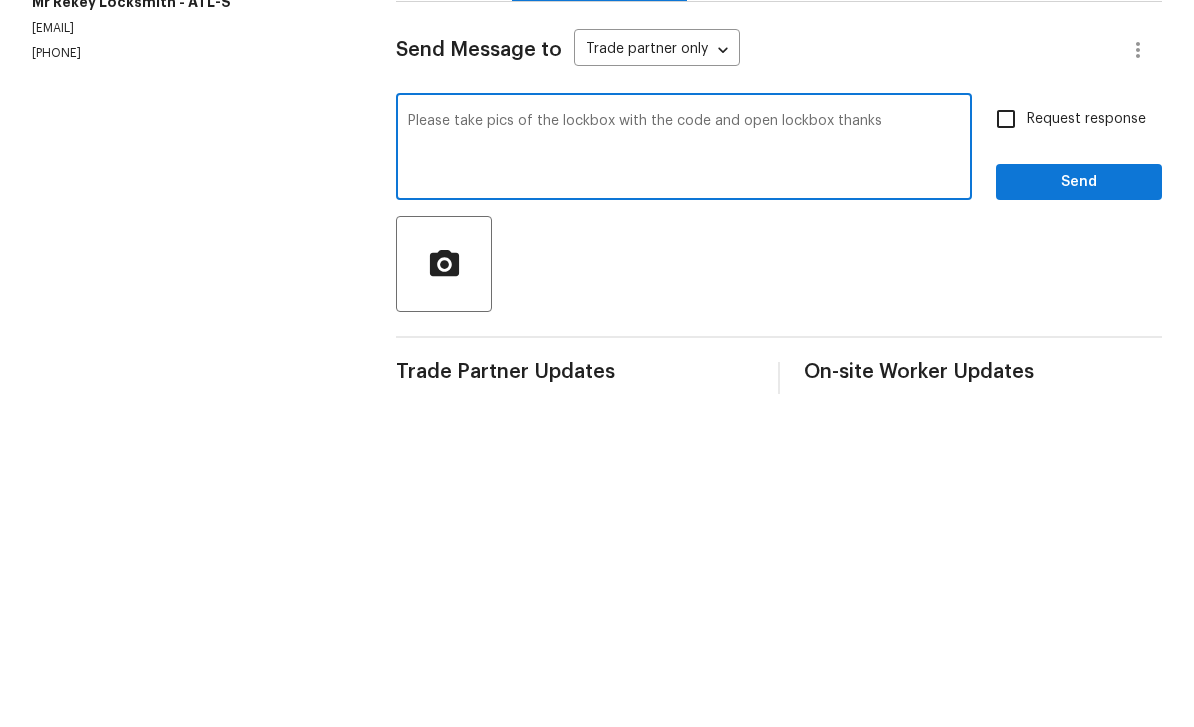 type on "Please take pics of the lockbox with the code and open lockbox thanks" 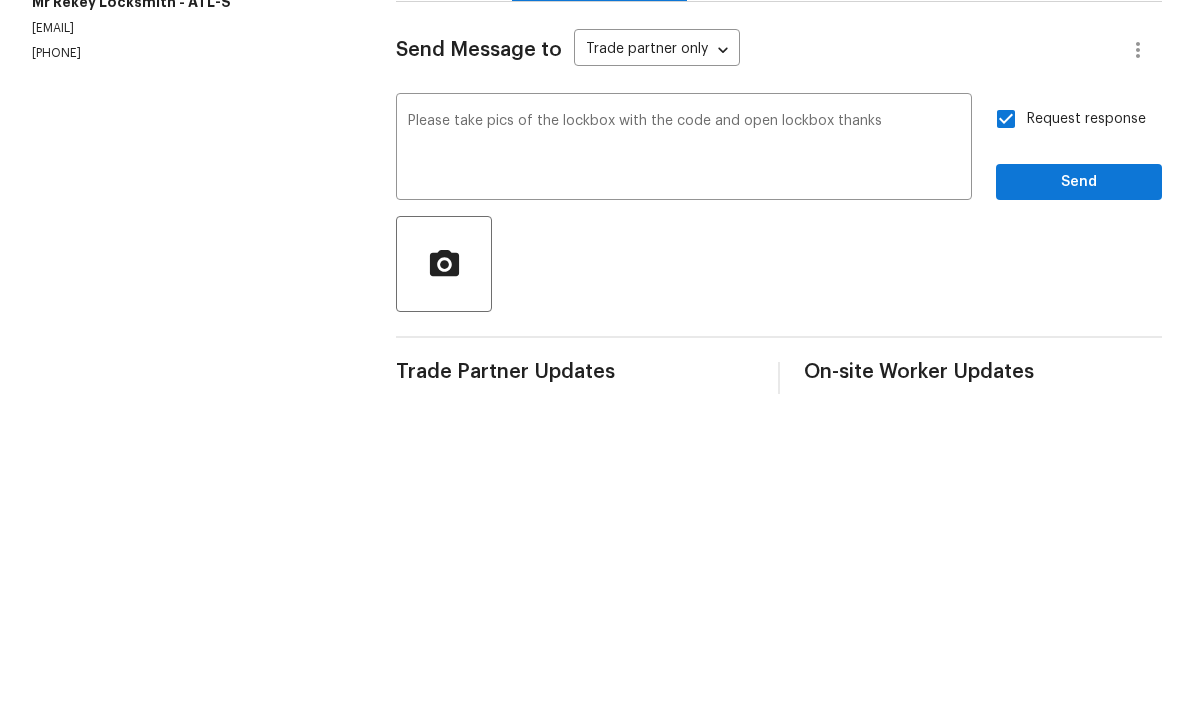 scroll, scrollTop: 31, scrollLeft: 0, axis: vertical 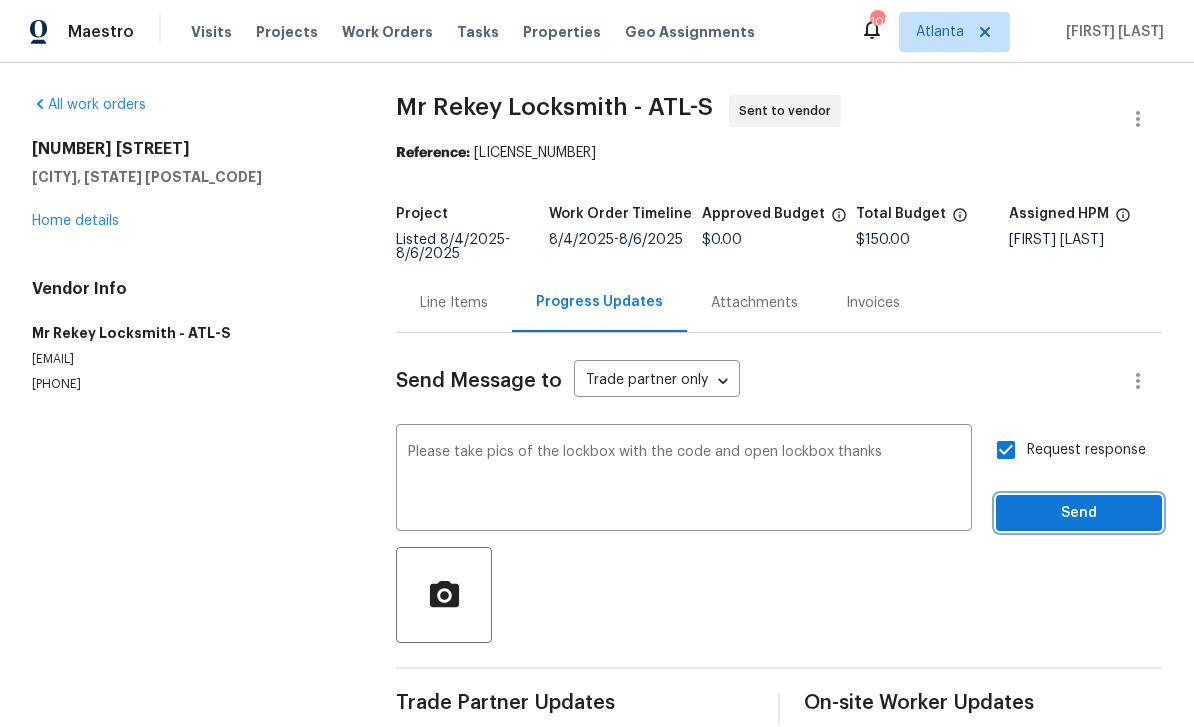 click on "Send" at bounding box center [1079, 513] 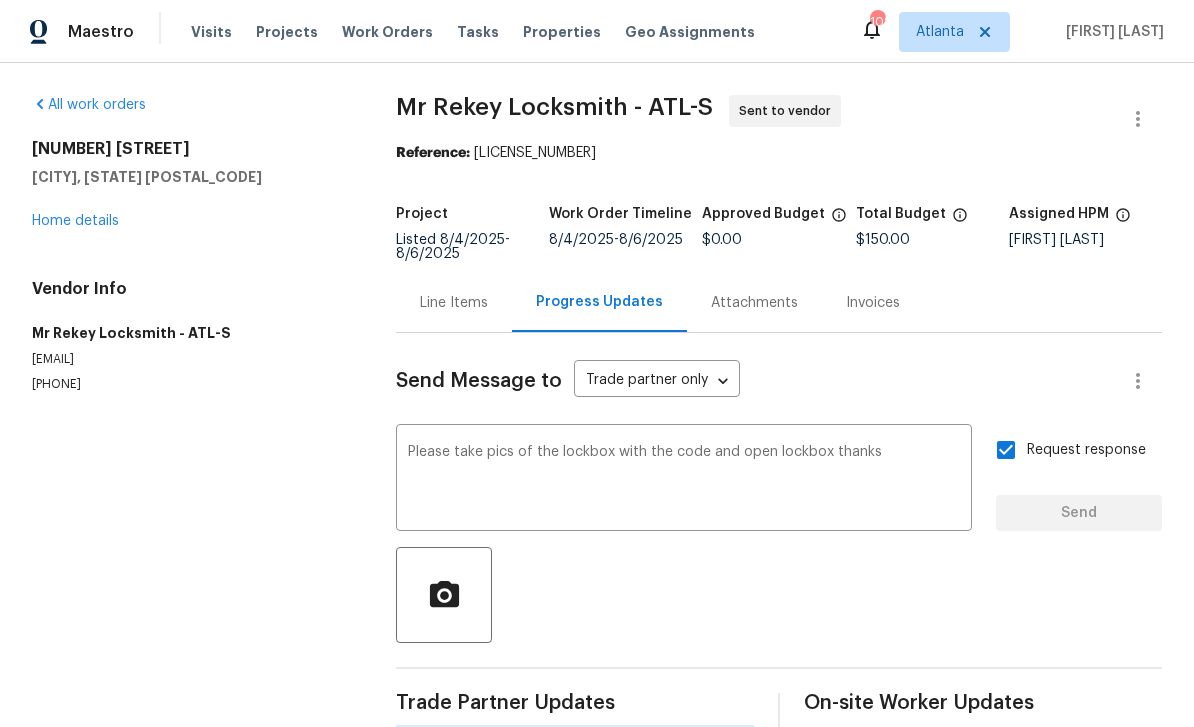 click on "Request response Send" at bounding box center [1079, 480] 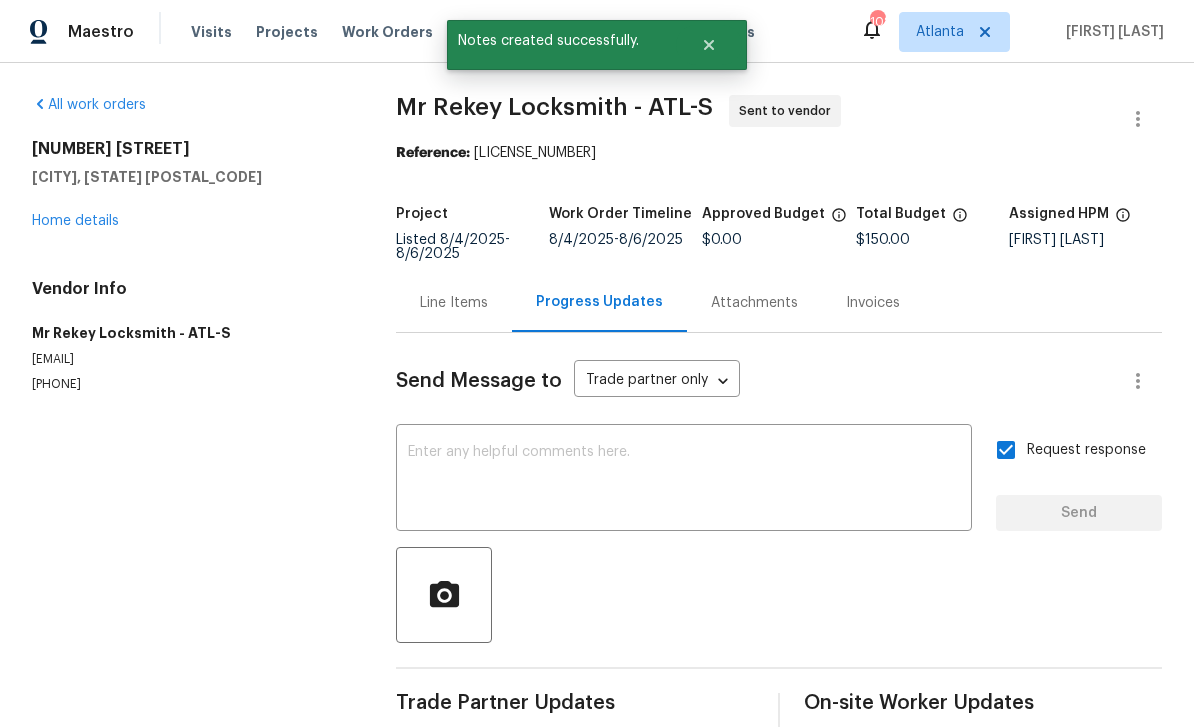 click on "Home details" at bounding box center [75, 221] 